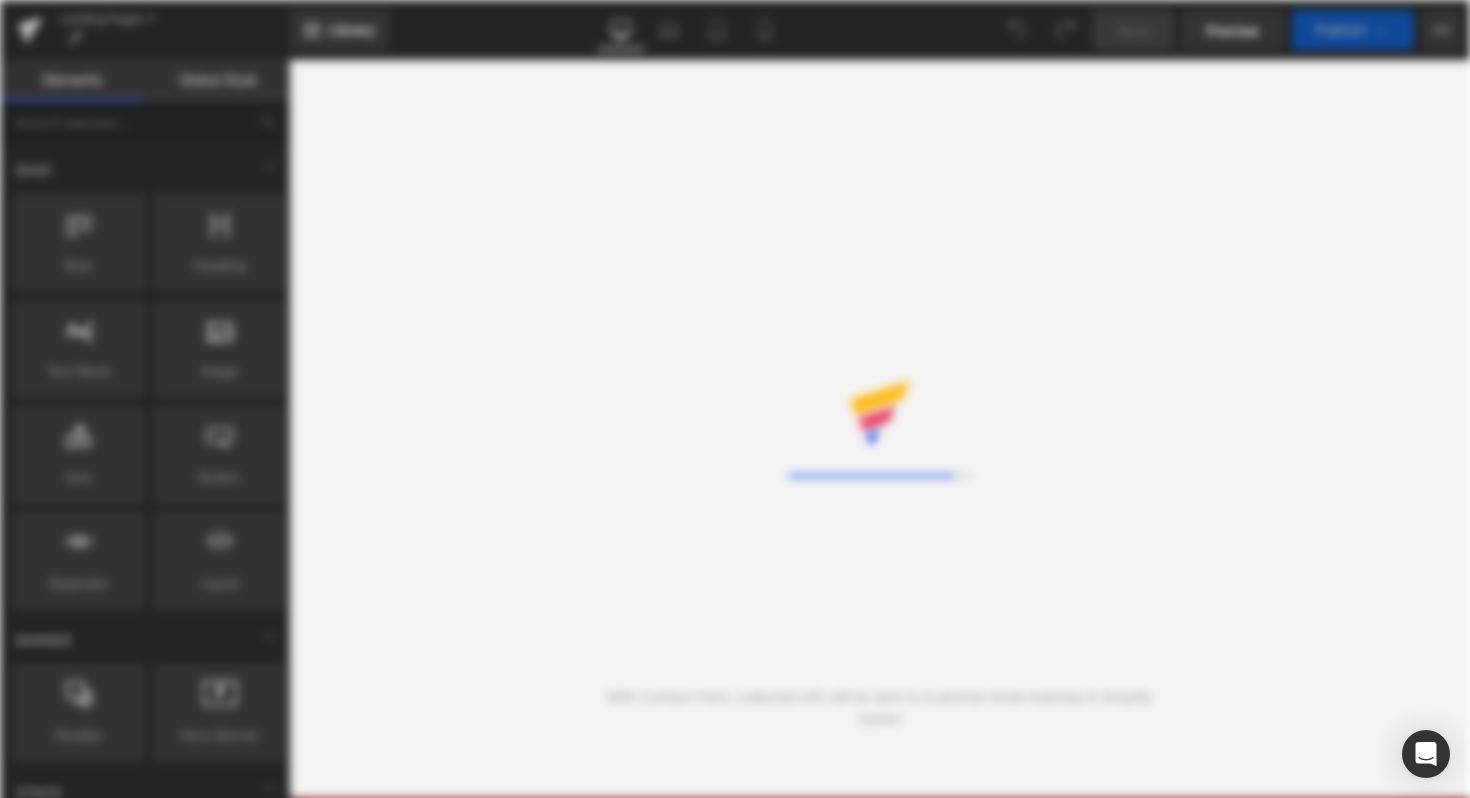 scroll, scrollTop: 0, scrollLeft: 0, axis: both 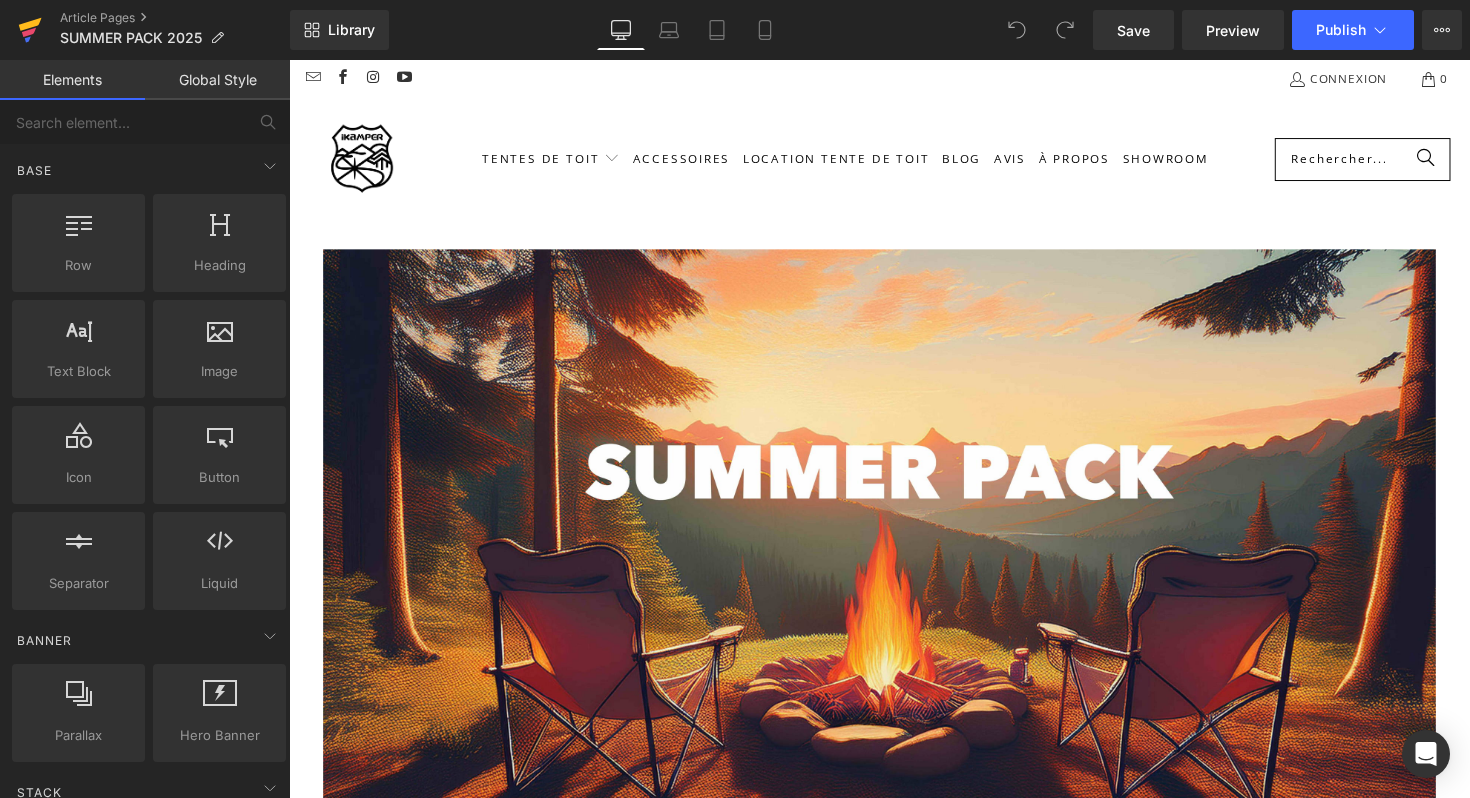 click 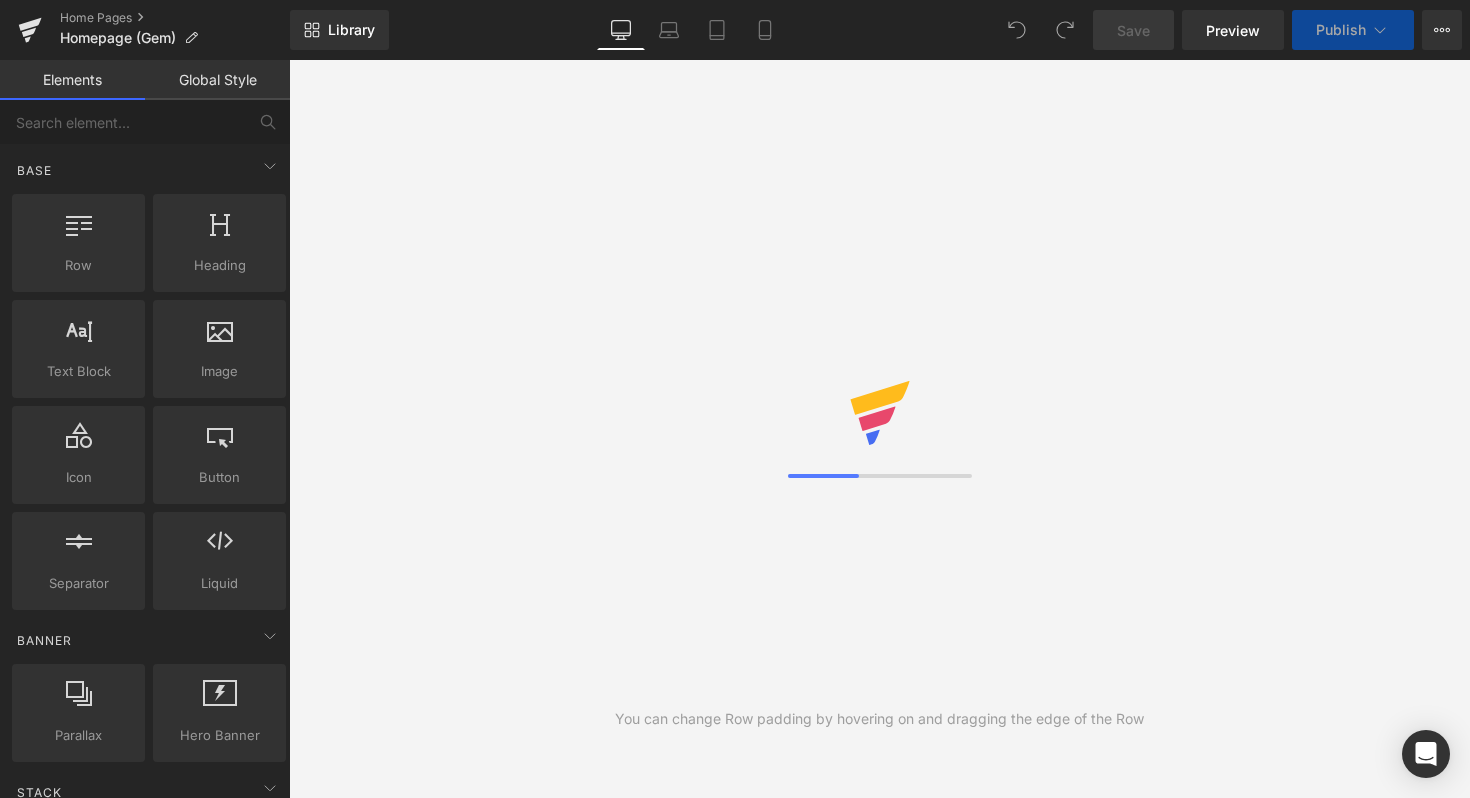 scroll, scrollTop: 0, scrollLeft: 0, axis: both 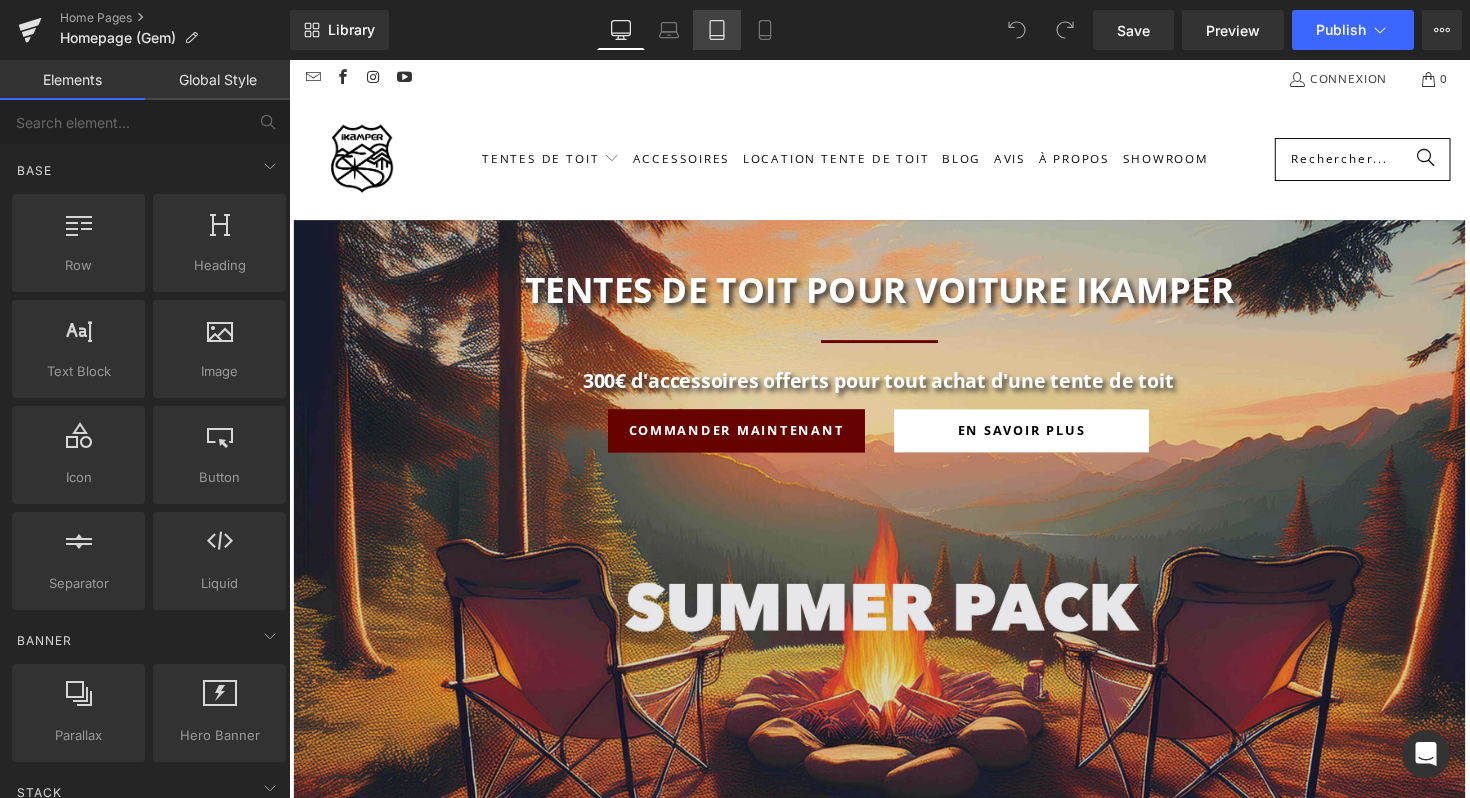 click 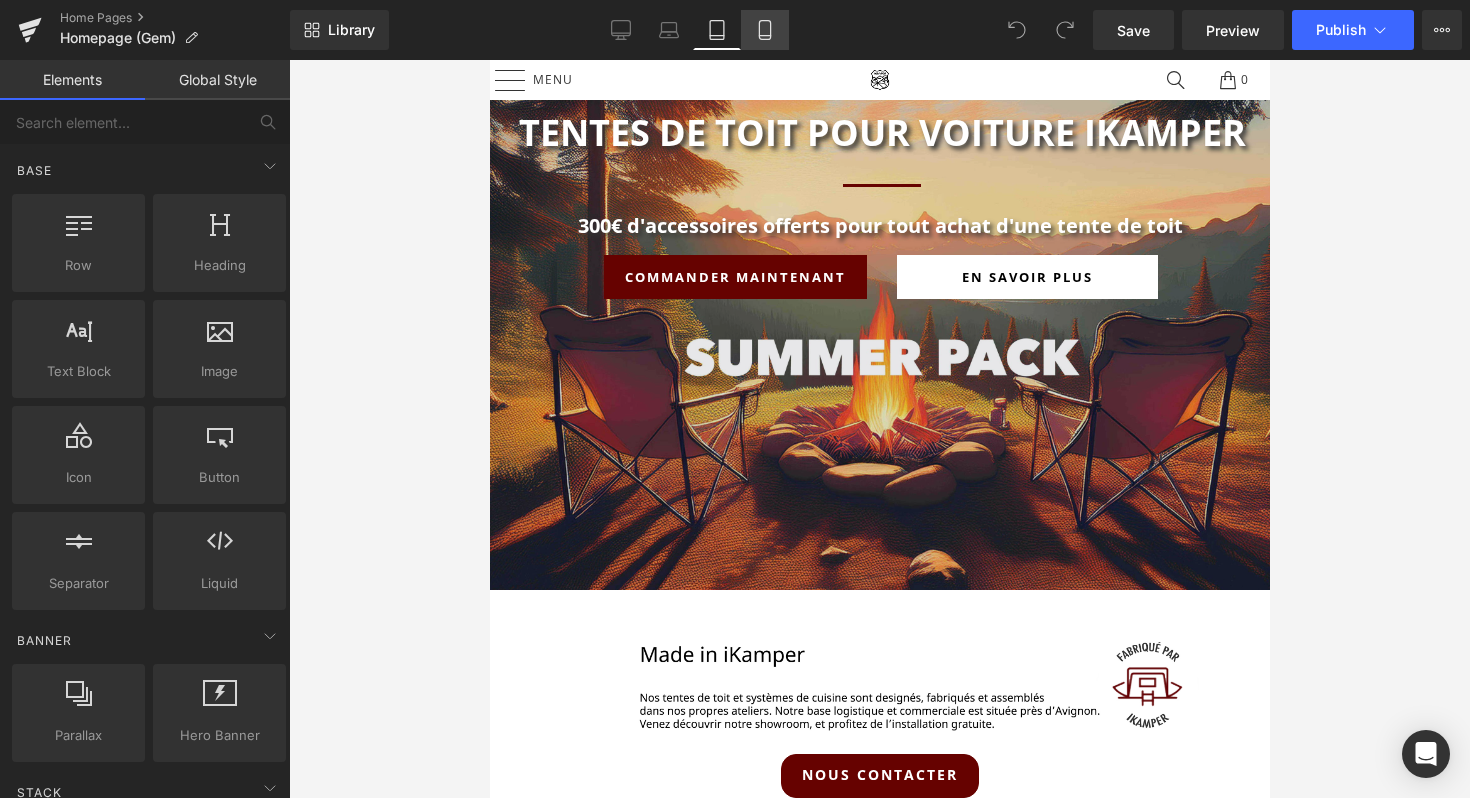 click 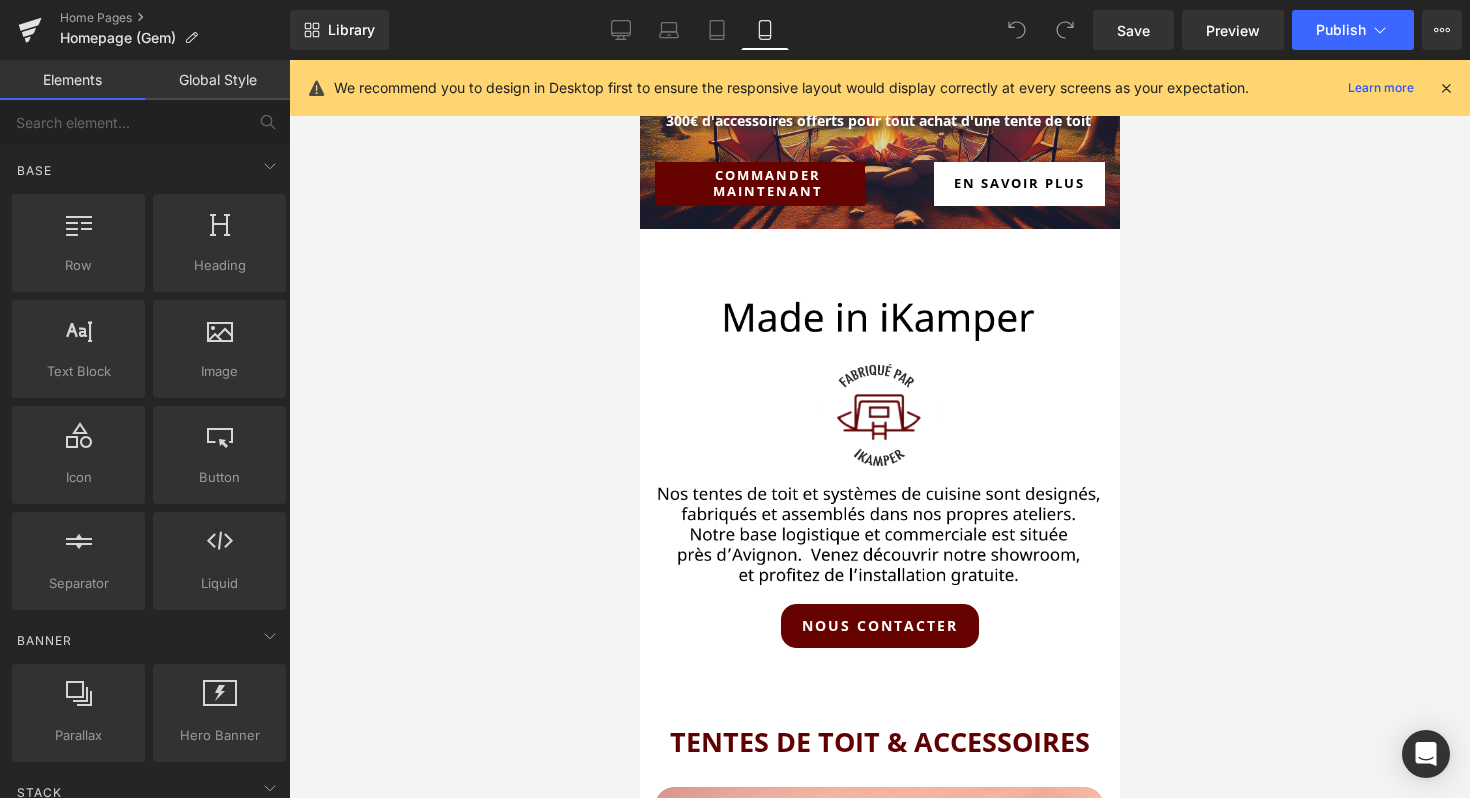 scroll, scrollTop: 0, scrollLeft: 0, axis: both 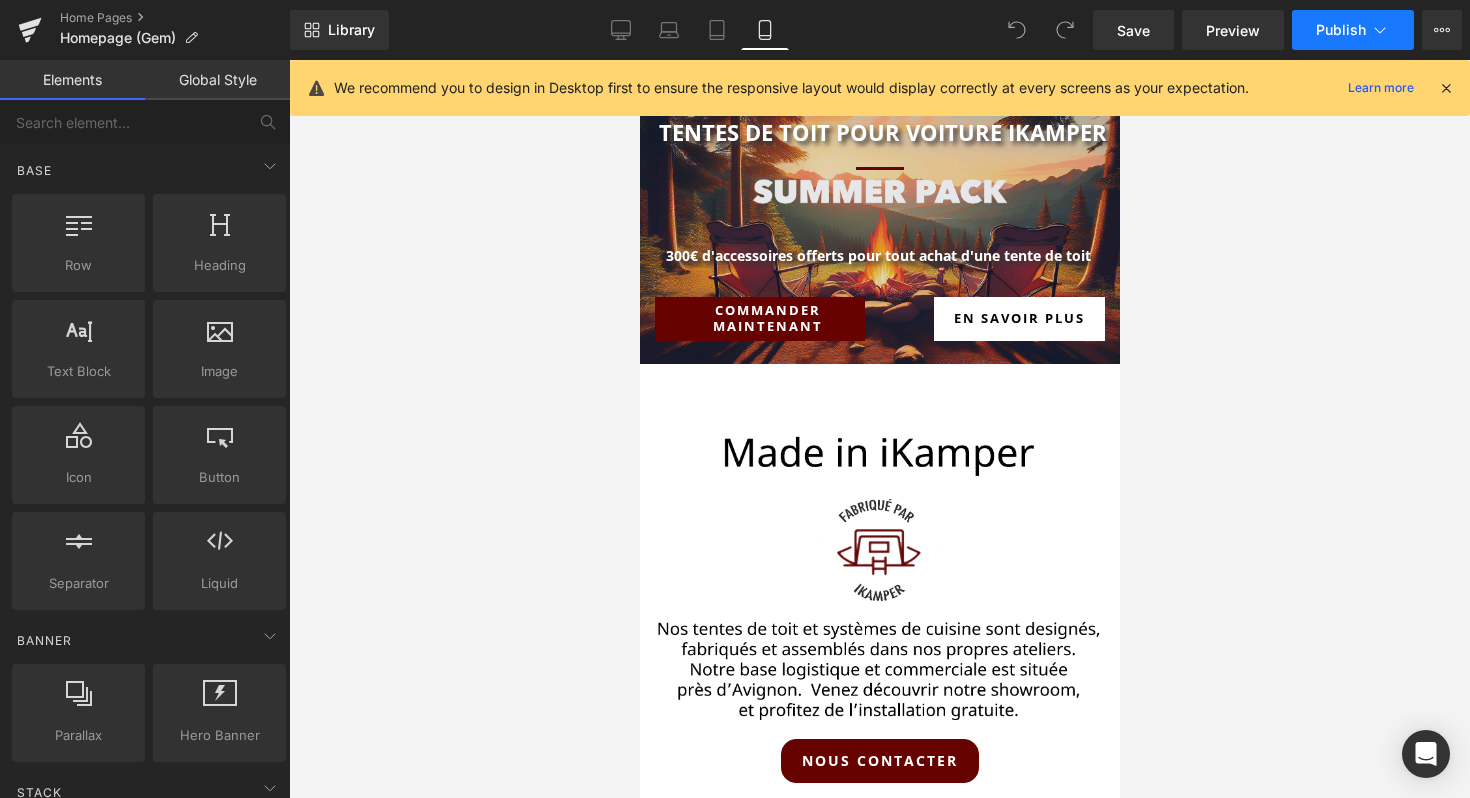 click on "Publish" at bounding box center (1341, 30) 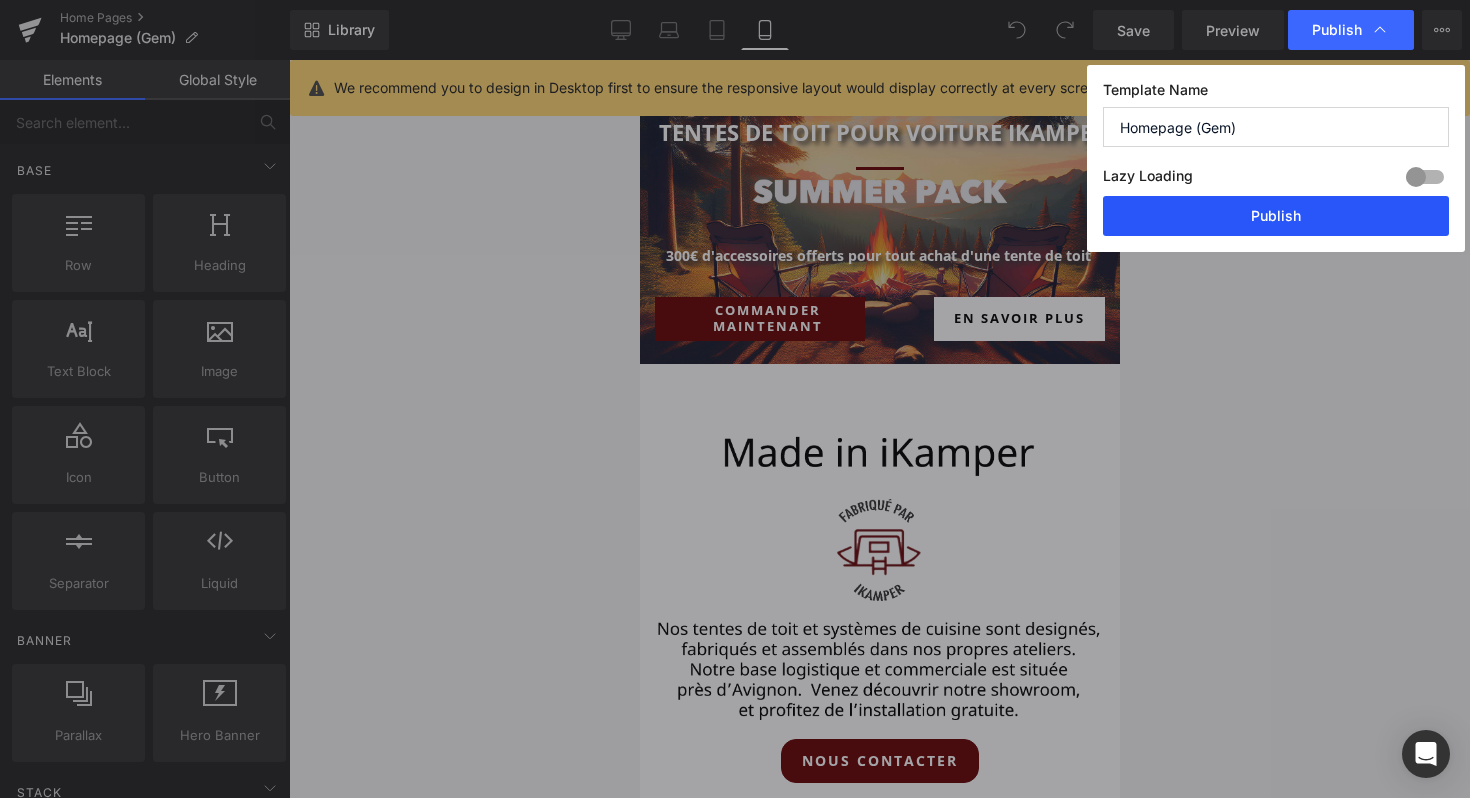click on "Publish" at bounding box center (1276, 216) 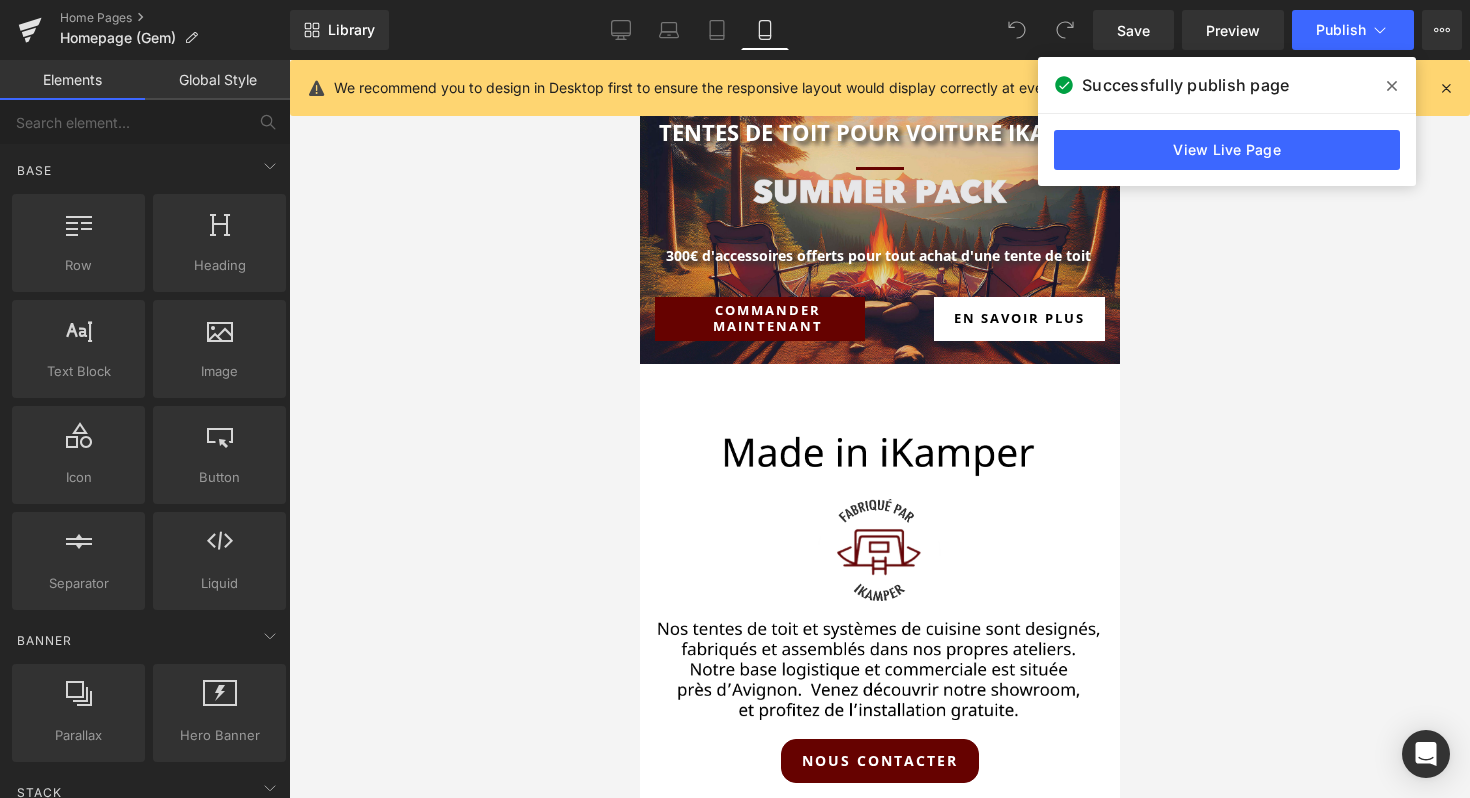 click 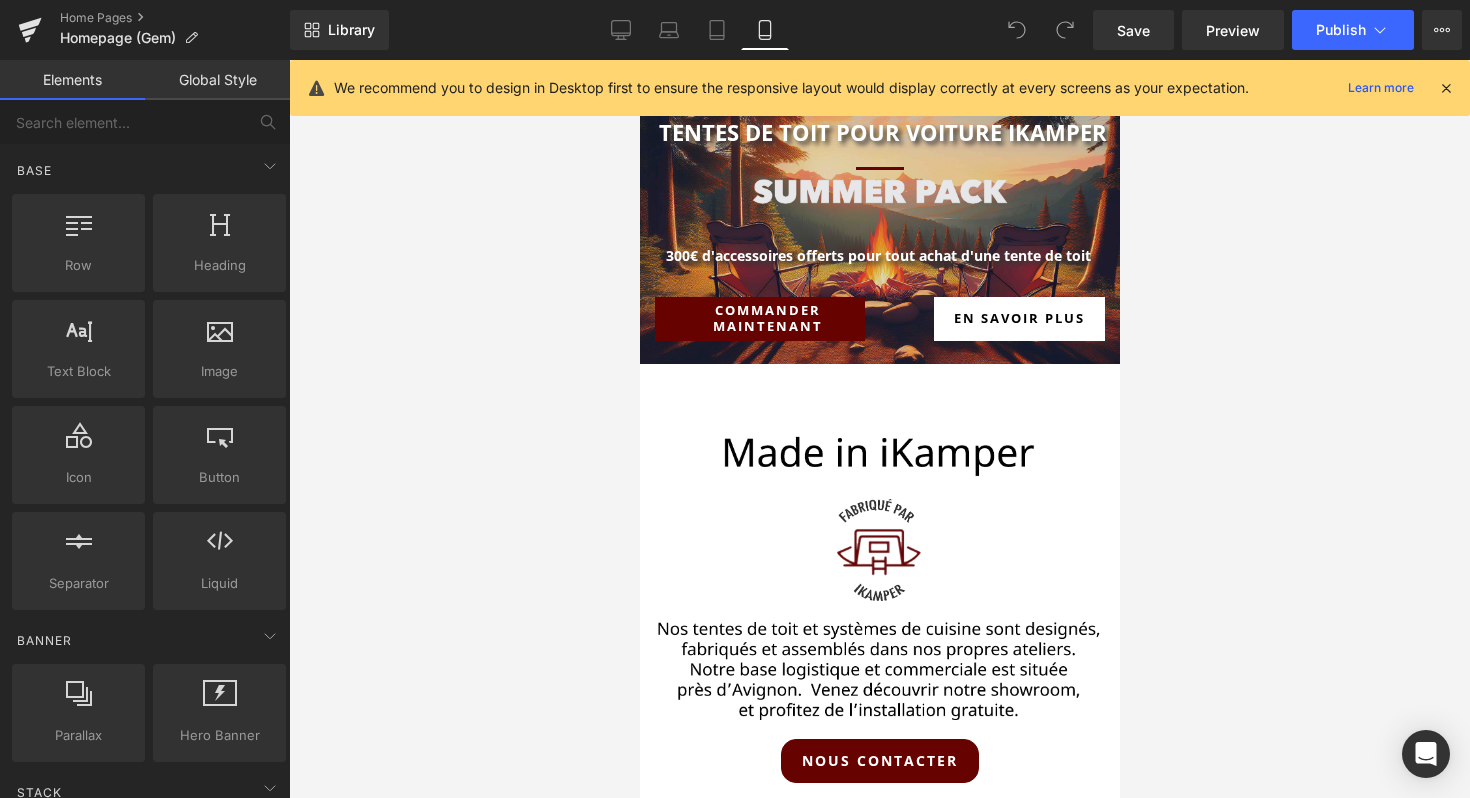 click at bounding box center (879, 429) 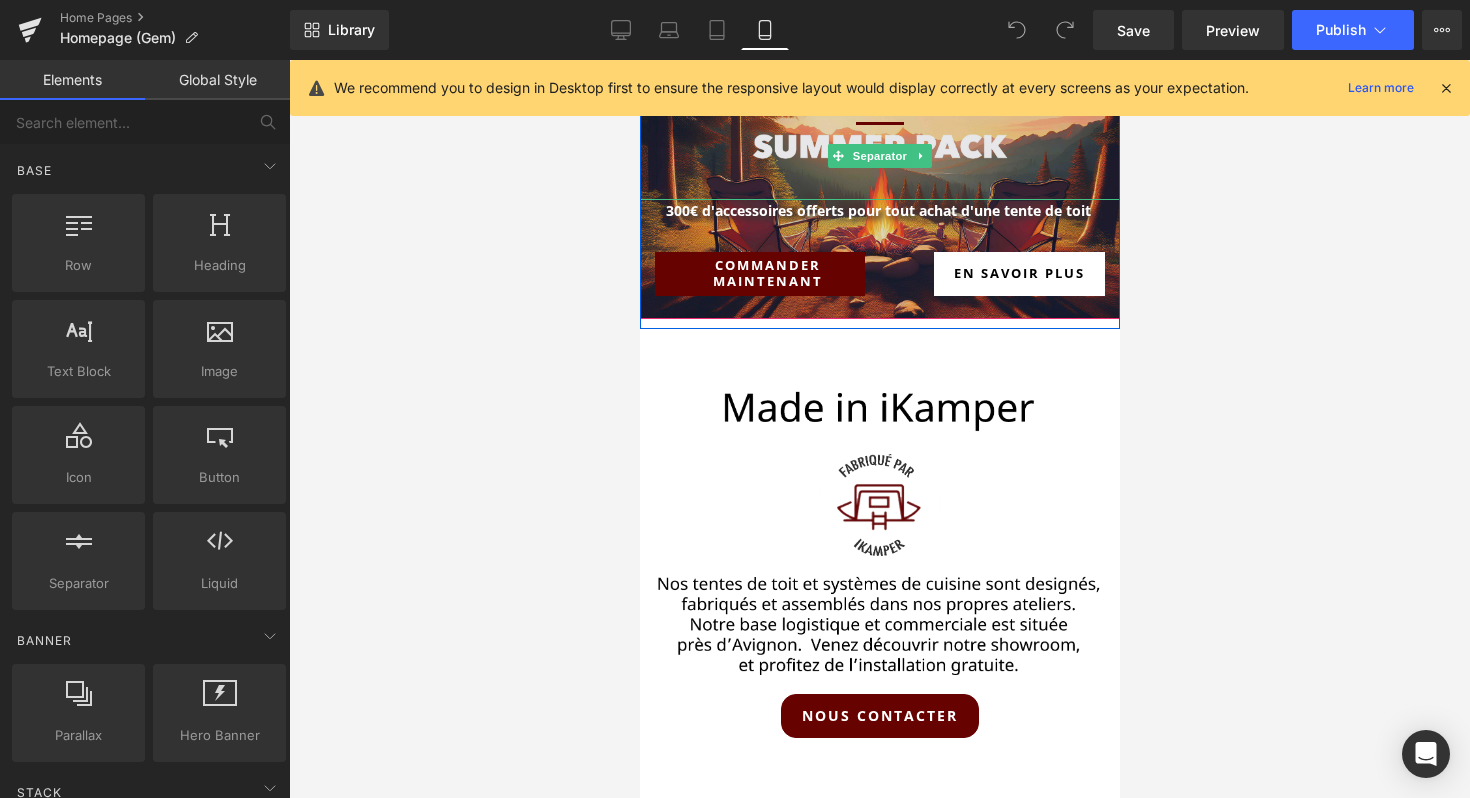 scroll, scrollTop: 0, scrollLeft: 0, axis: both 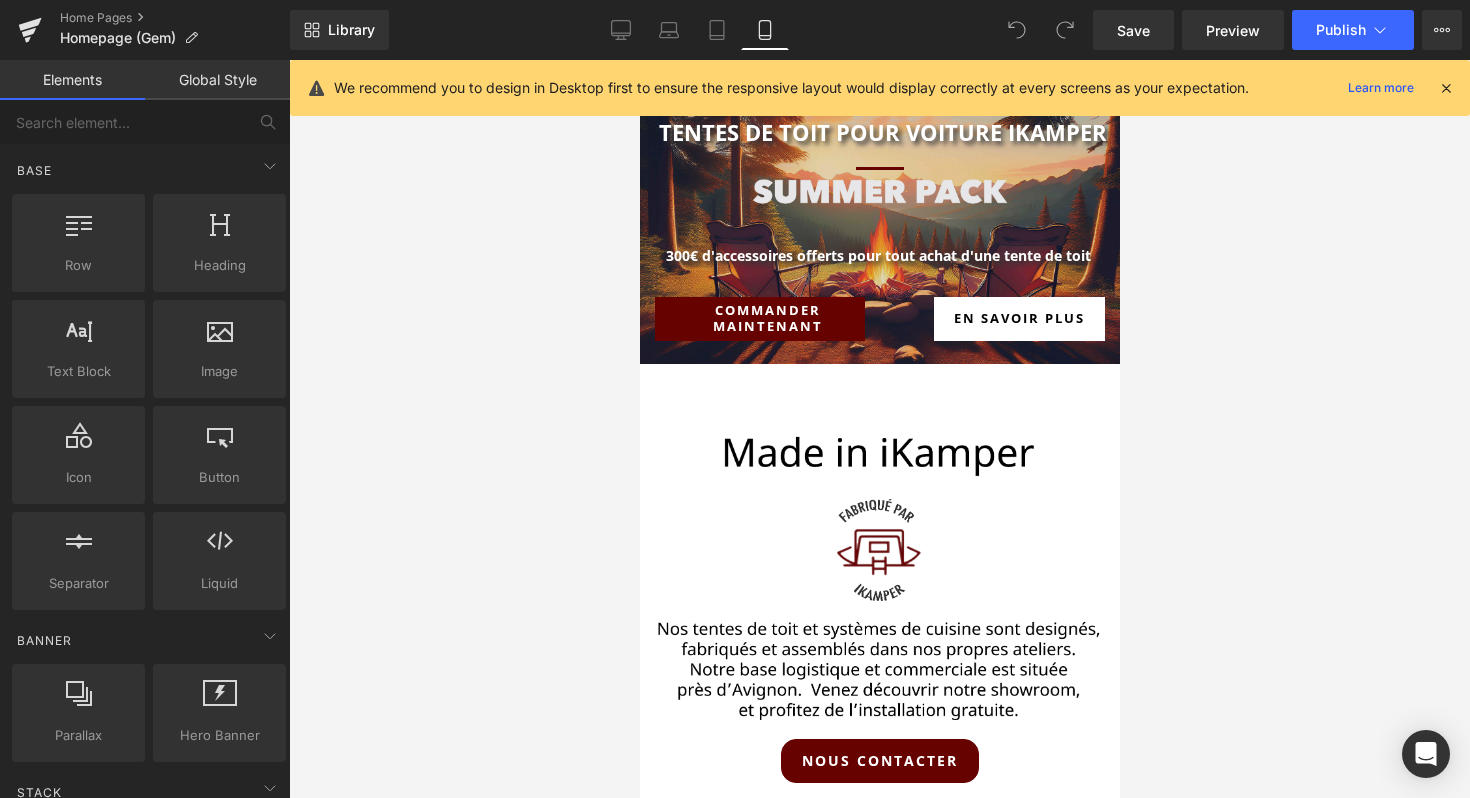 click at bounding box center (1446, 88) 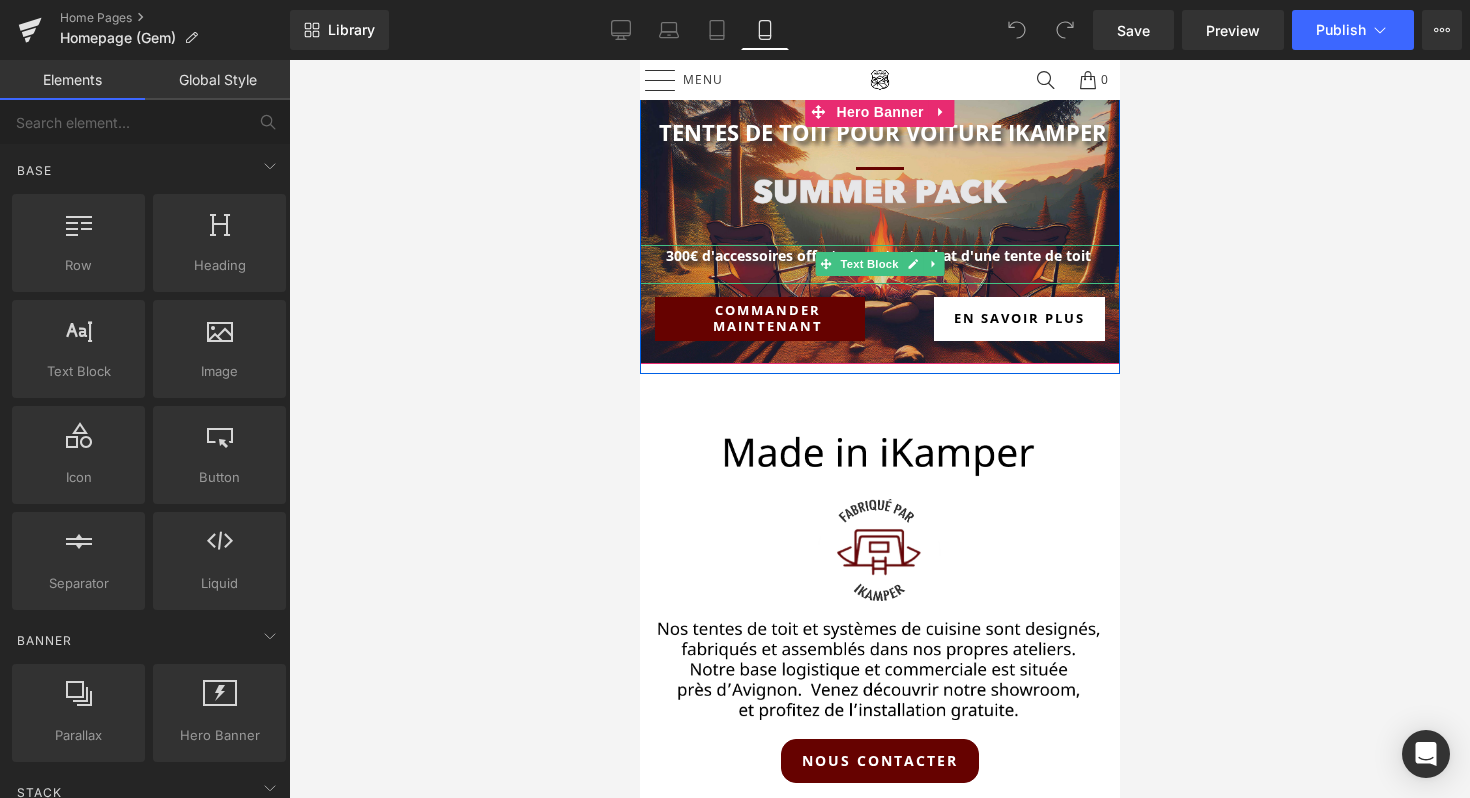 click on "300€ d'accessoires offerts pour tout achat d'une tente de toit" at bounding box center (879, 264) 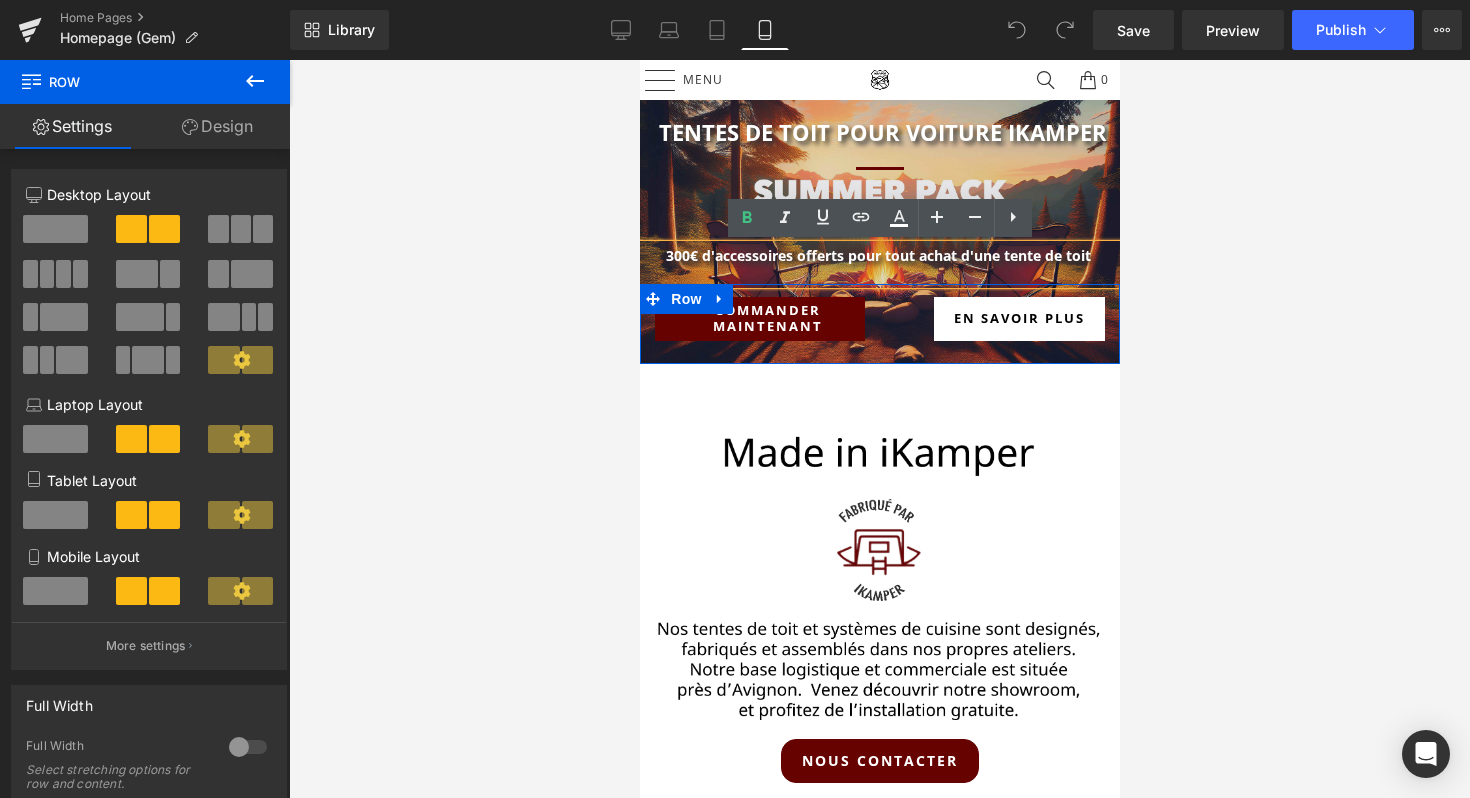 click on "Payez vos achats en plusieurs fois →
Menu
Tentes de toit
Tente de toit Dacia Duster
Accessoires
Location tente de toit
Blog
Avis
Connexion" at bounding box center [879, 4986] 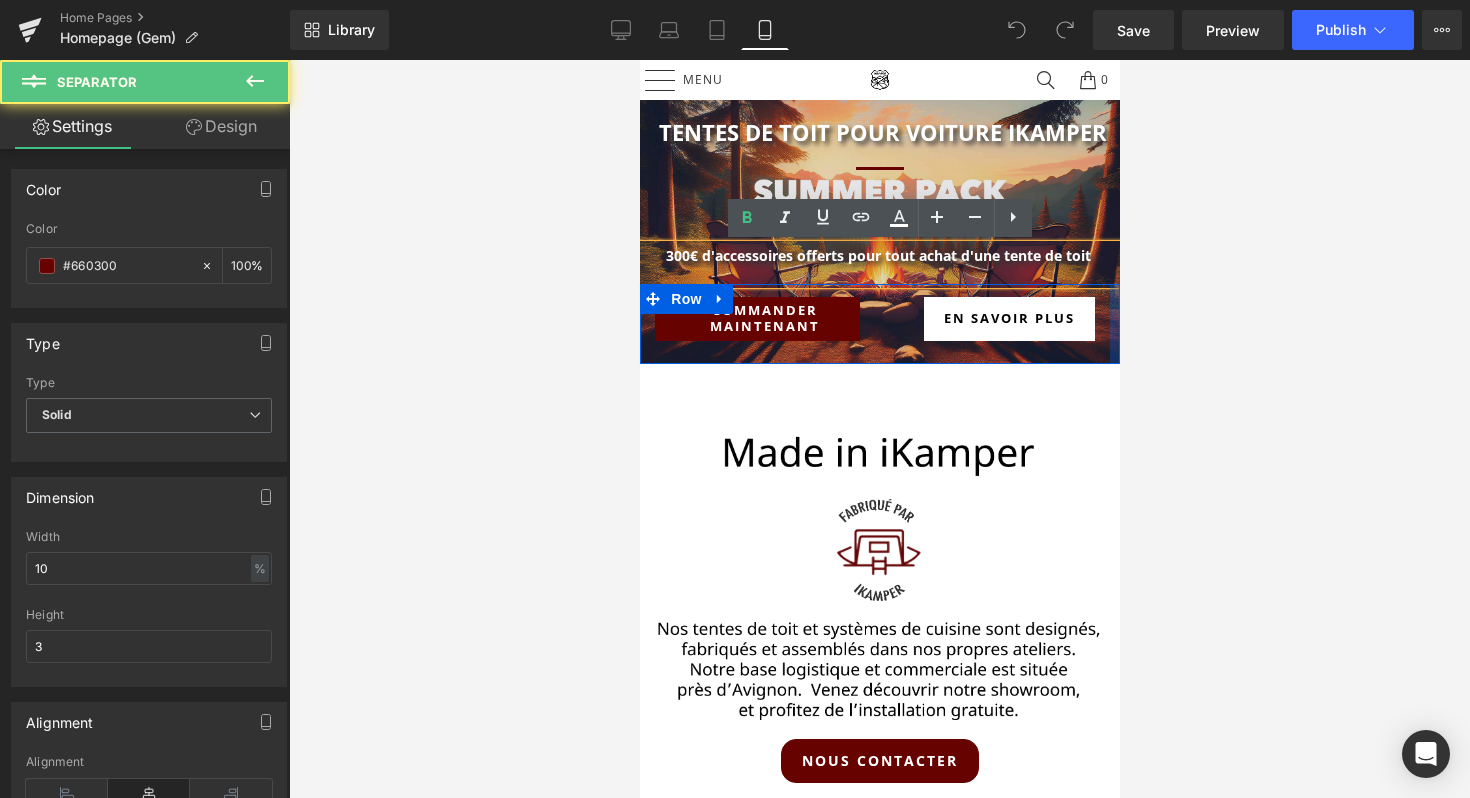 click at bounding box center [879, 201] 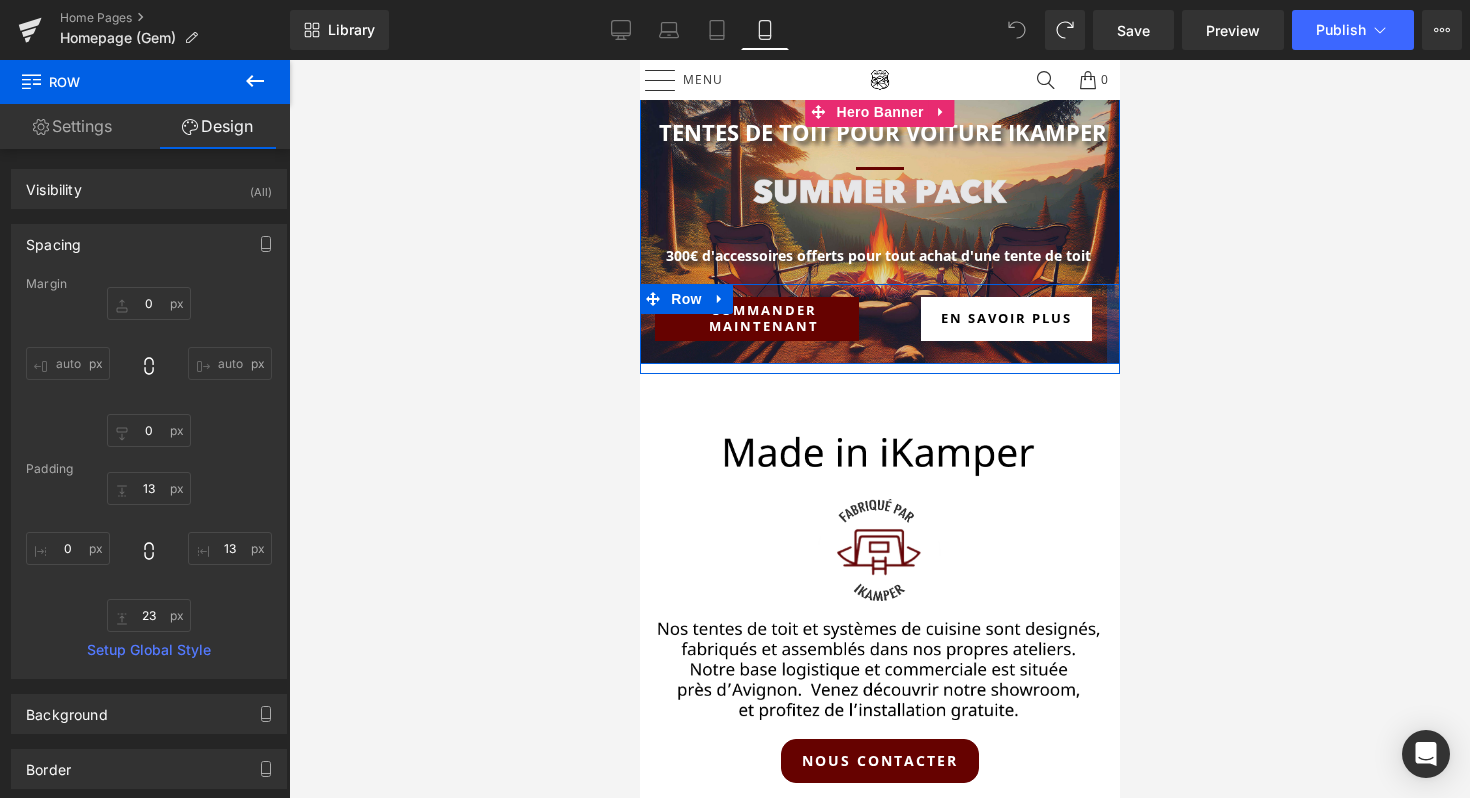 click at bounding box center [1112, 324] 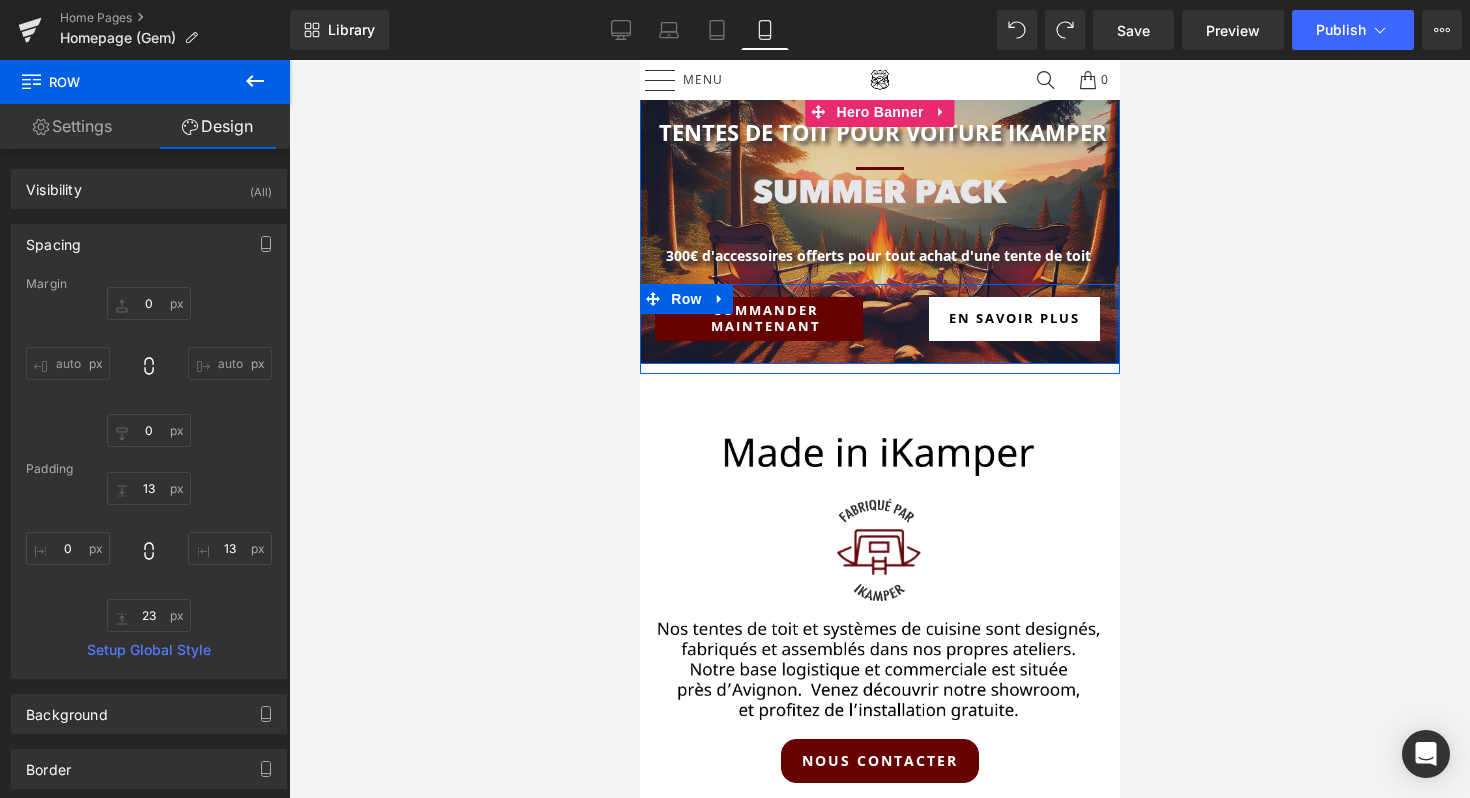 drag, startPoint x: 1108, startPoint y: 334, endPoint x: 1156, endPoint y: 332, distance: 48.04165 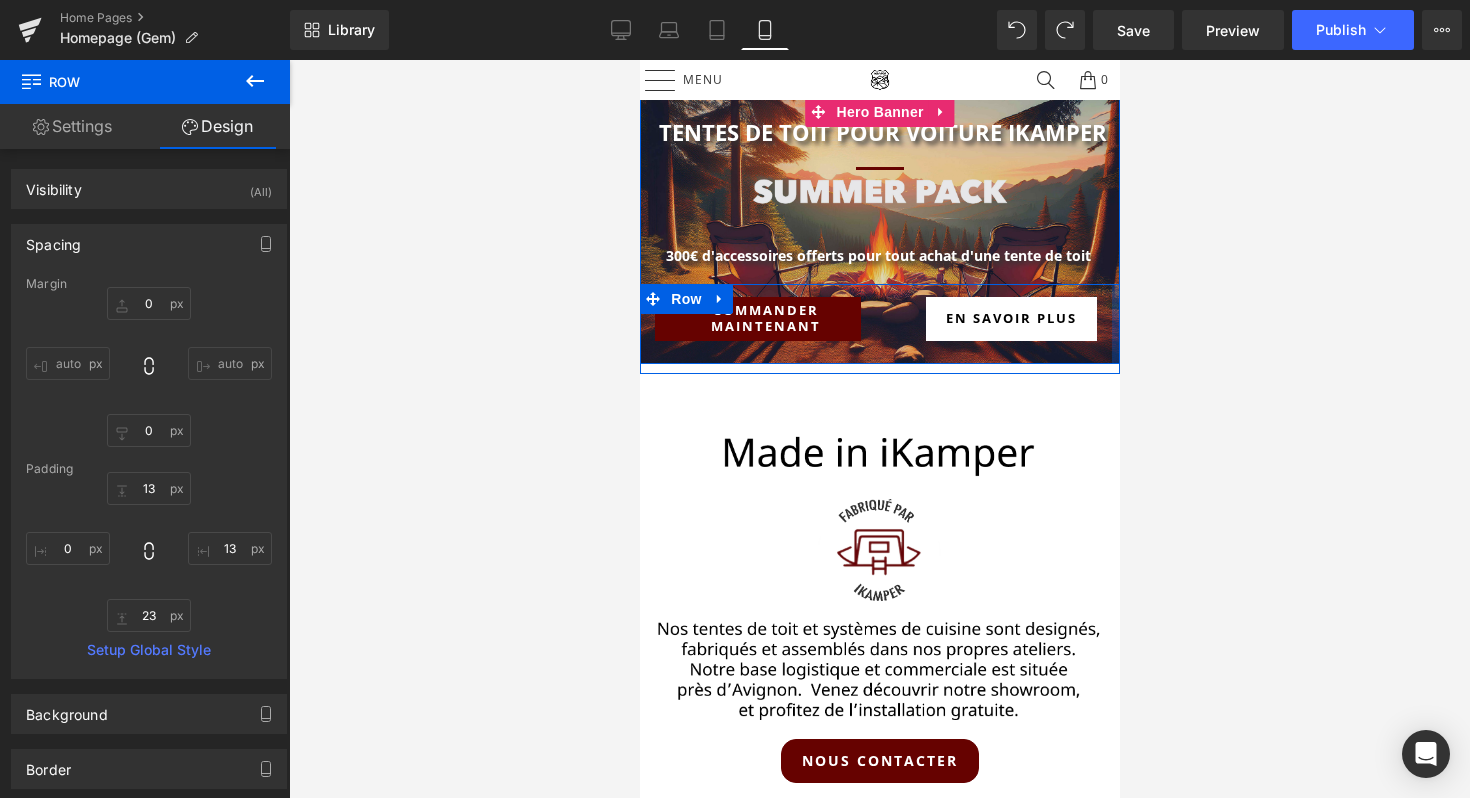 click at bounding box center [879, 429] 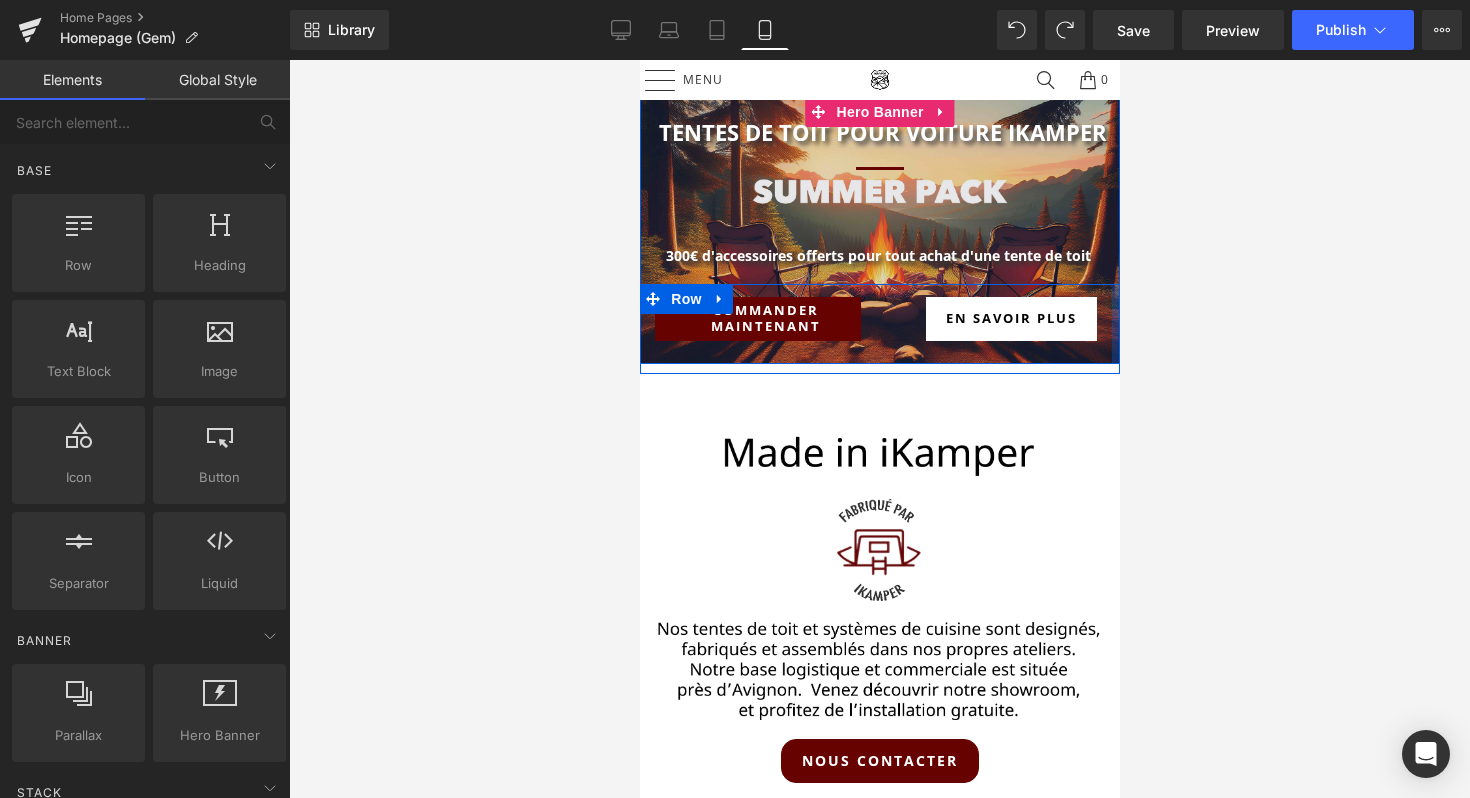 click at bounding box center (1115, 324) 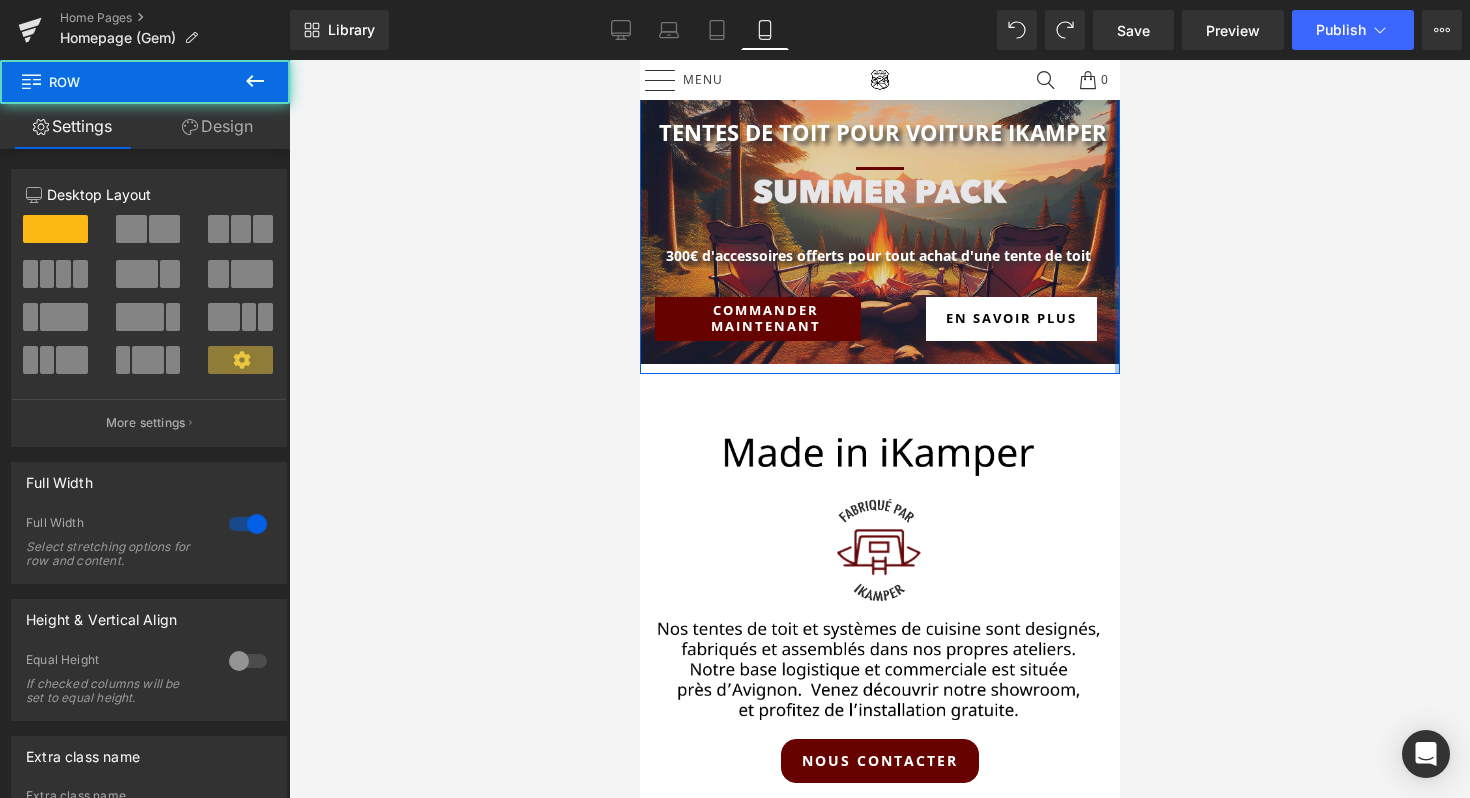 drag, startPoint x: 1116, startPoint y: 341, endPoint x: 1138, endPoint y: 341, distance: 22 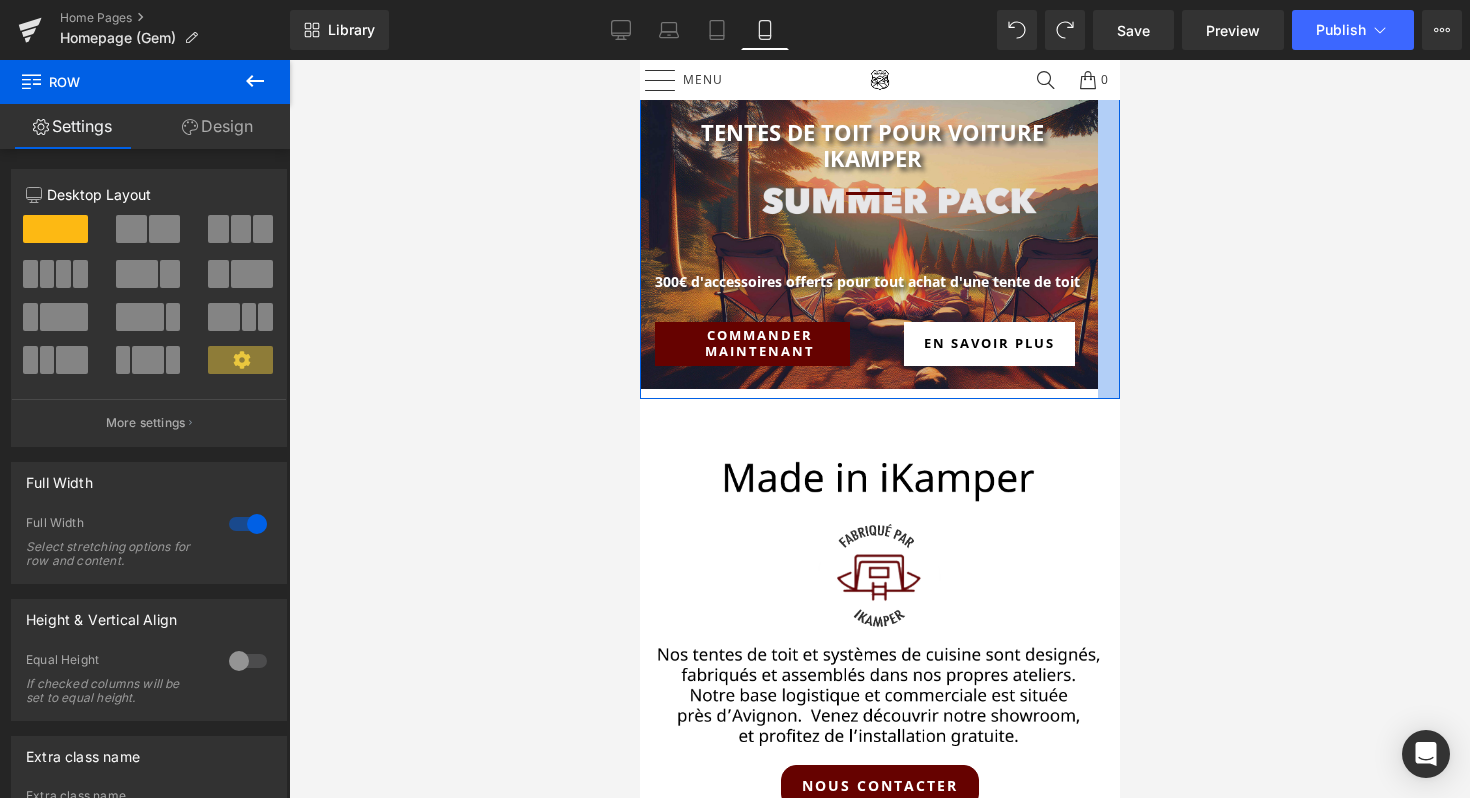 click at bounding box center [879, 429] 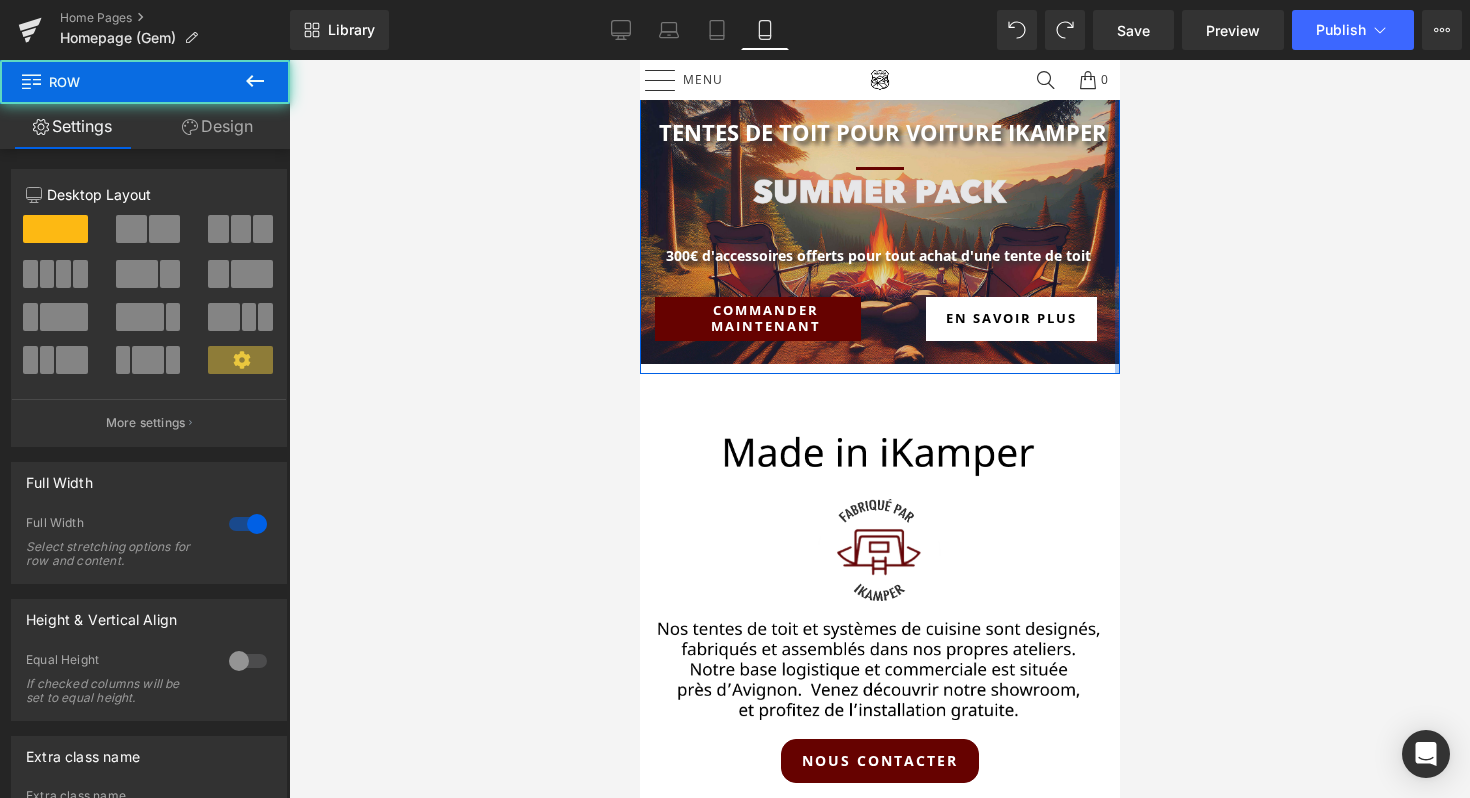 click at bounding box center (1116, 217) 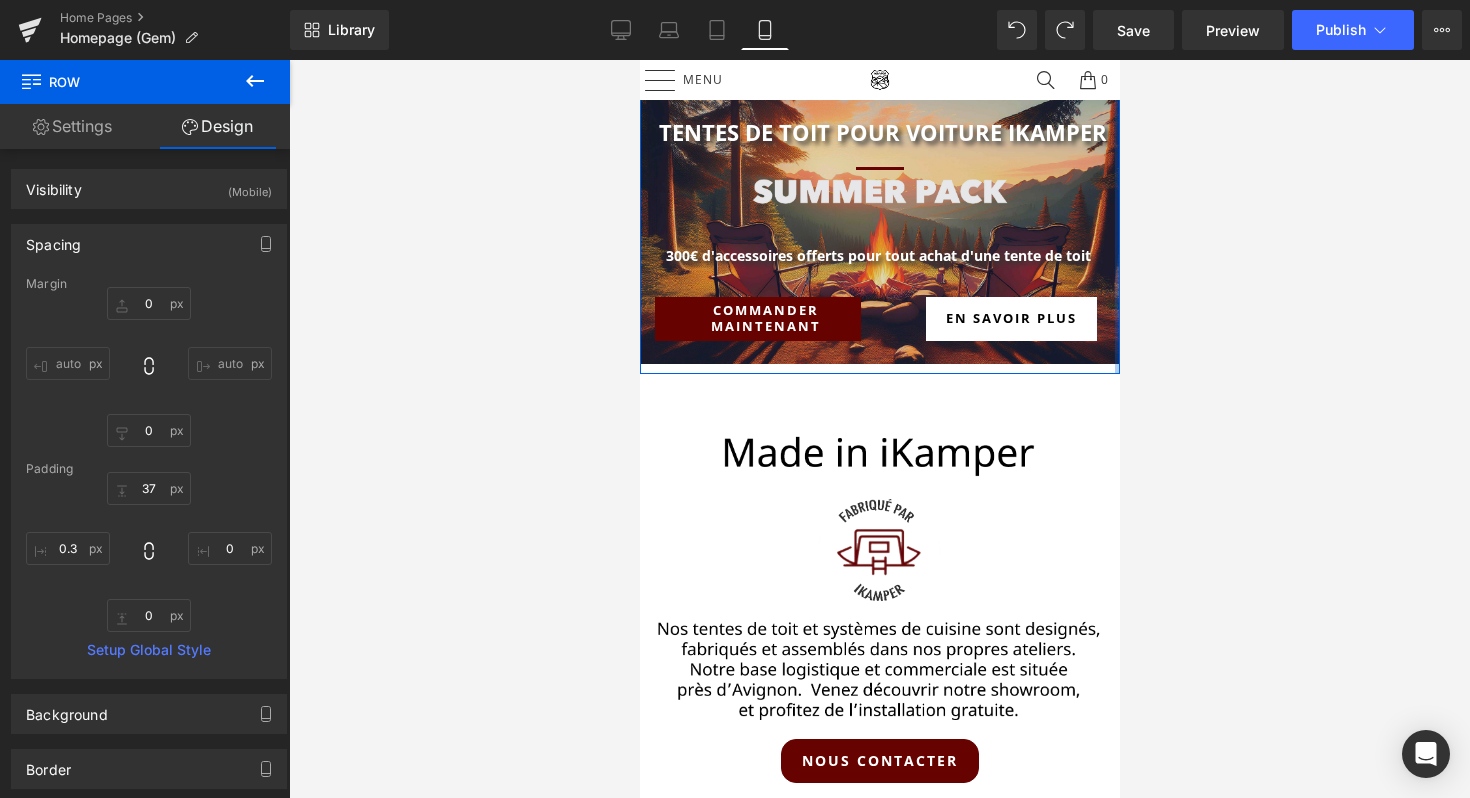 click at bounding box center (1116, 217) 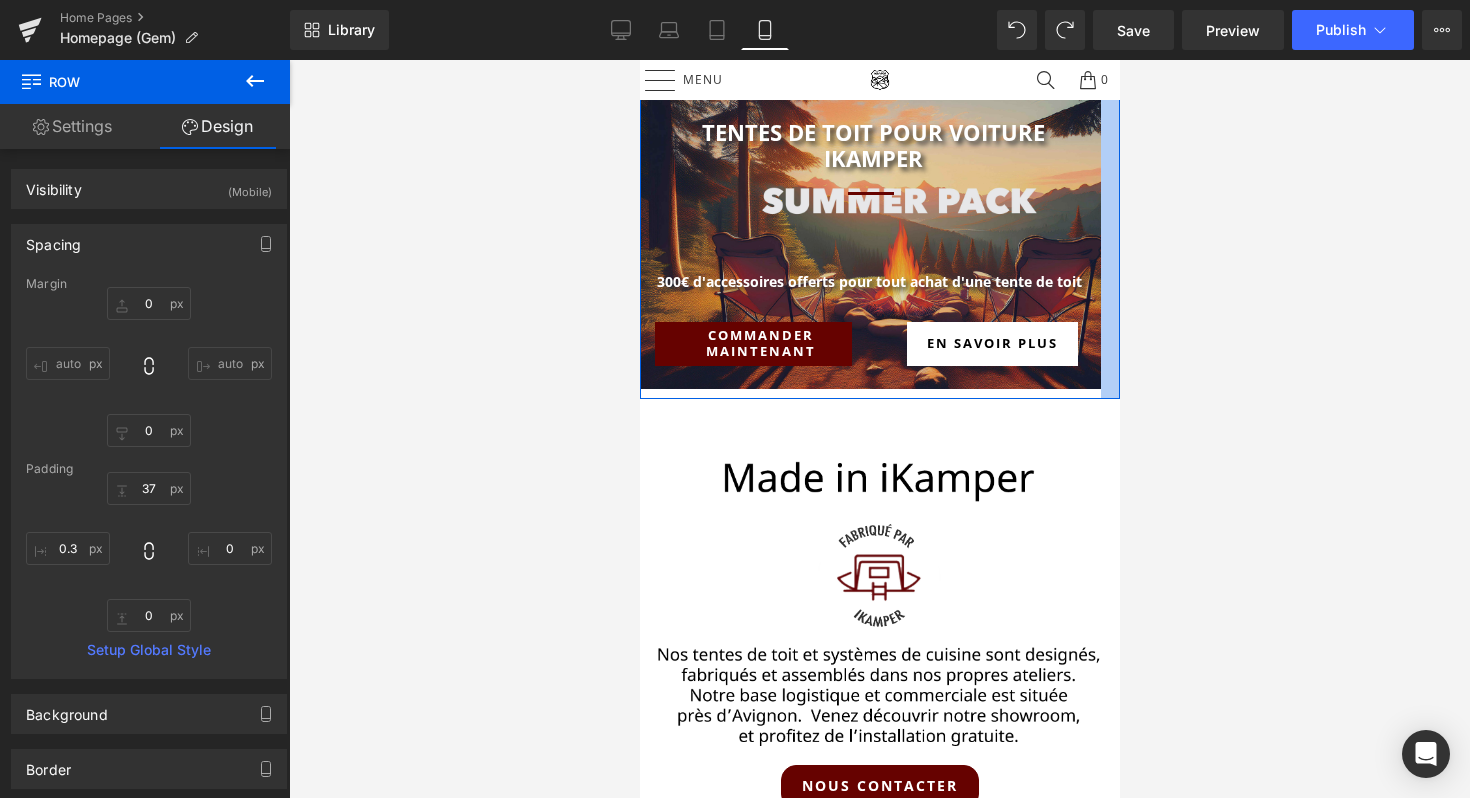 drag, startPoint x: 1117, startPoint y: 337, endPoint x: 1098, endPoint y: 332, distance: 19.646883 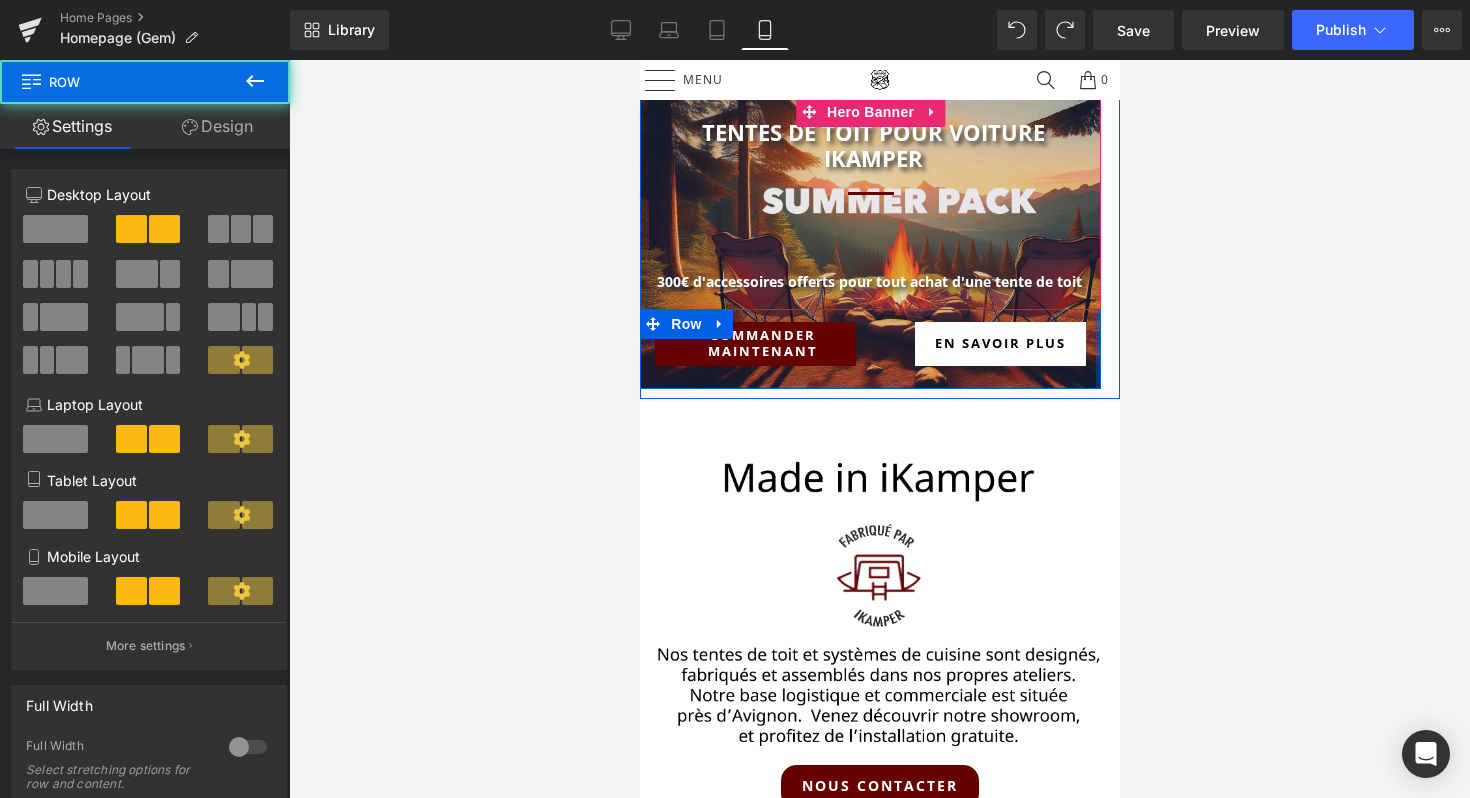 drag, startPoint x: 1098, startPoint y: 365, endPoint x: 1124, endPoint y: 366, distance: 26.019224 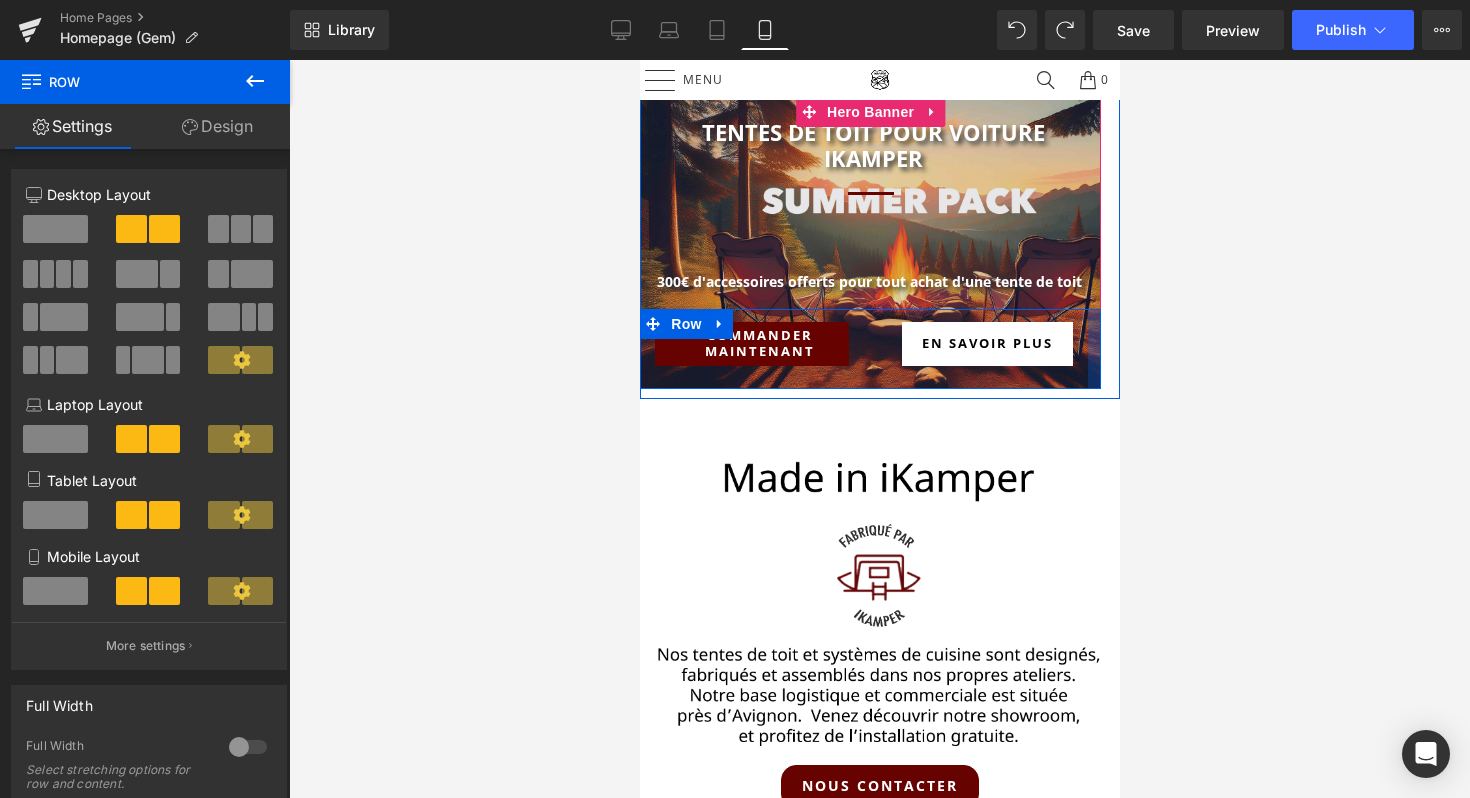 click at bounding box center [1093, 349] 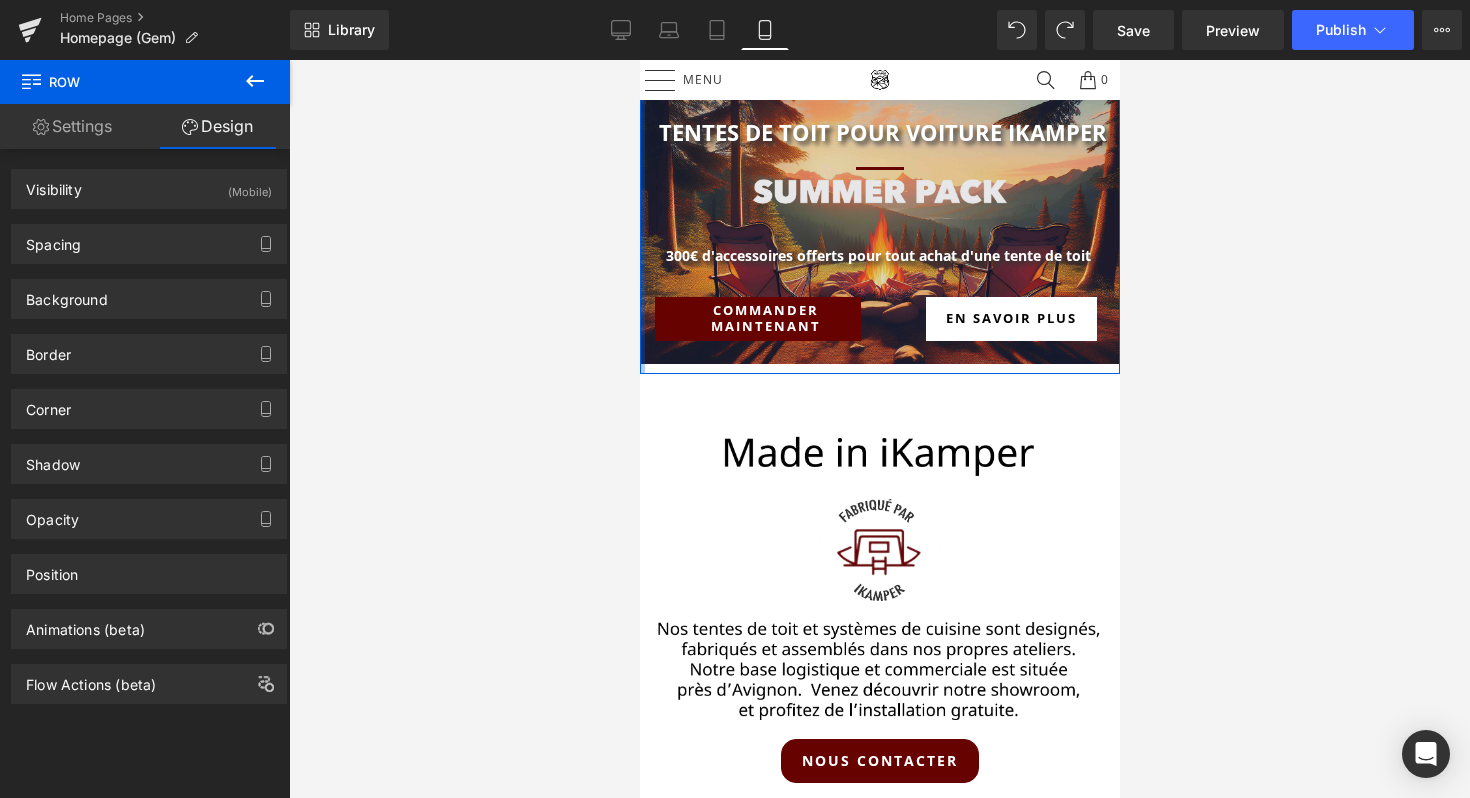drag, startPoint x: 639, startPoint y: 195, endPoint x: 622, endPoint y: 192, distance: 17.262676 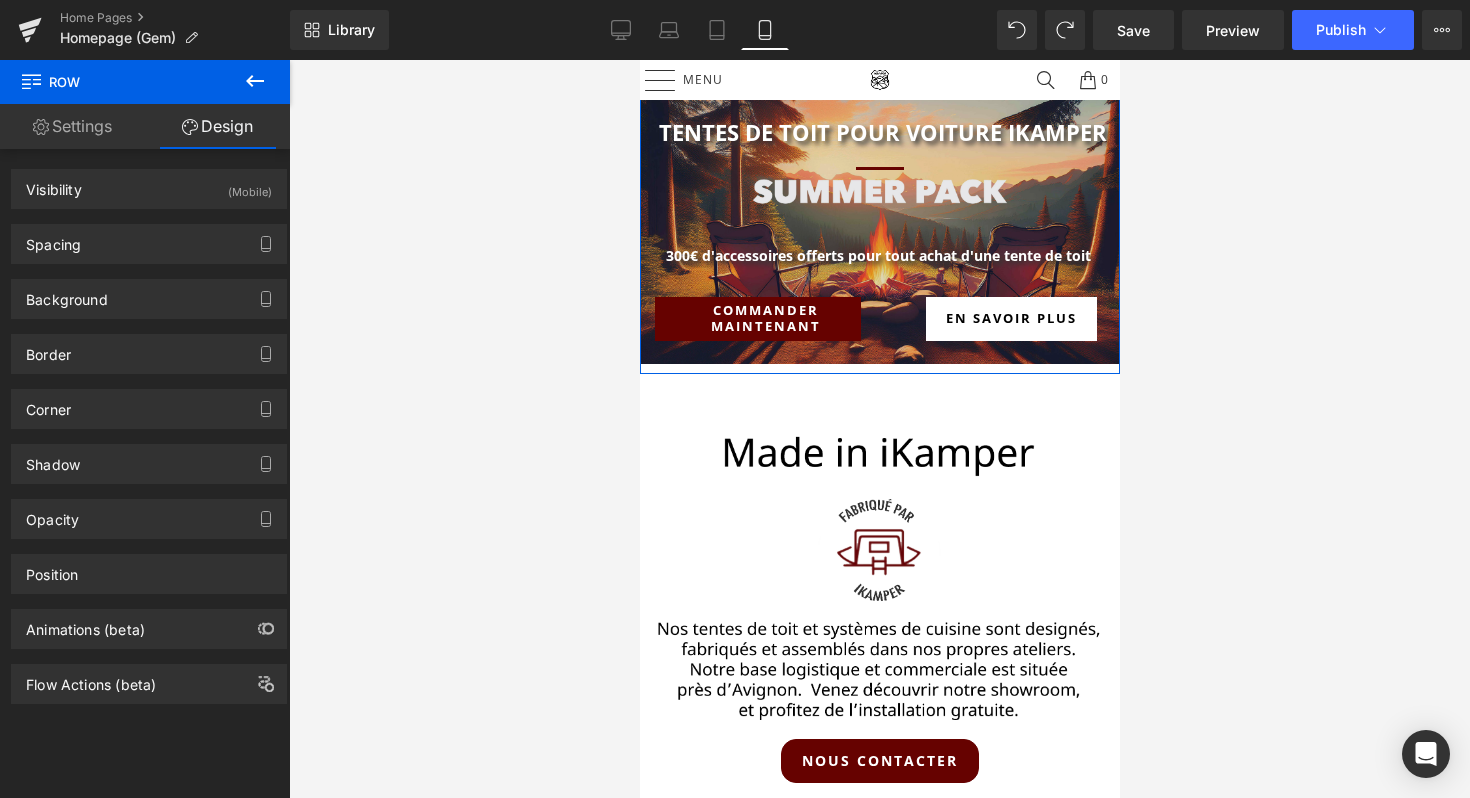 click at bounding box center (639, 217) 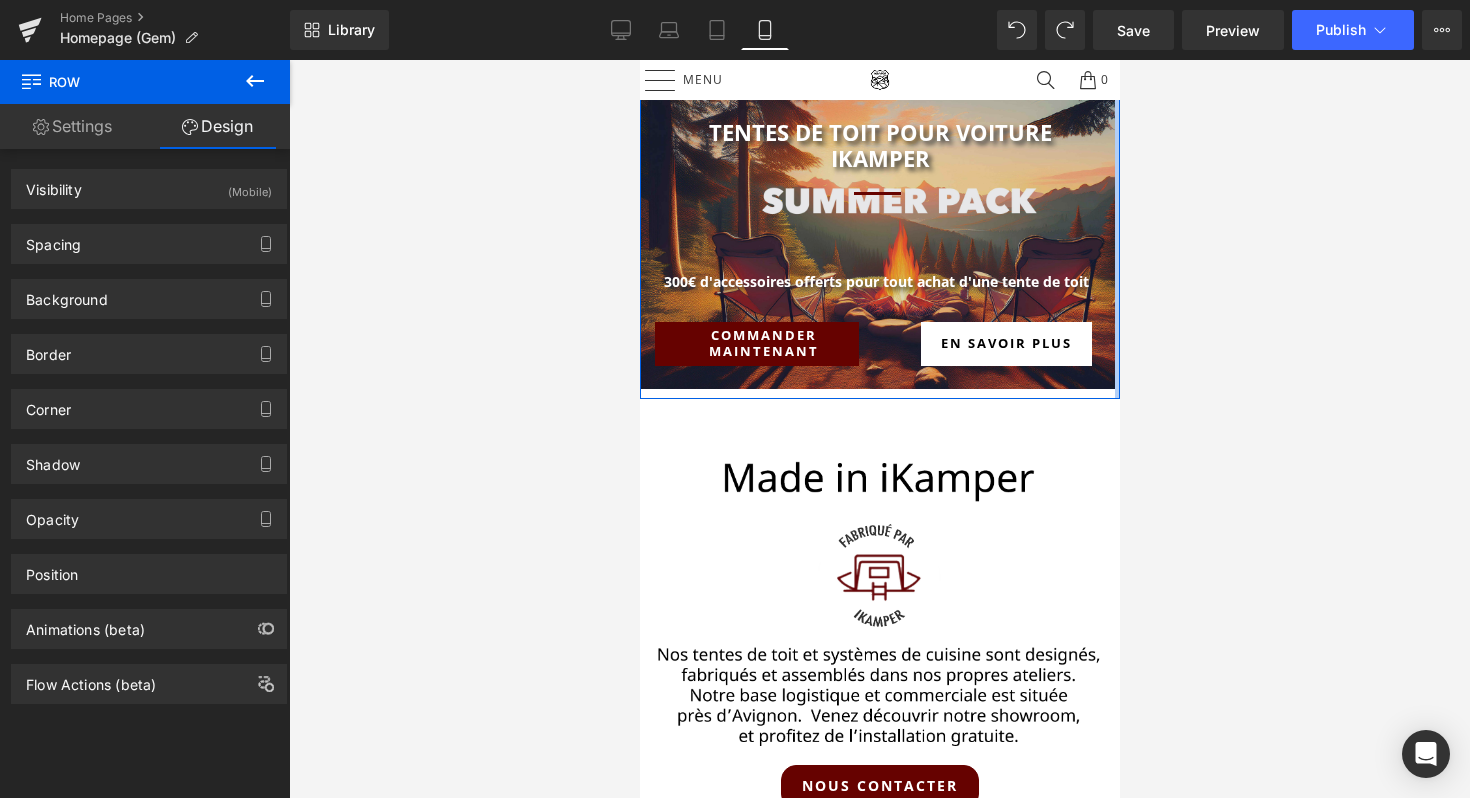 click on "Payez vos achats en plusieurs fois →
Menu
Tentes de toit
Tente de toit Dacia Duster
Accessoires
Location tente de toit
Blog
Avis
Connexion" at bounding box center [879, 4999] 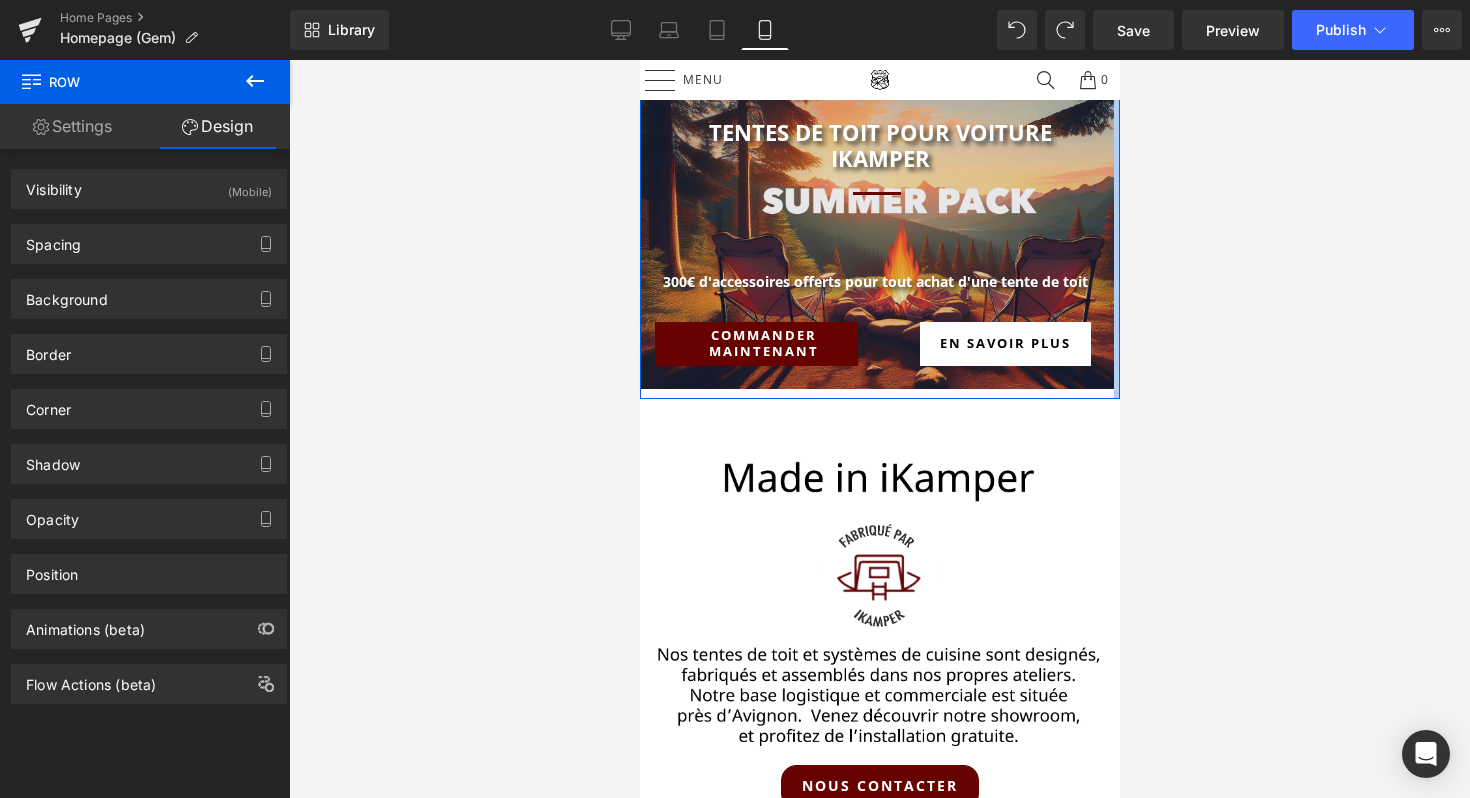 click at bounding box center (1116, 229) 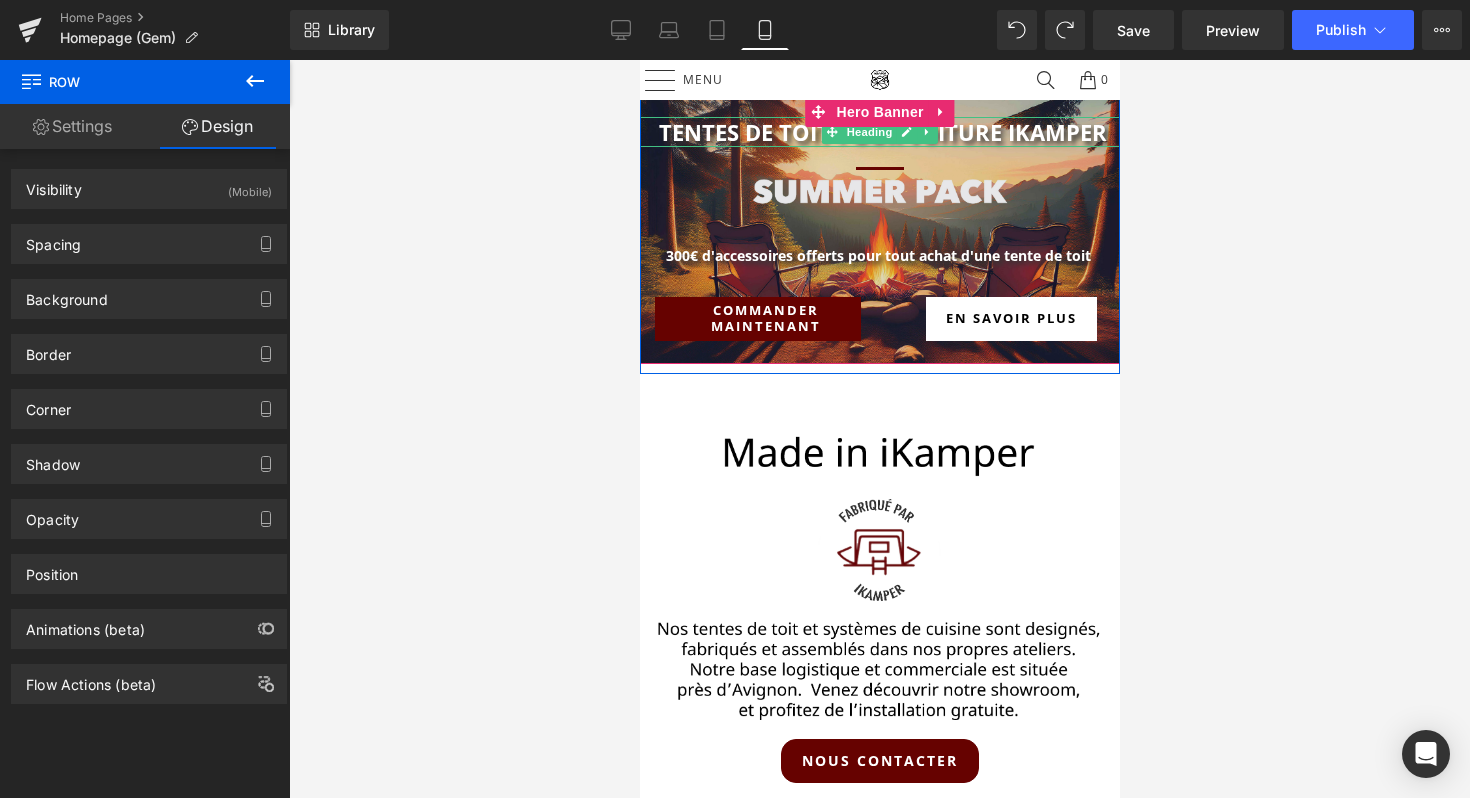 click on "Tentes de toit pour voiture iKamper" at bounding box center (879, 132) 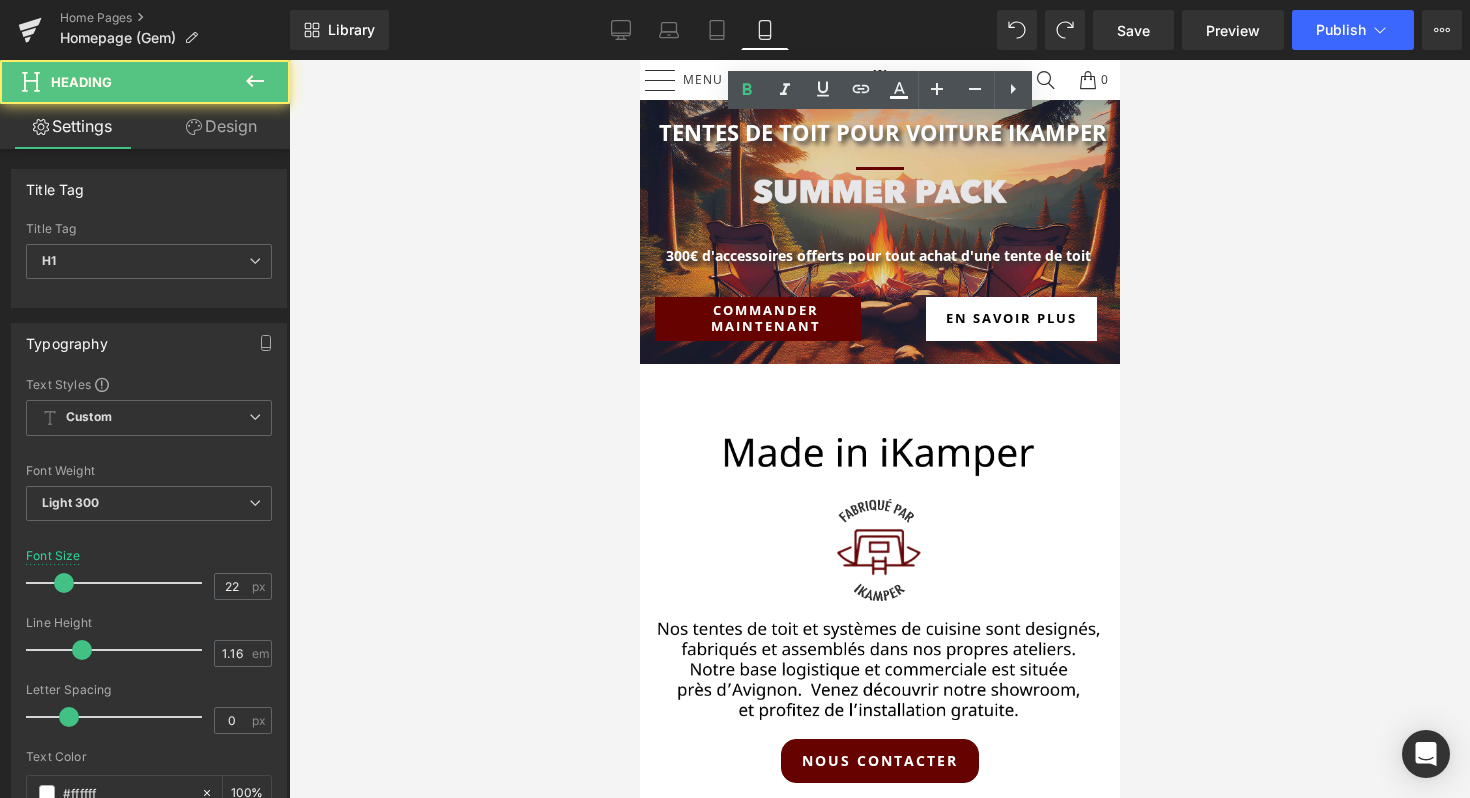 click at bounding box center (879, 429) 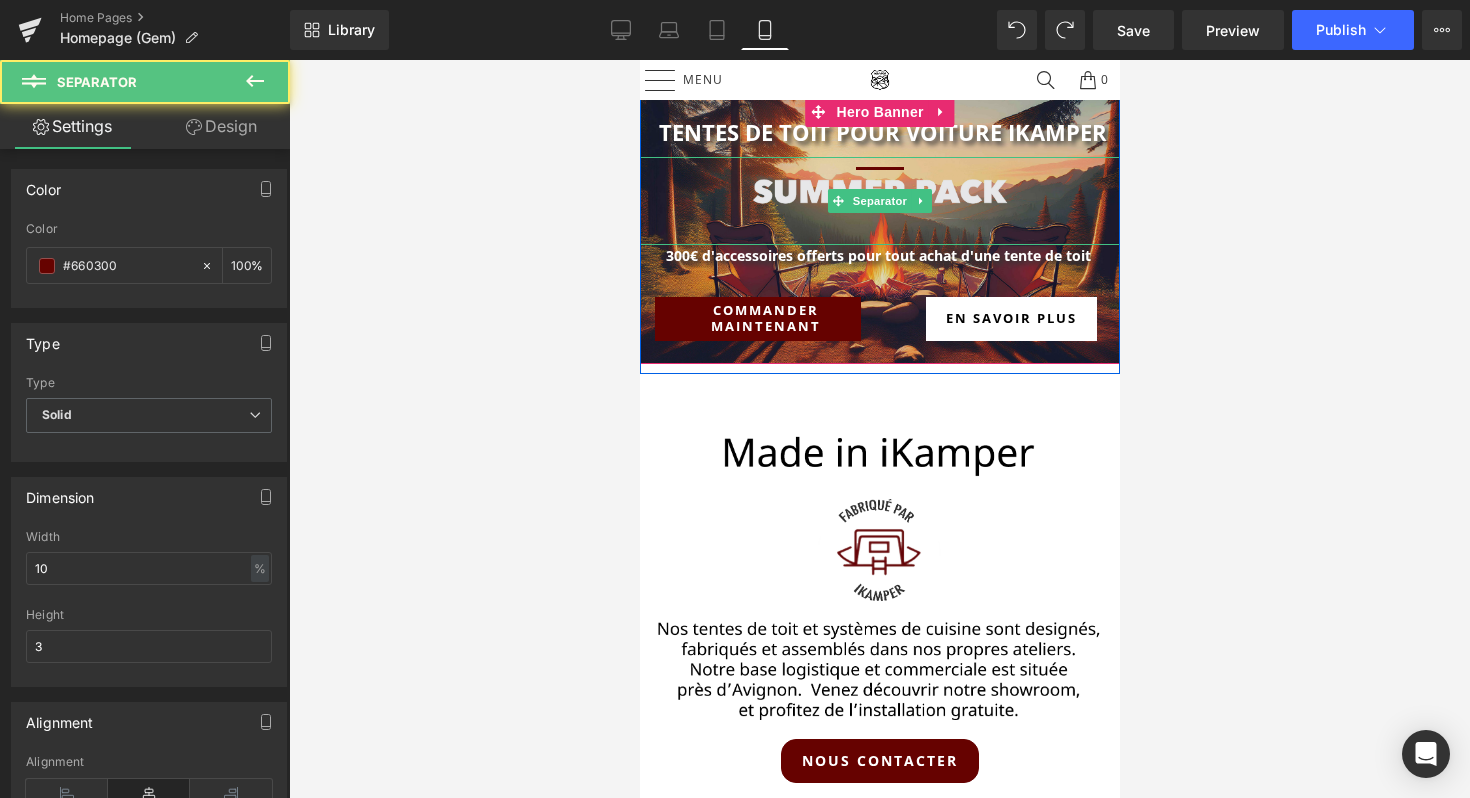 click at bounding box center [879, 201] 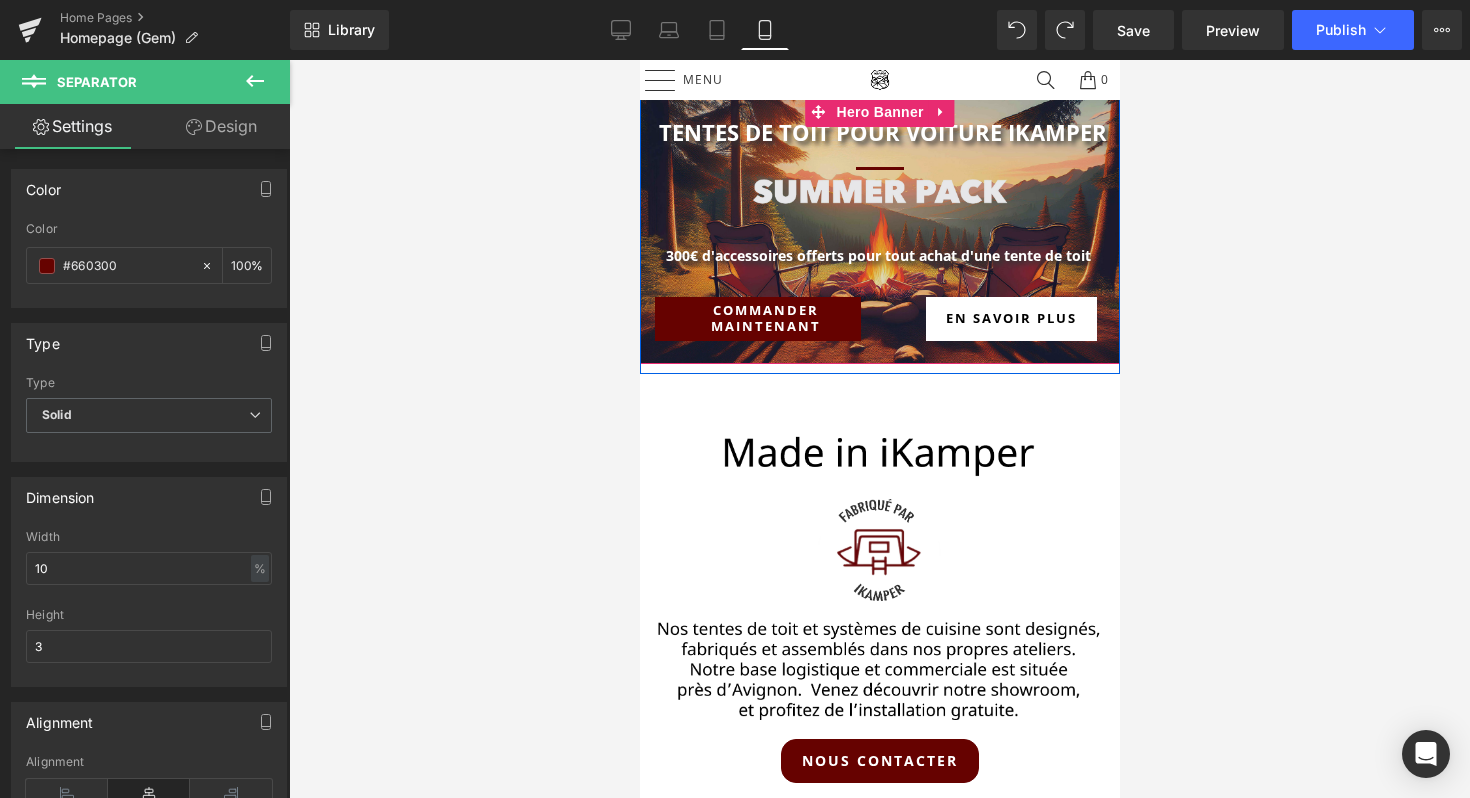 click on "Tentes de toit pour voiture iKamper
Heading
Separator
Text Block
Commander Maintenant Button" at bounding box center (879, 240) 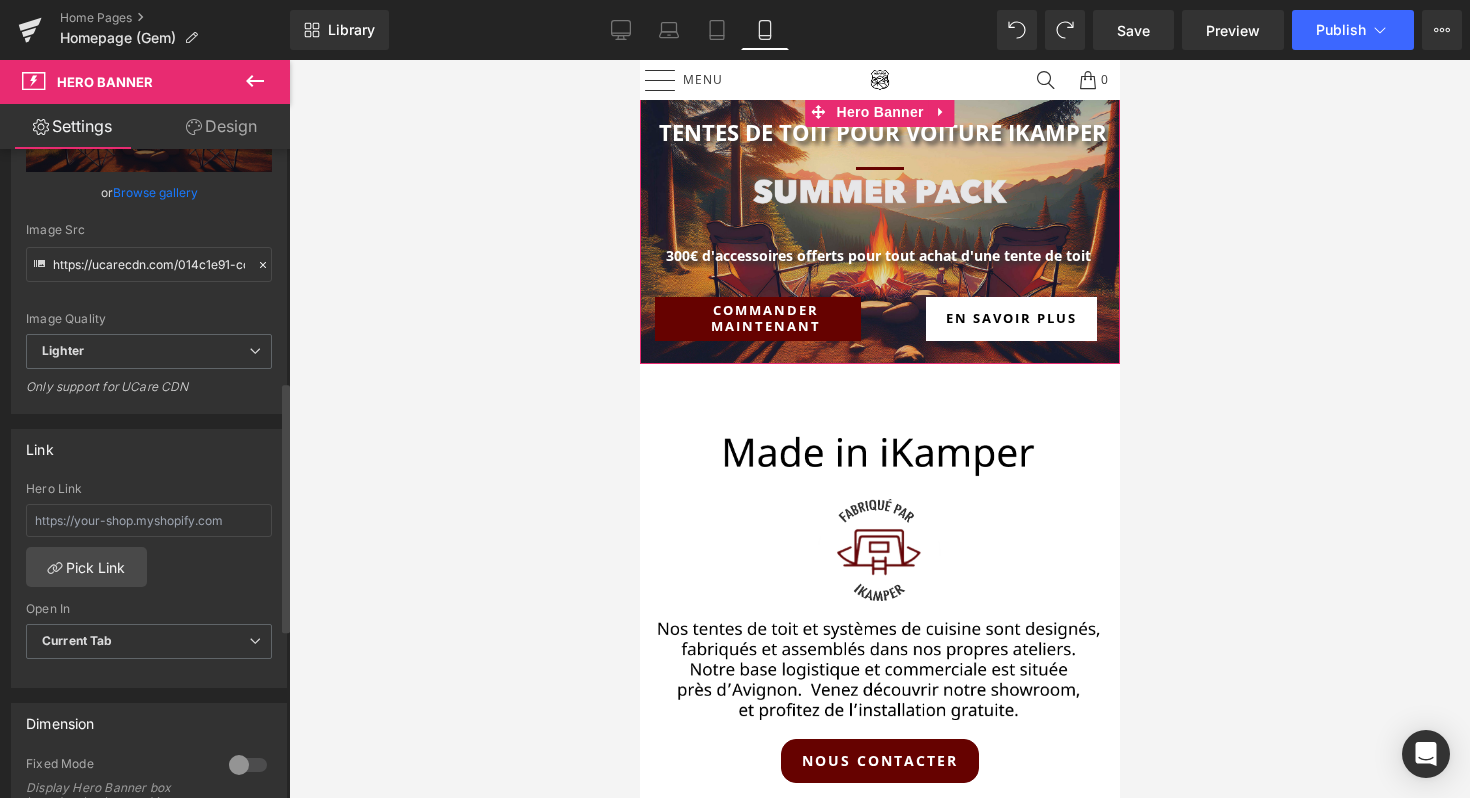 scroll, scrollTop: 0, scrollLeft: 0, axis: both 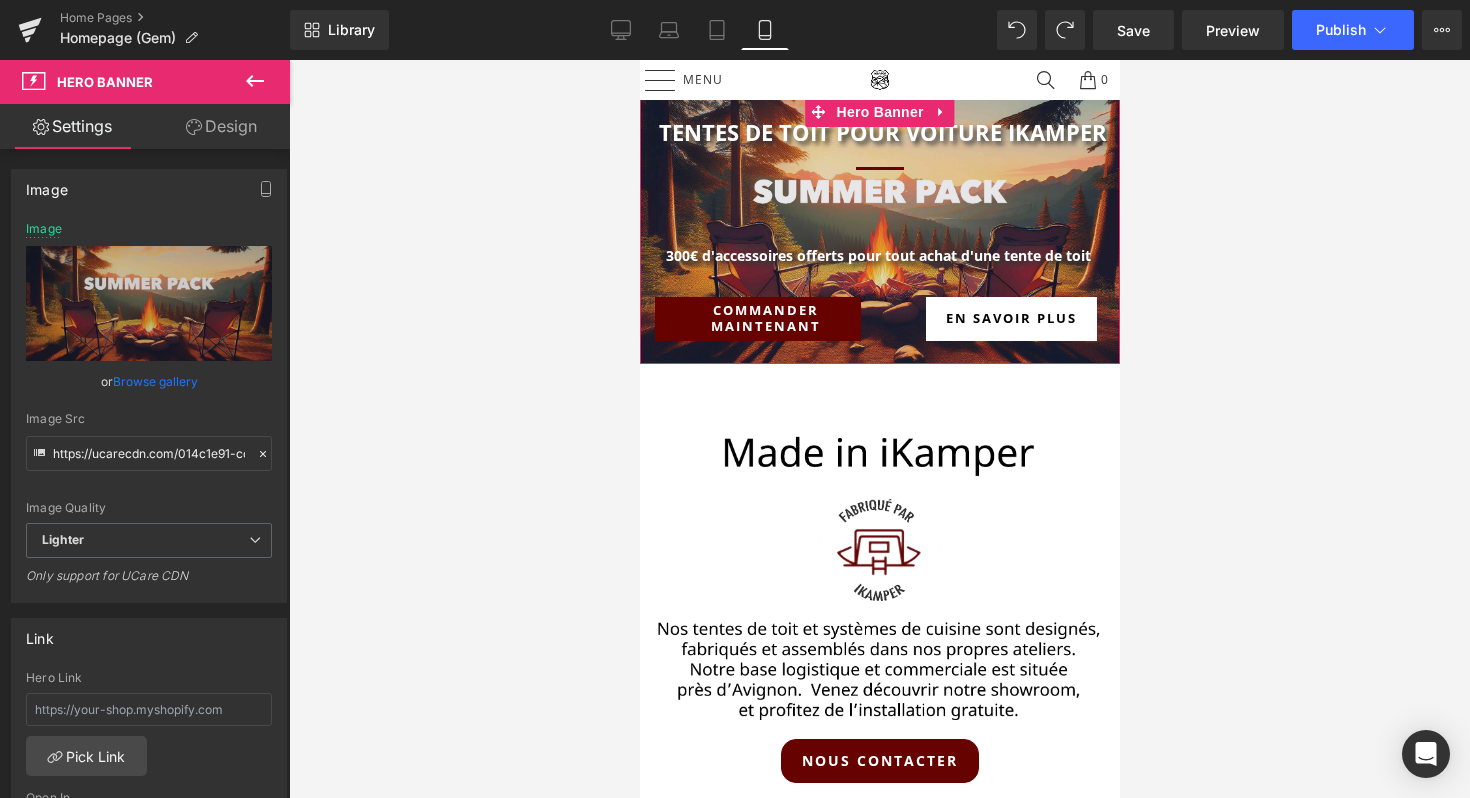 click on "Design" at bounding box center [221, 126] 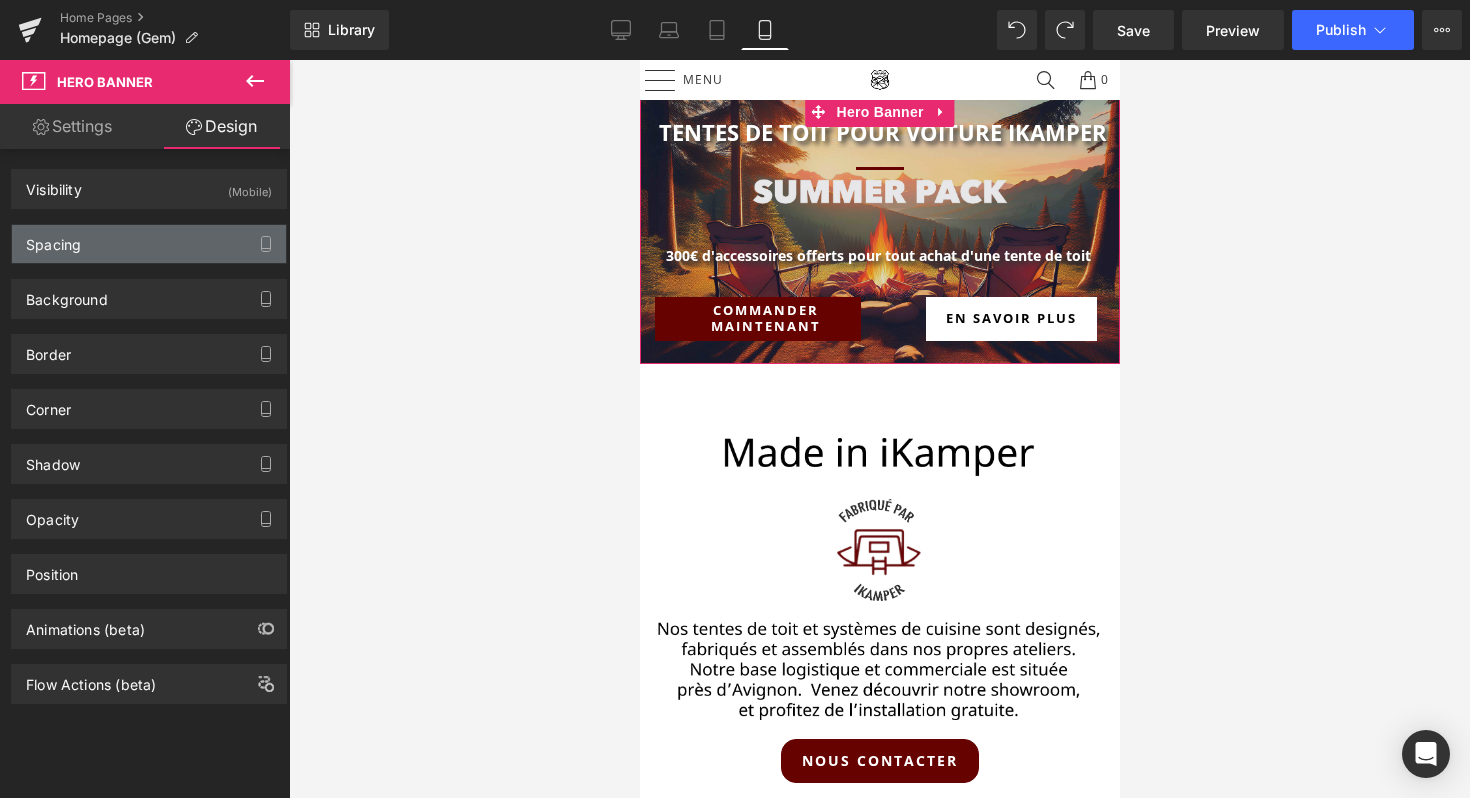 click on "Spacing" at bounding box center (149, 244) 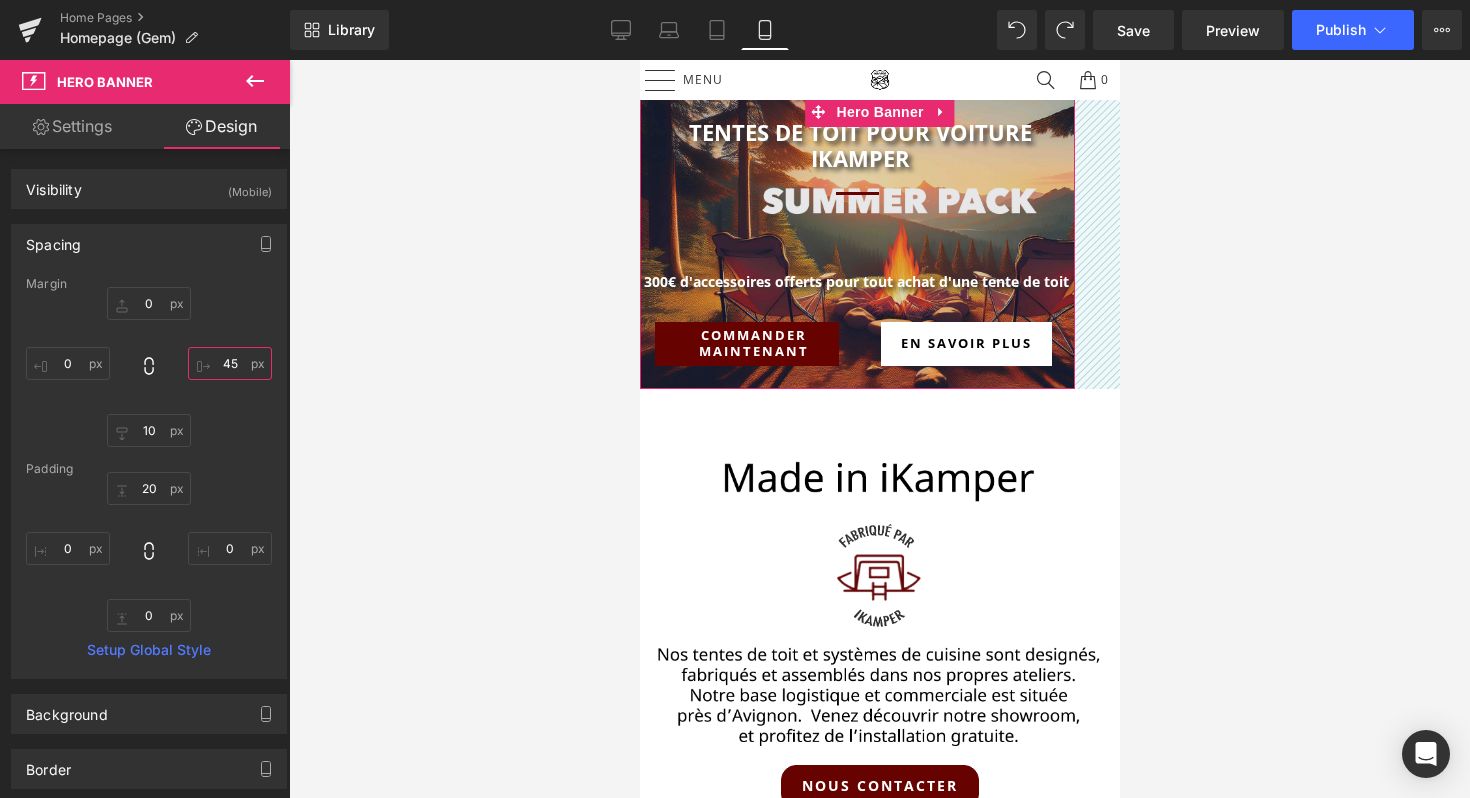 drag, startPoint x: 232, startPoint y: 368, endPoint x: 243, endPoint y: 323, distance: 46.32494 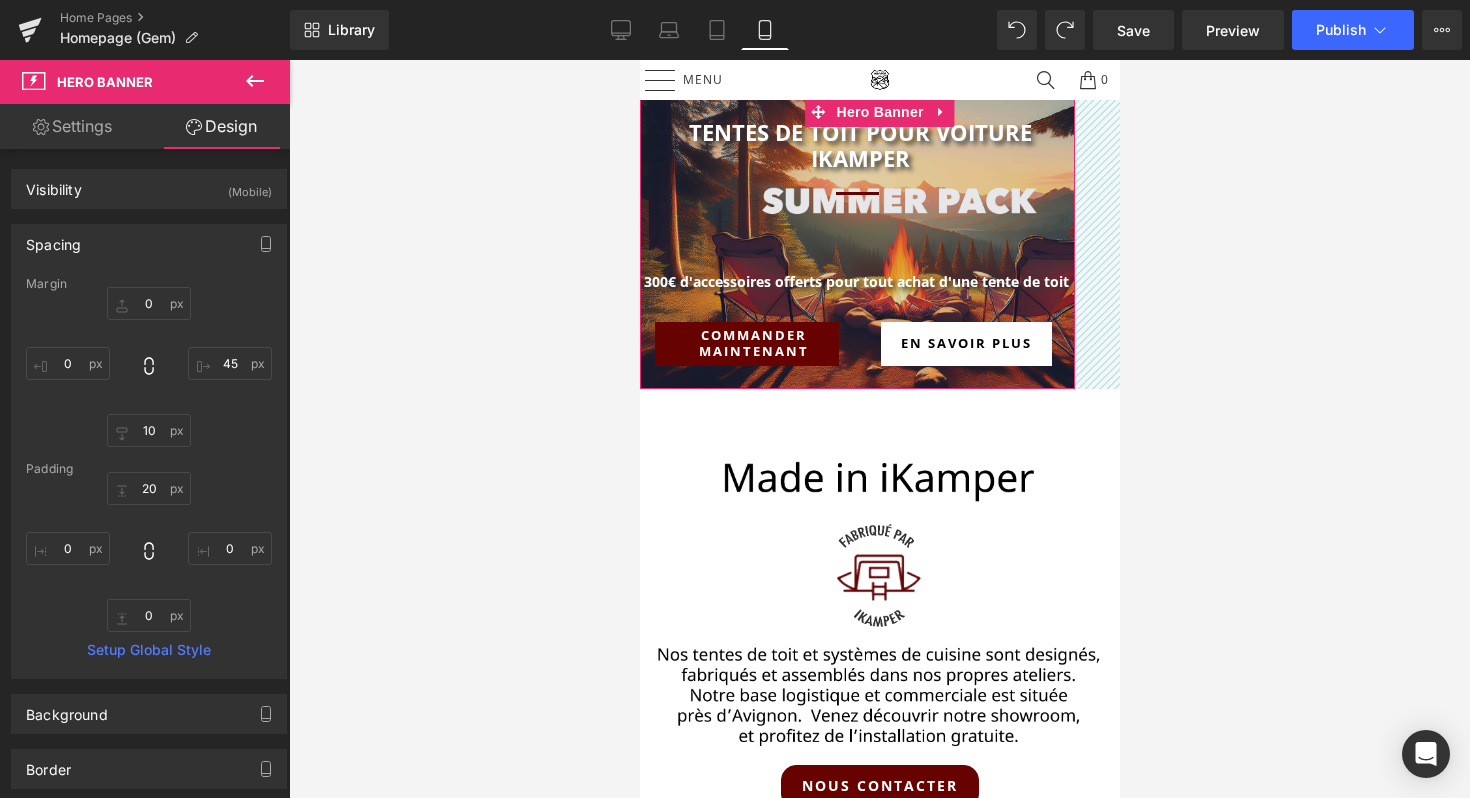 click on "0
0
10
0" at bounding box center [149, 367] 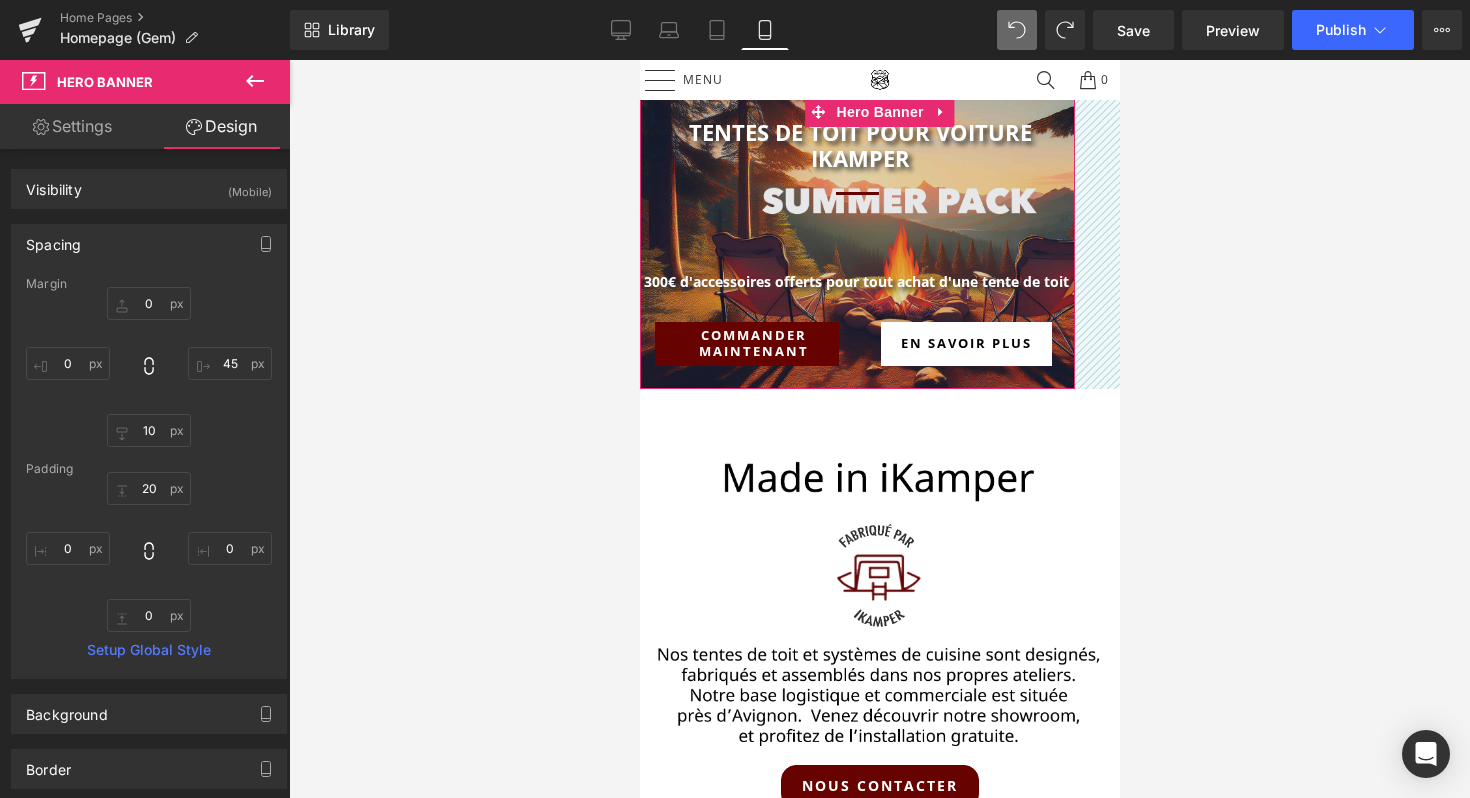 click 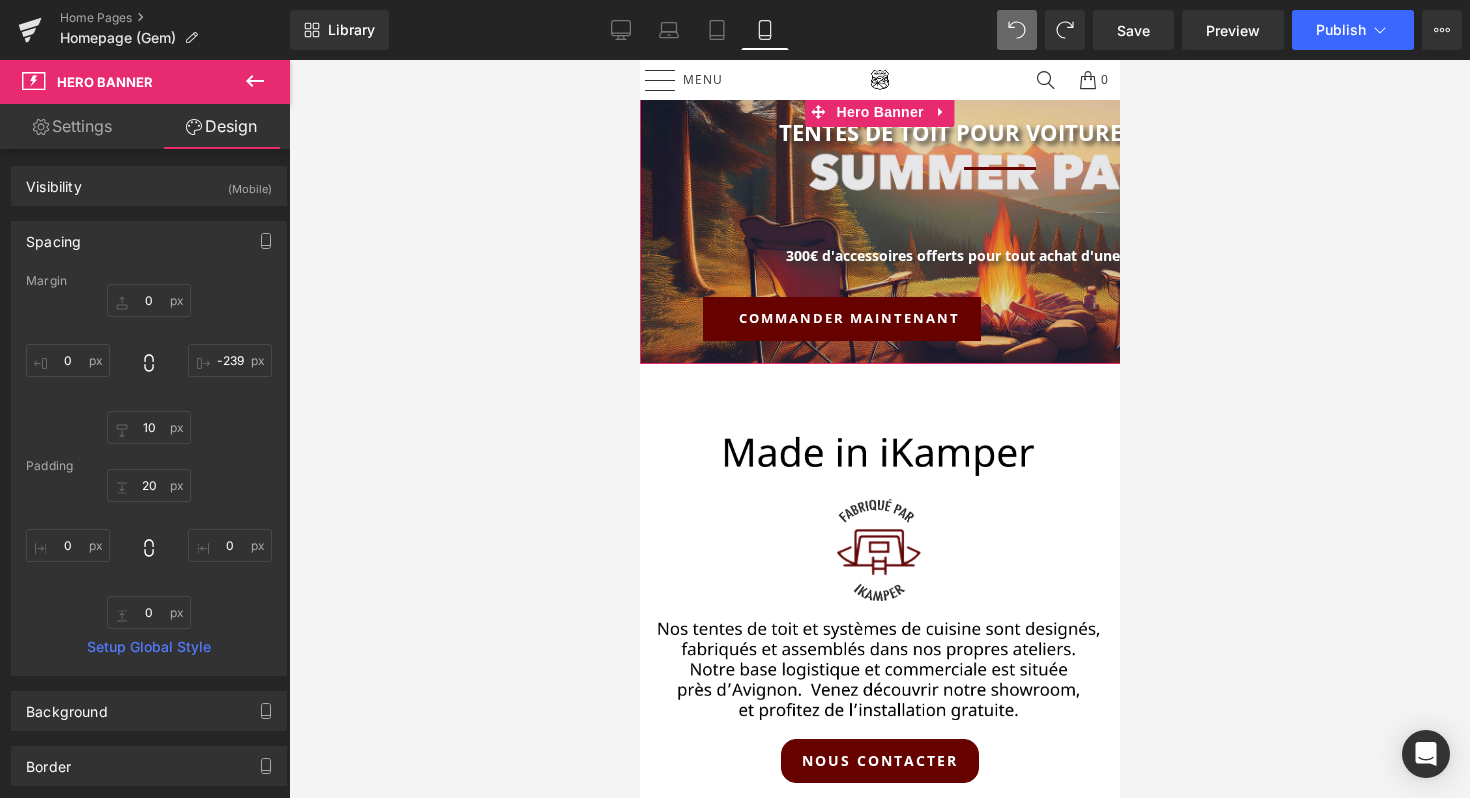 scroll, scrollTop: 2, scrollLeft: 0, axis: vertical 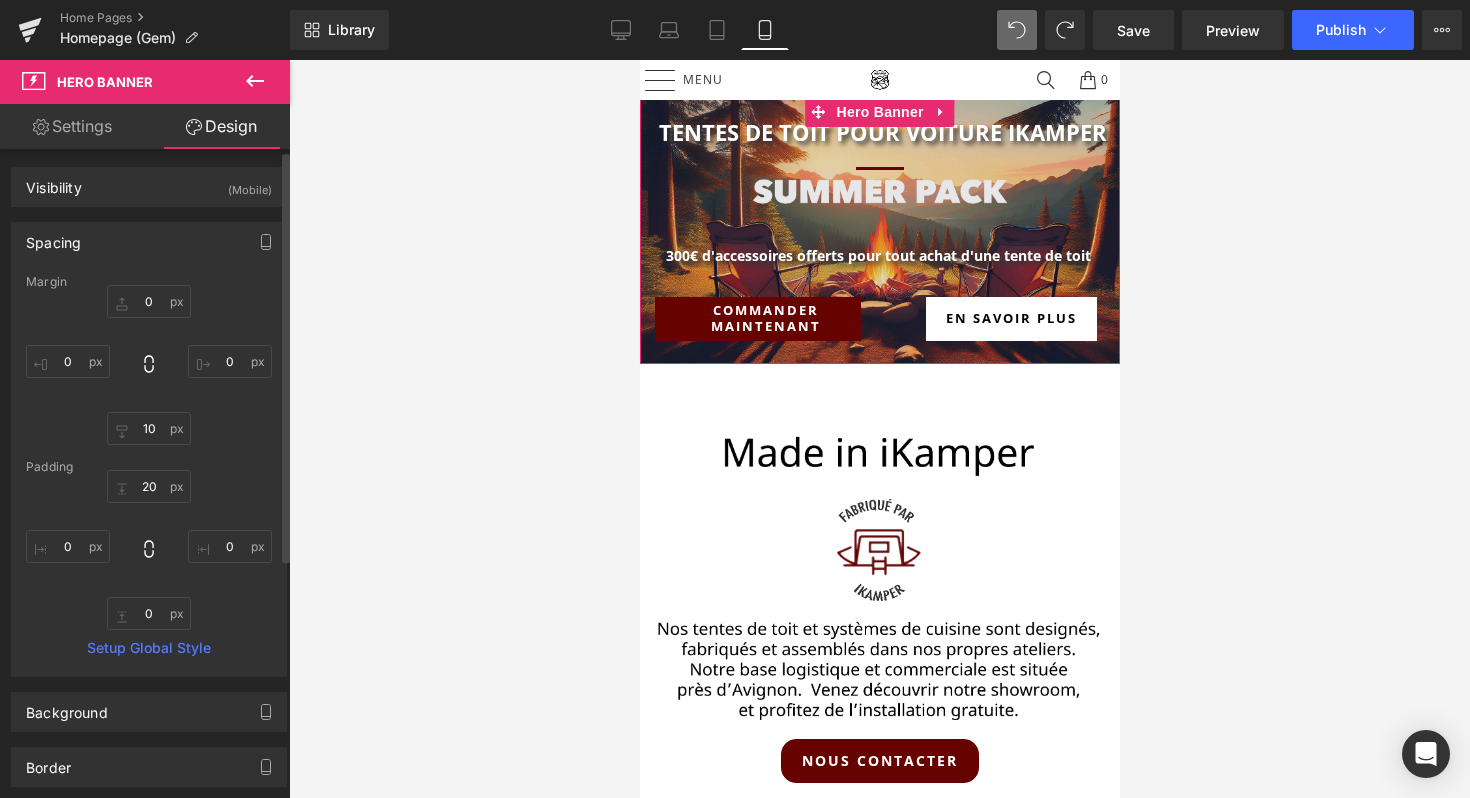 click on "0
0
10
0" at bounding box center (149, 365) 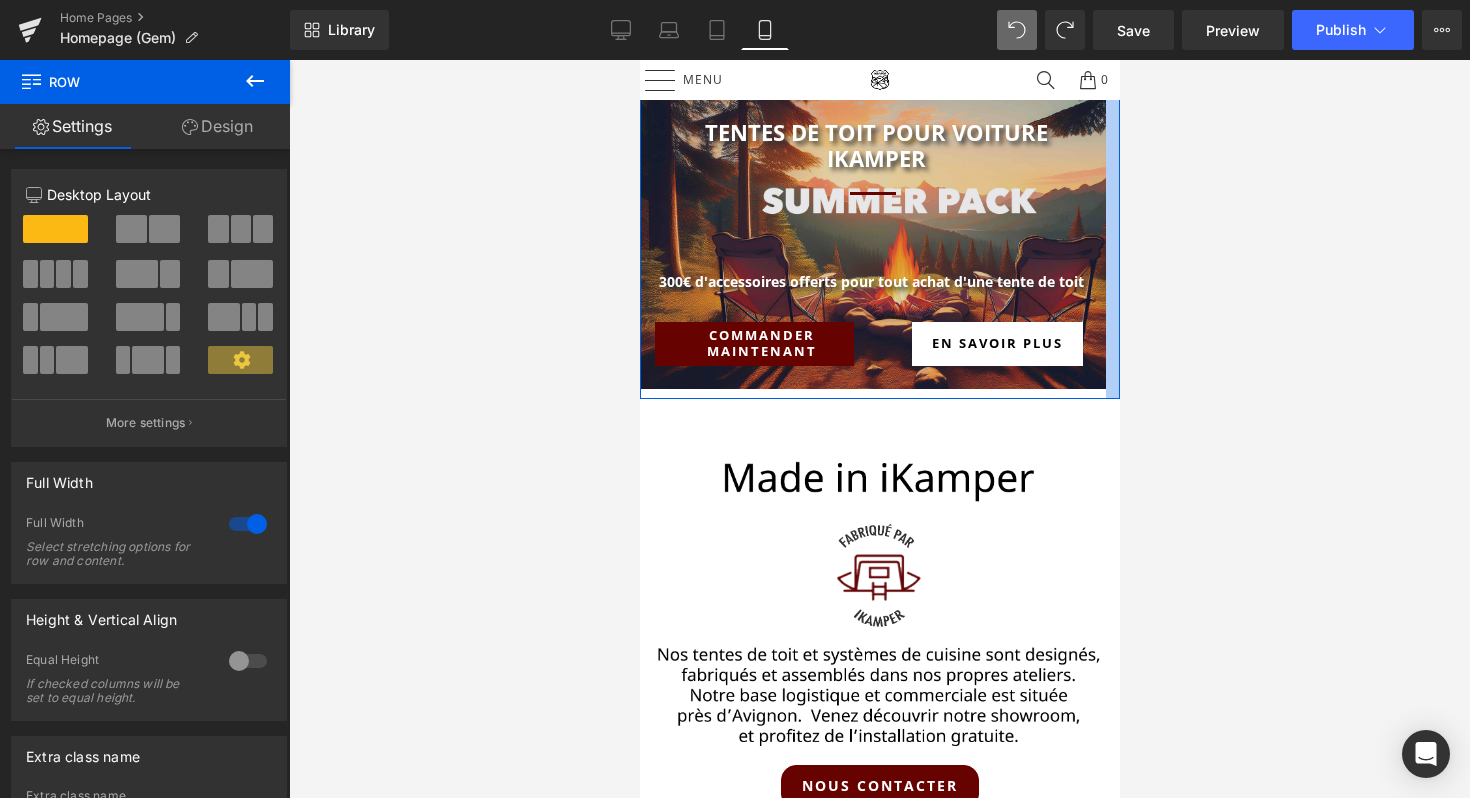 drag, startPoint x: 1114, startPoint y: 229, endPoint x: 1100, endPoint y: 227, distance: 14.142136 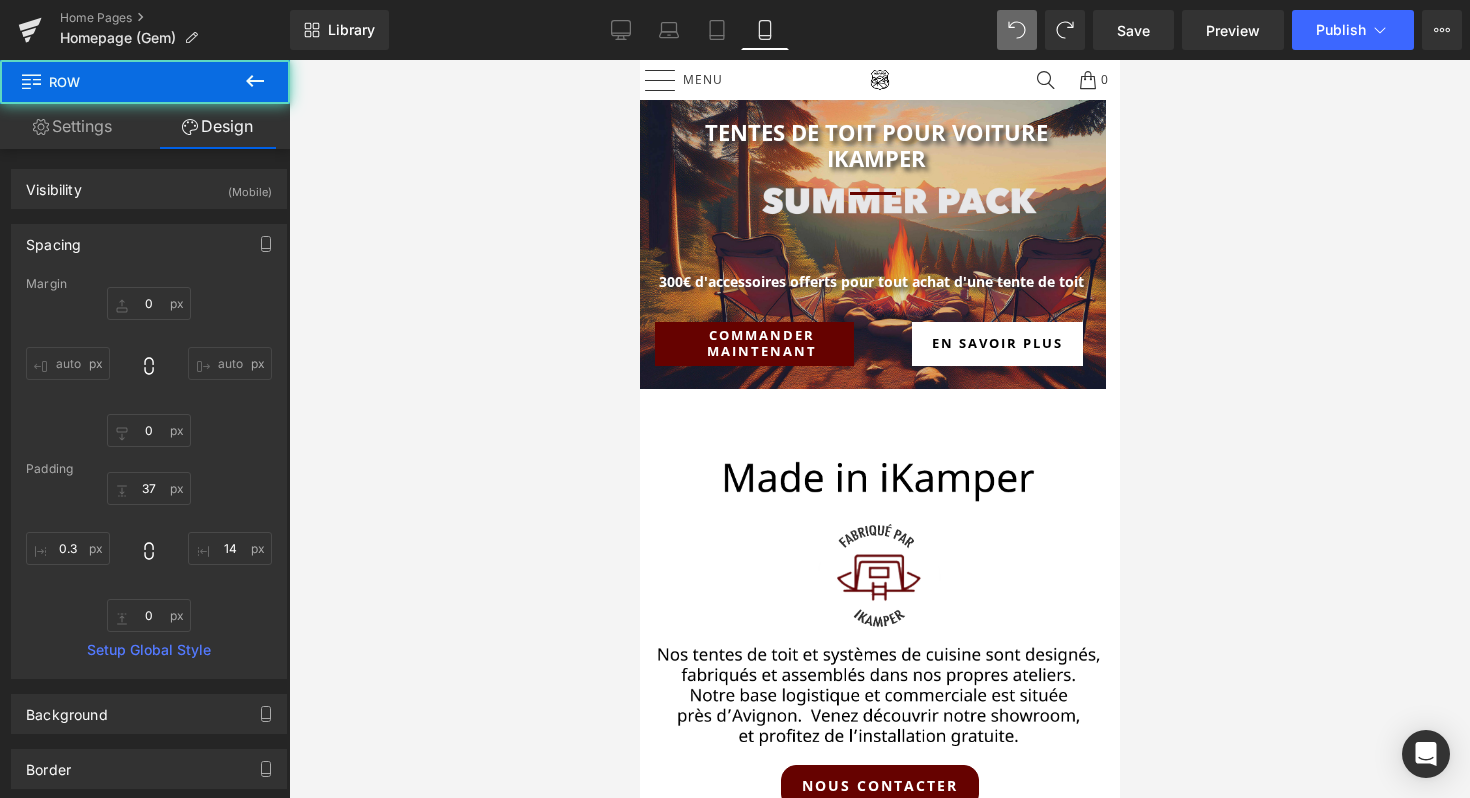 click at bounding box center [879, 429] 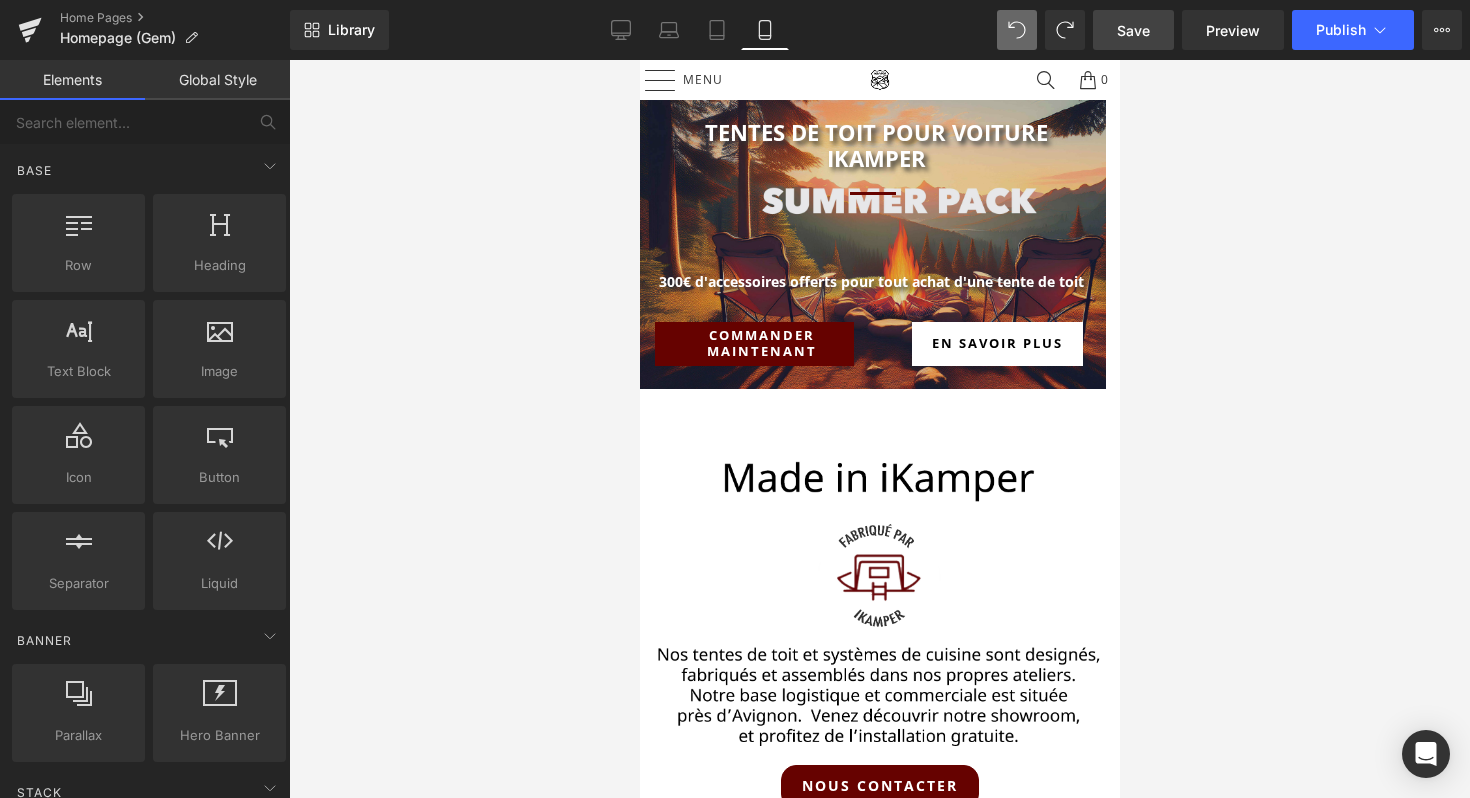 click on "Save" at bounding box center (1133, 30) 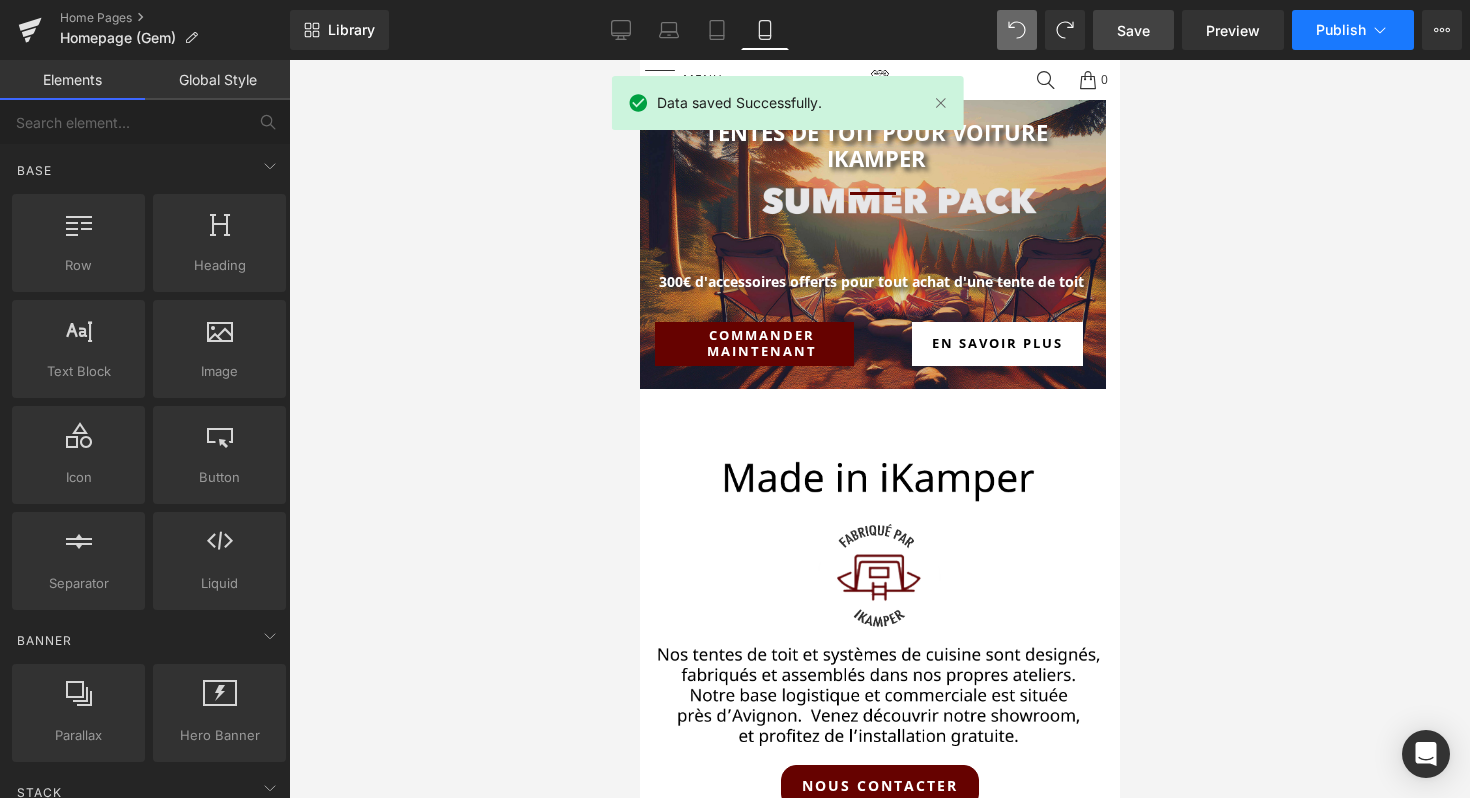 click on "Publish" at bounding box center (1341, 30) 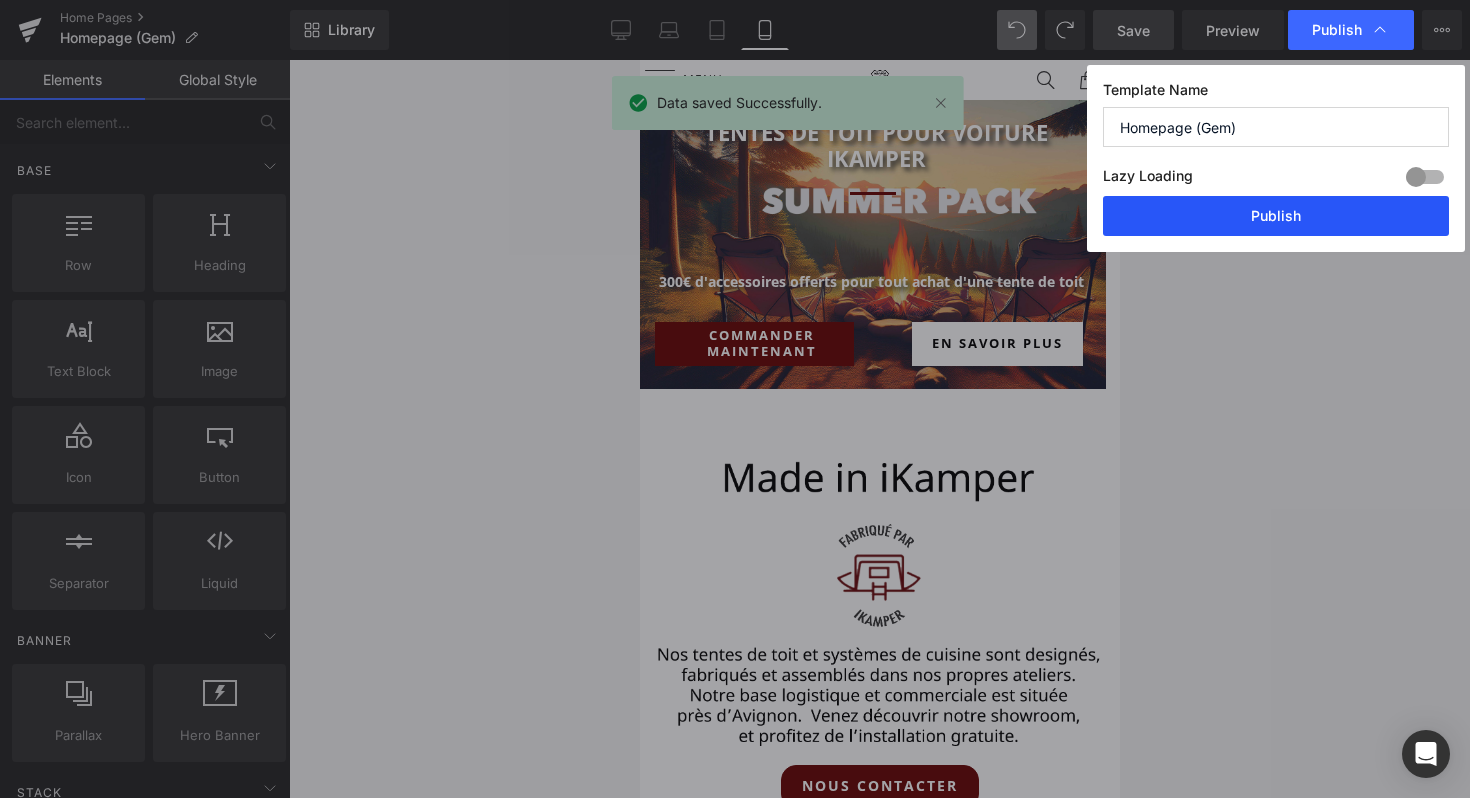 click on "Publish" at bounding box center [1276, 216] 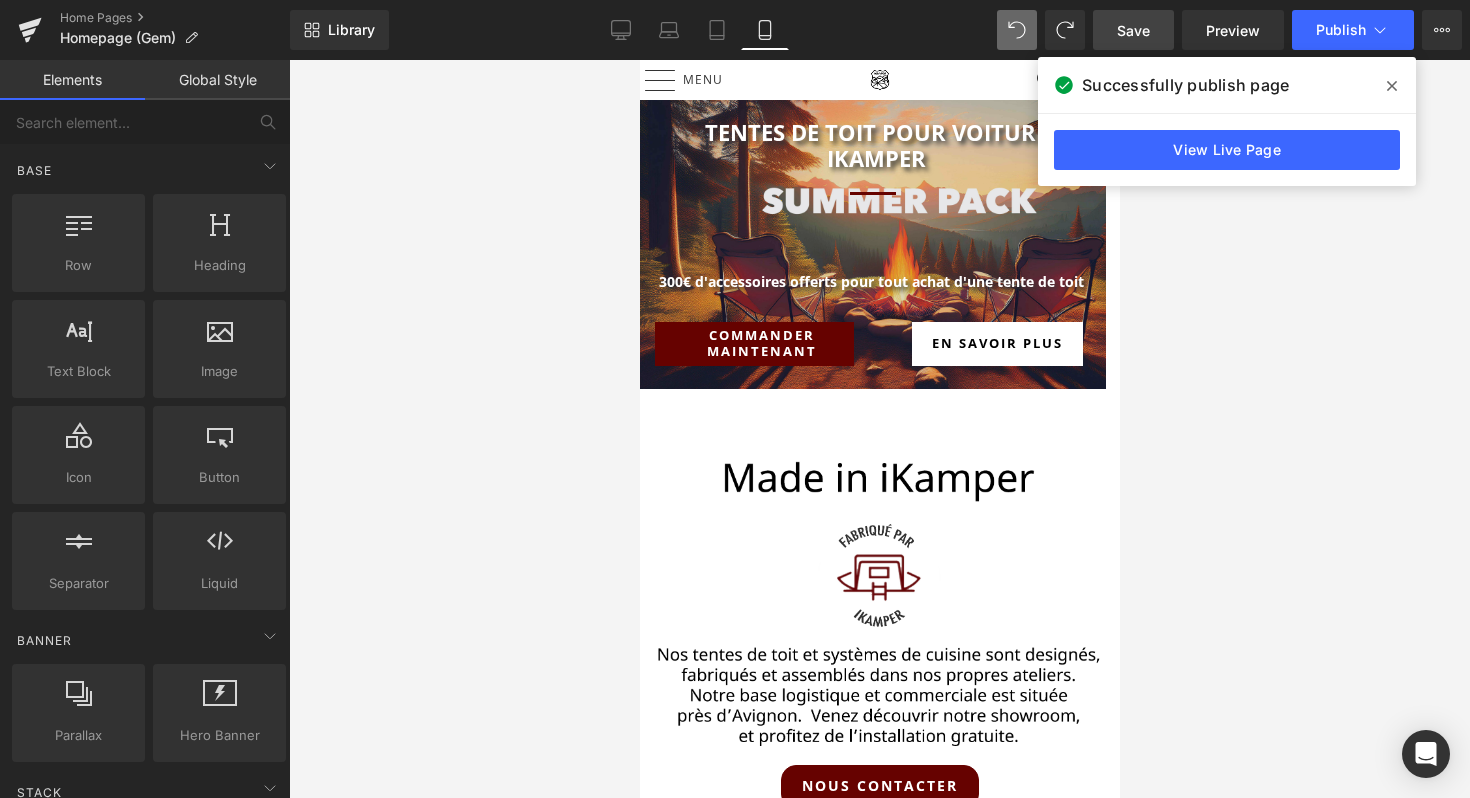 click 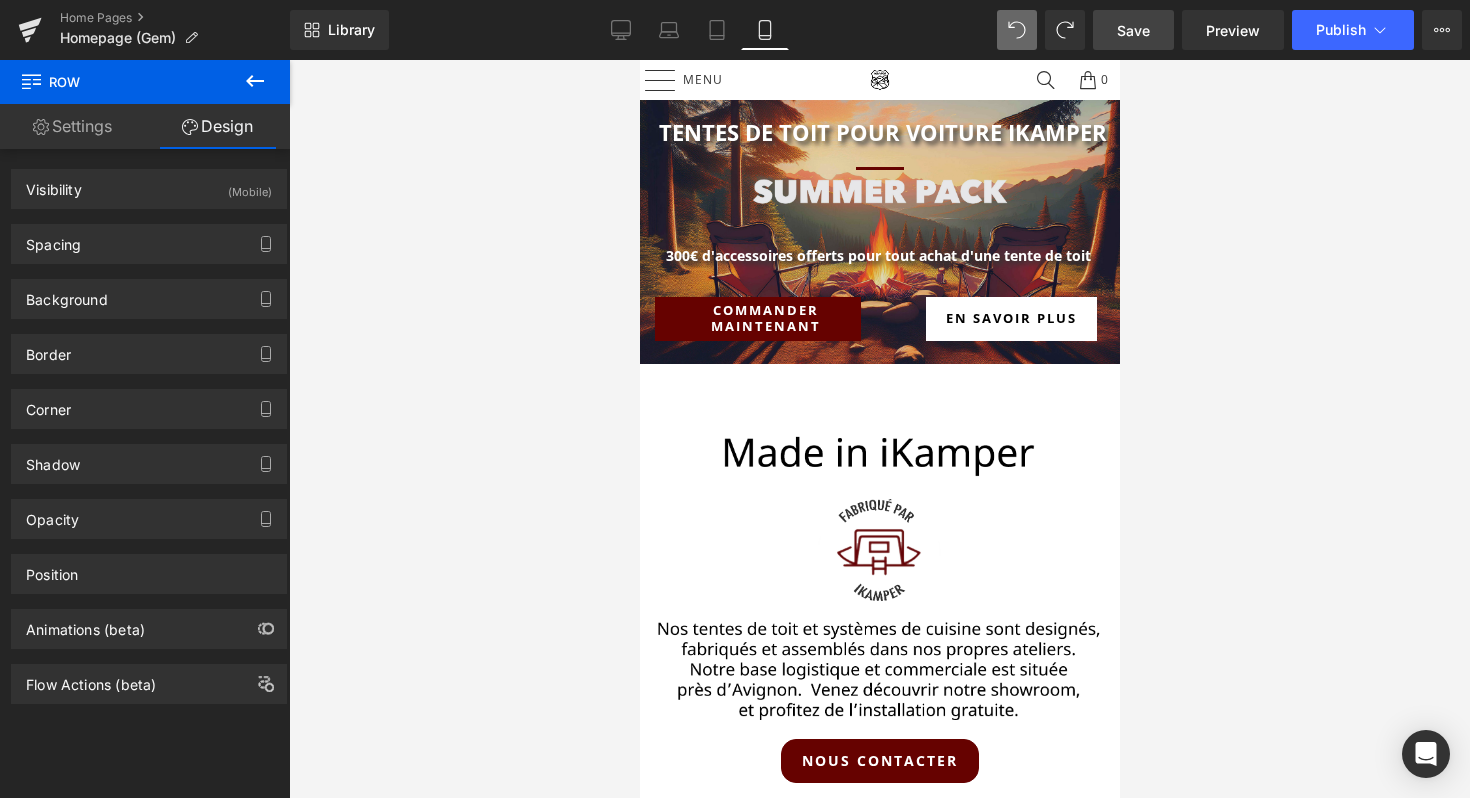click on "Save" at bounding box center [1133, 30] 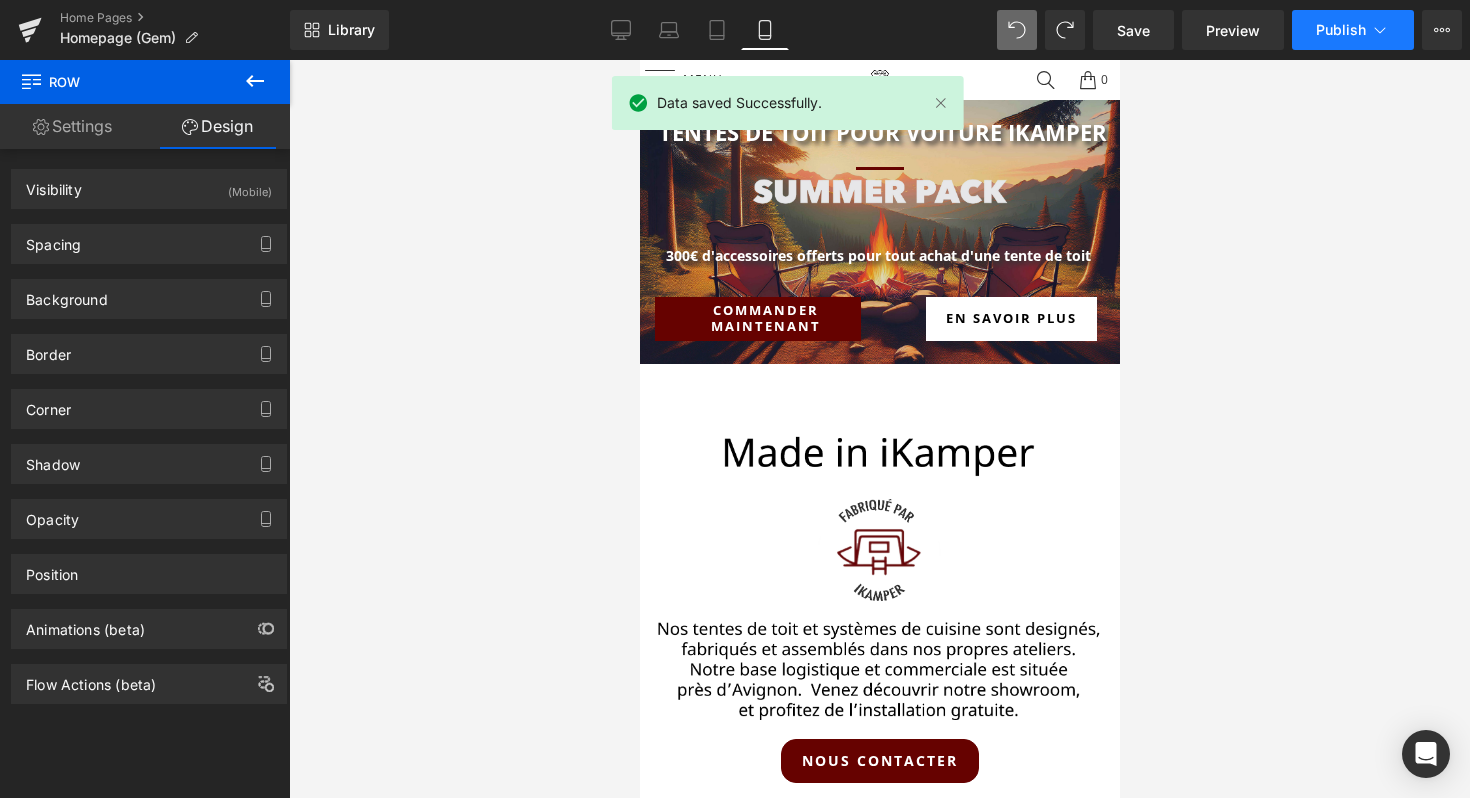 click 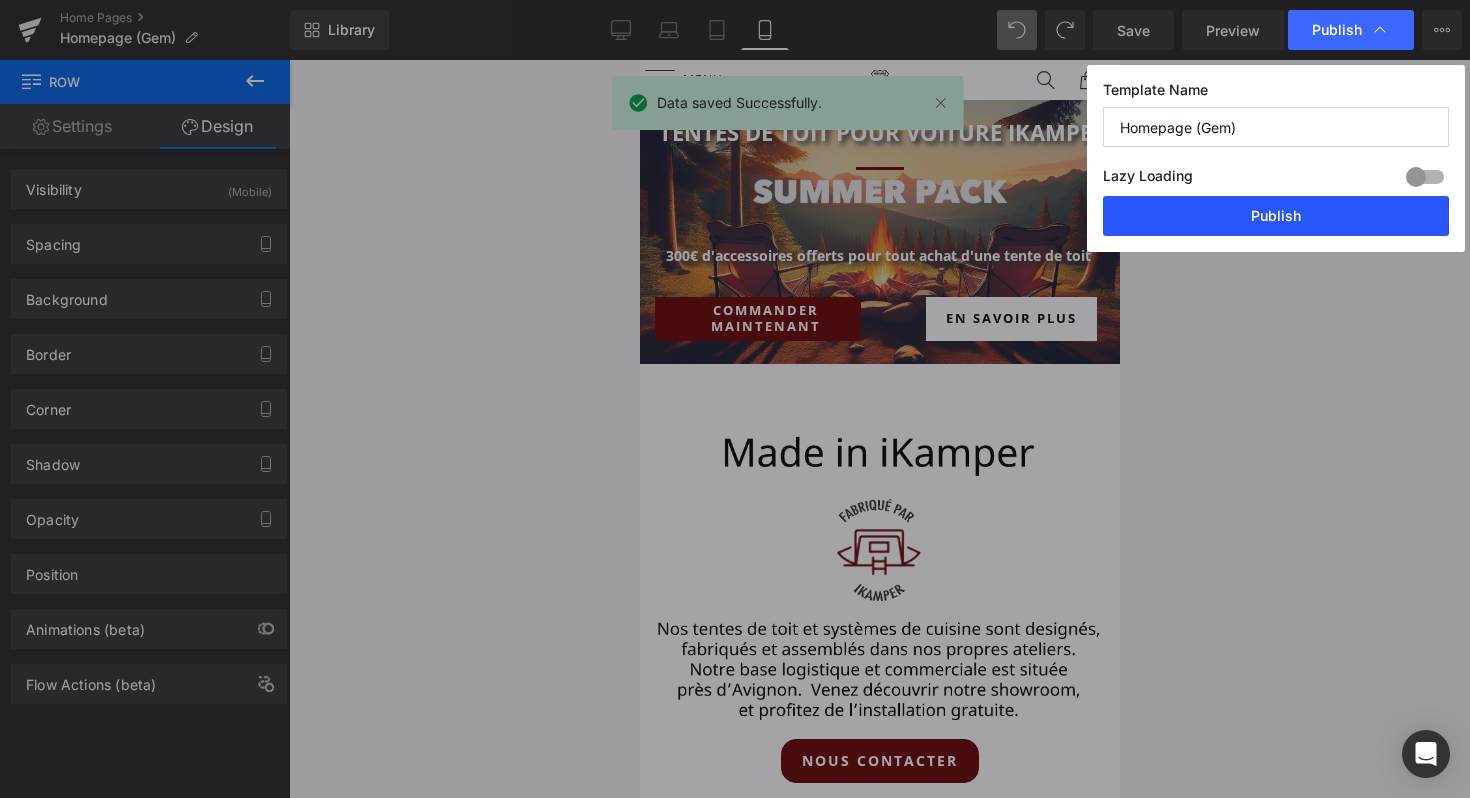 click on "Publish" at bounding box center (1276, 216) 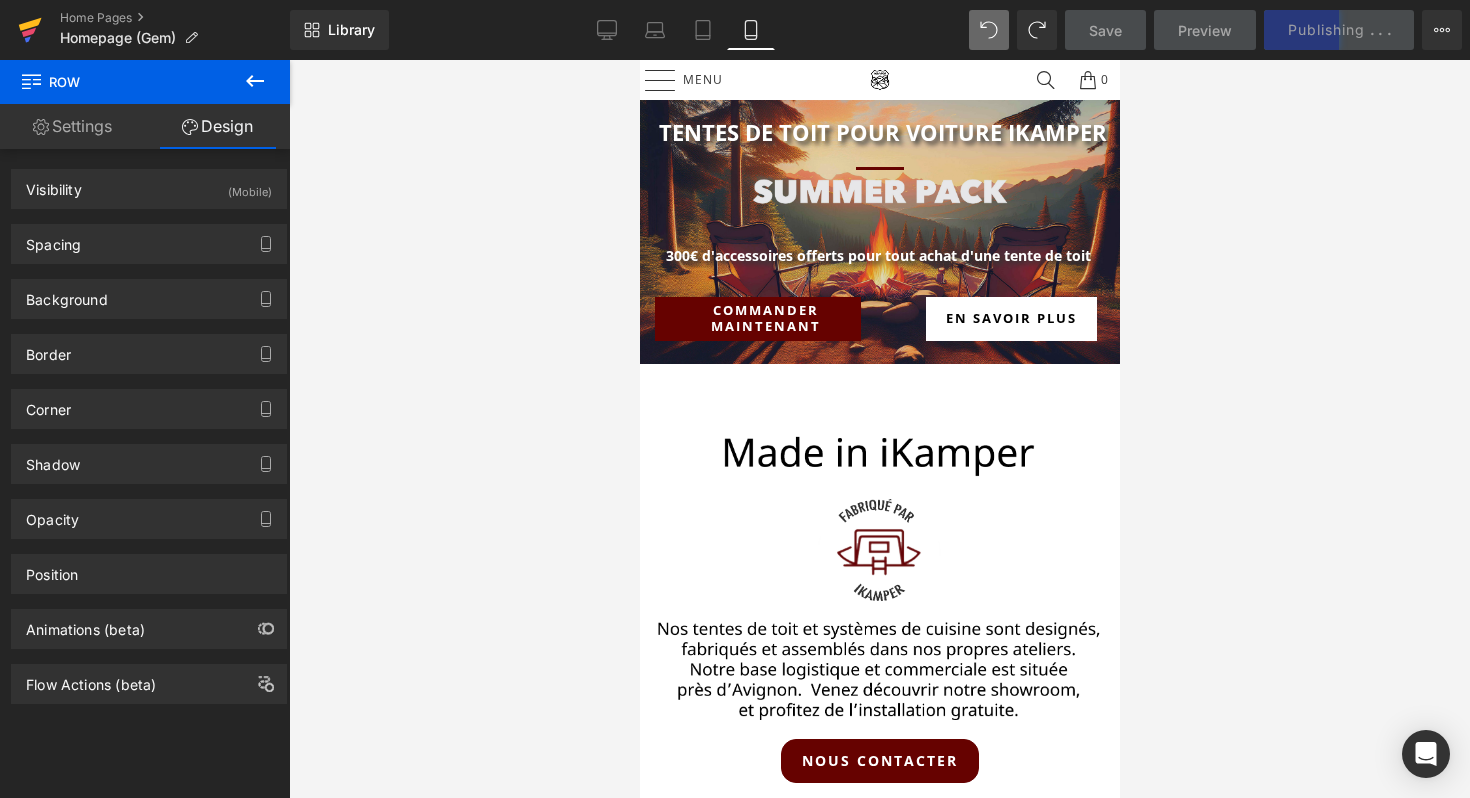 click 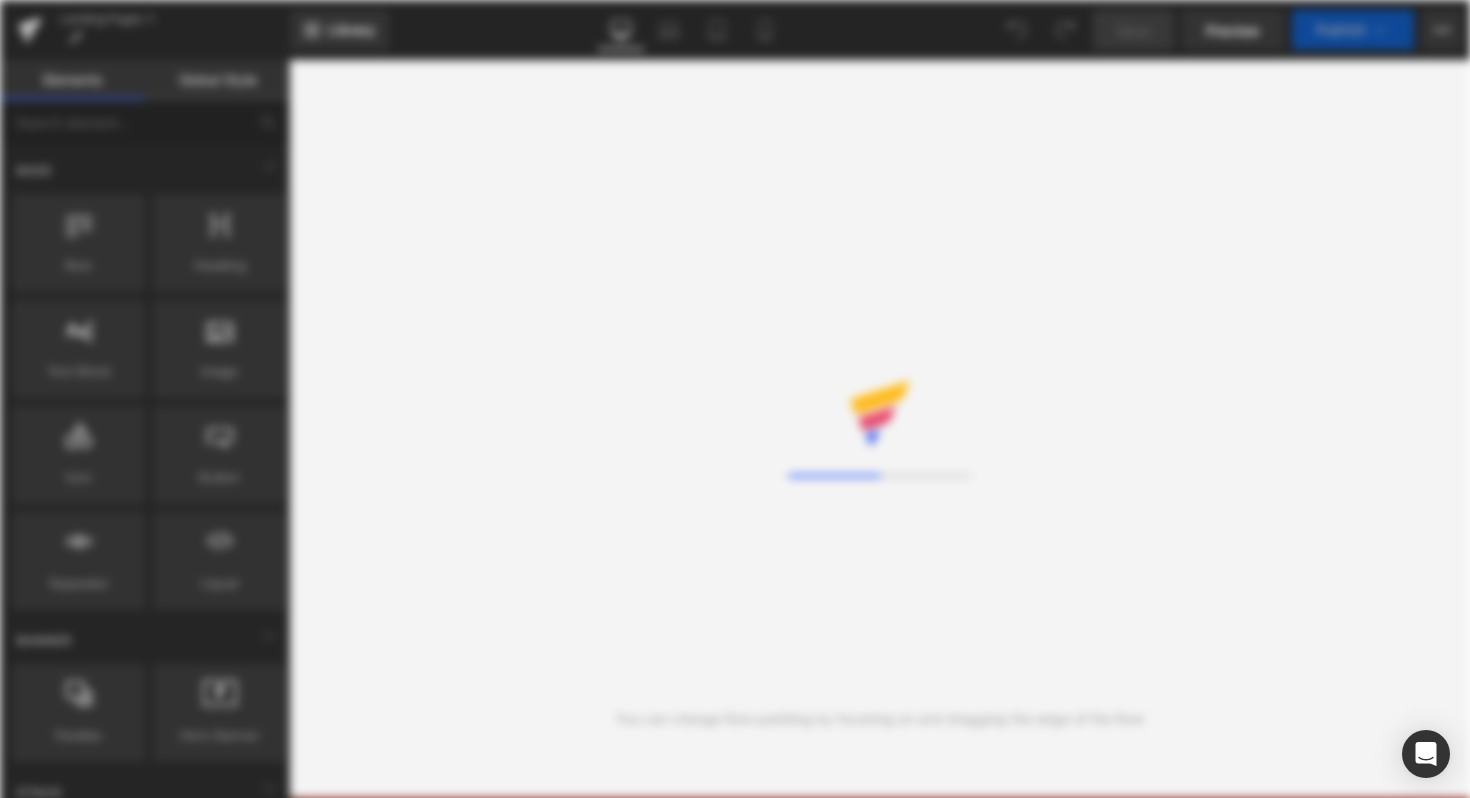 scroll, scrollTop: 0, scrollLeft: 0, axis: both 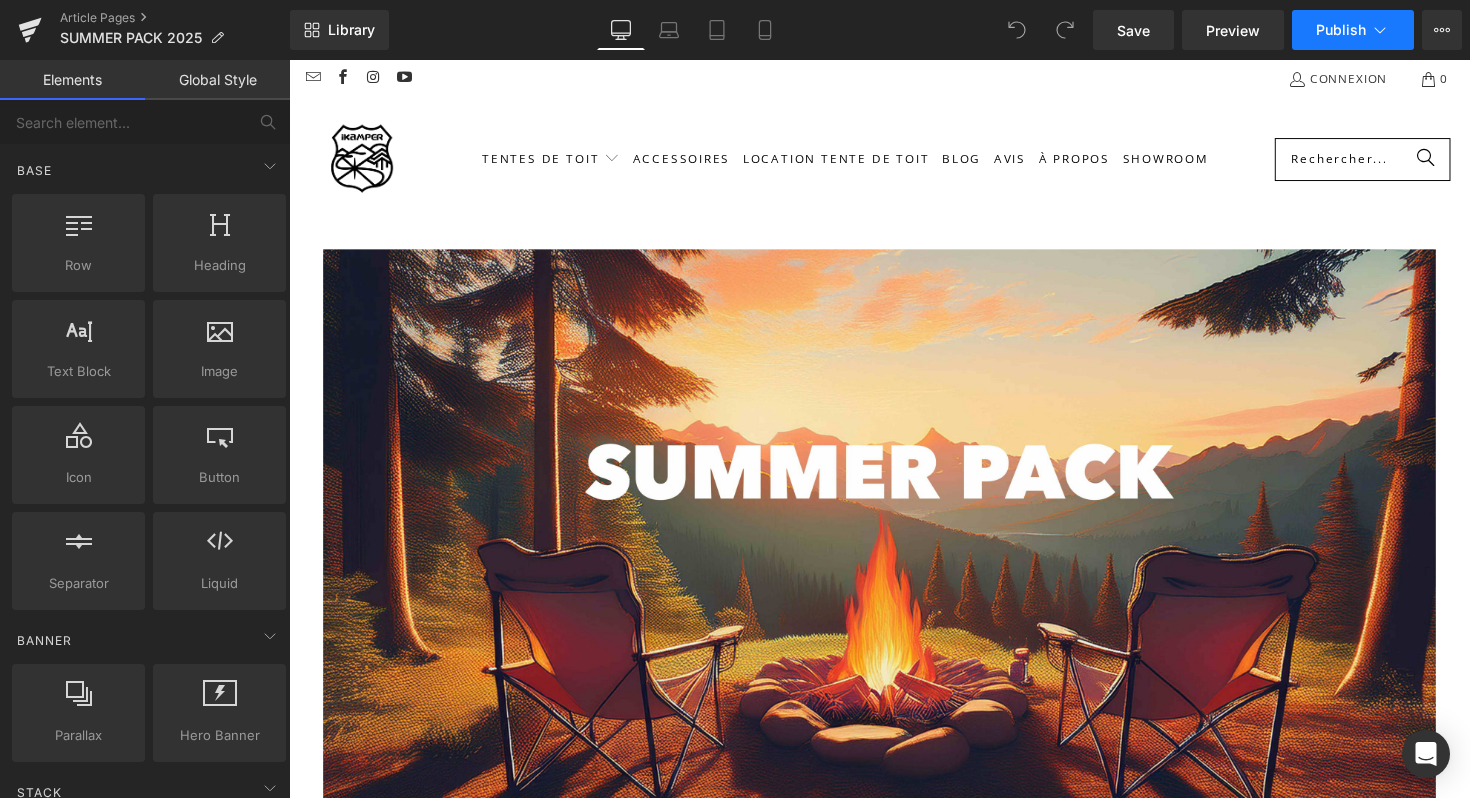 click on "Publish" at bounding box center [1341, 30] 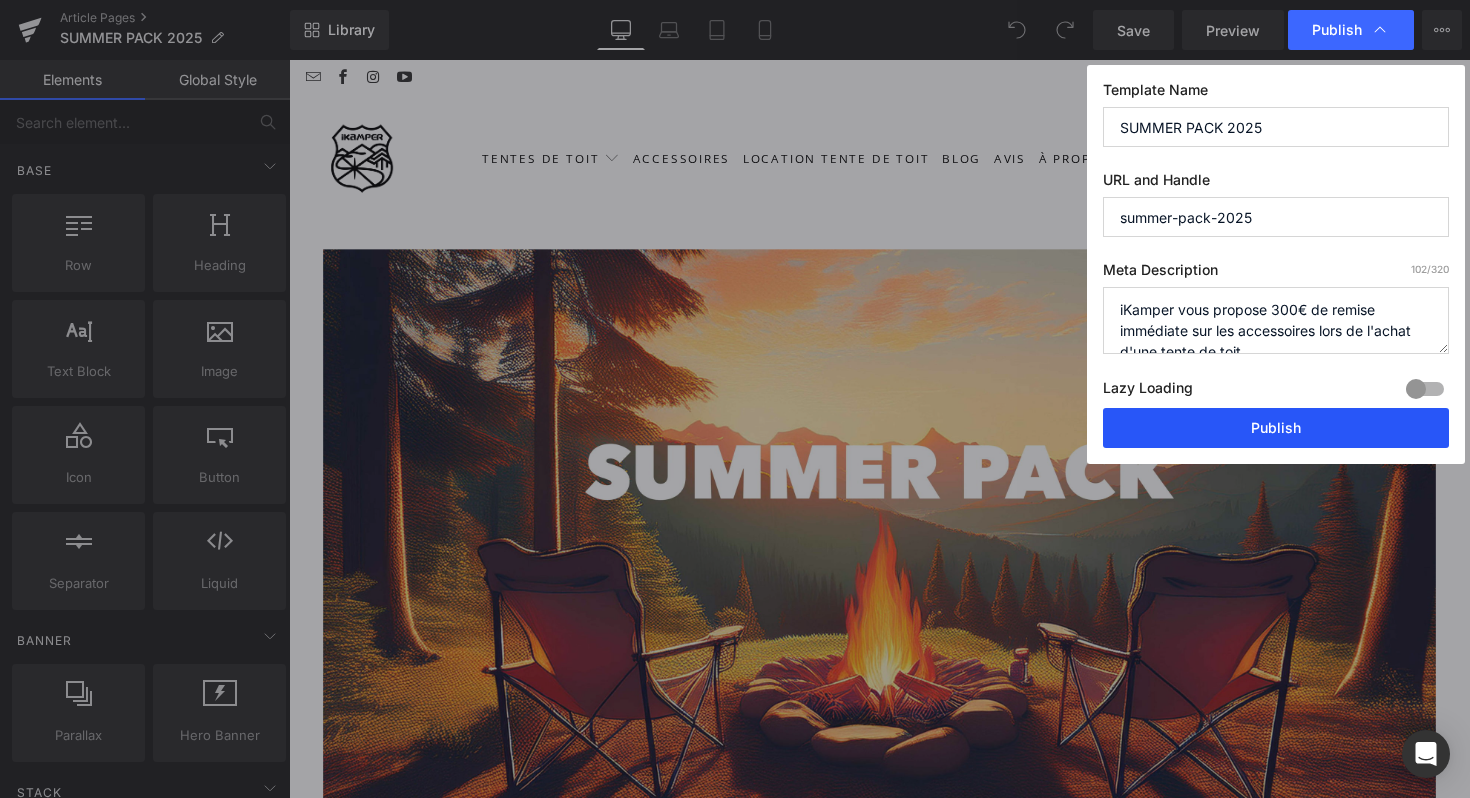 click on "Publish" at bounding box center (1276, 428) 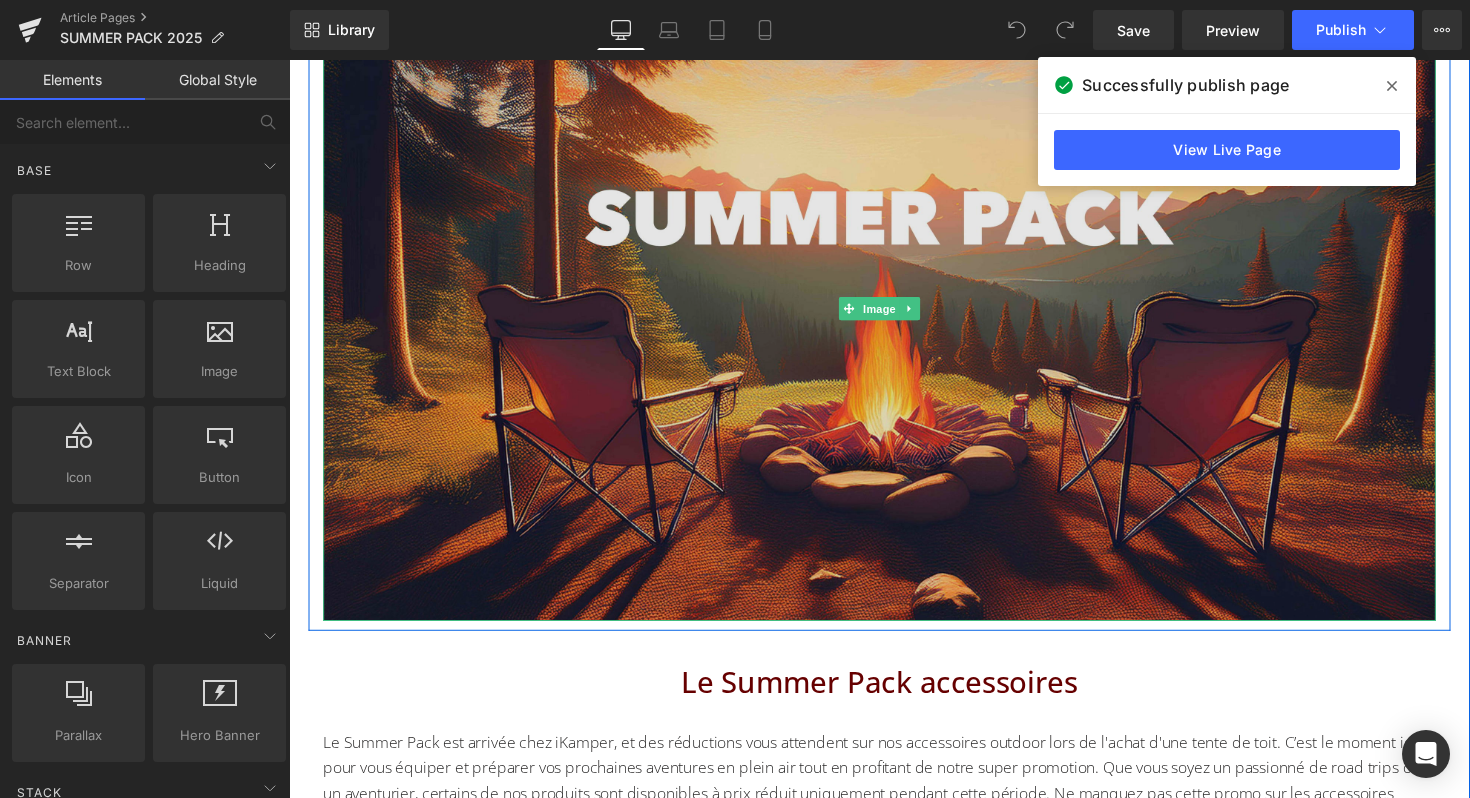 scroll, scrollTop: 128, scrollLeft: 0, axis: vertical 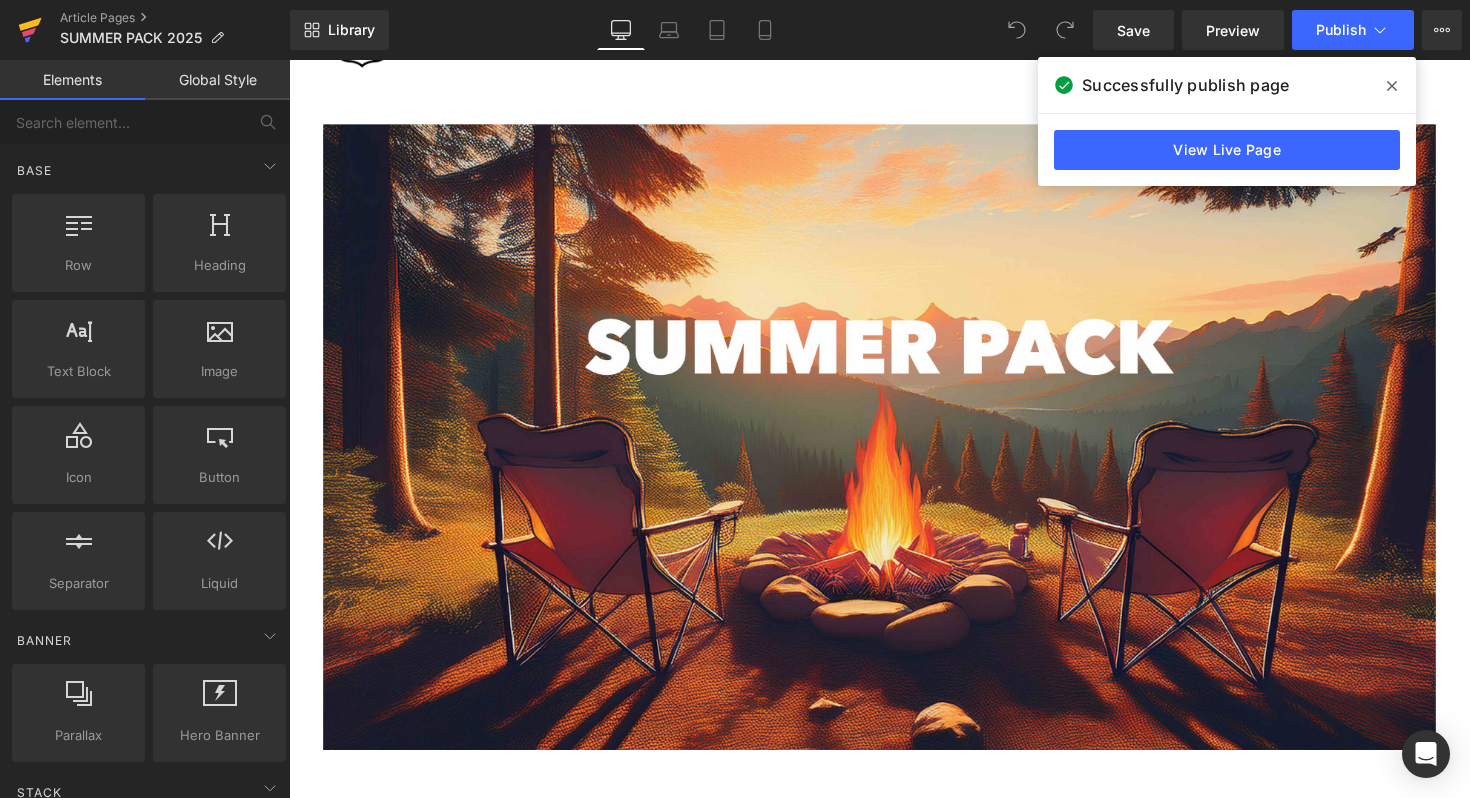 click 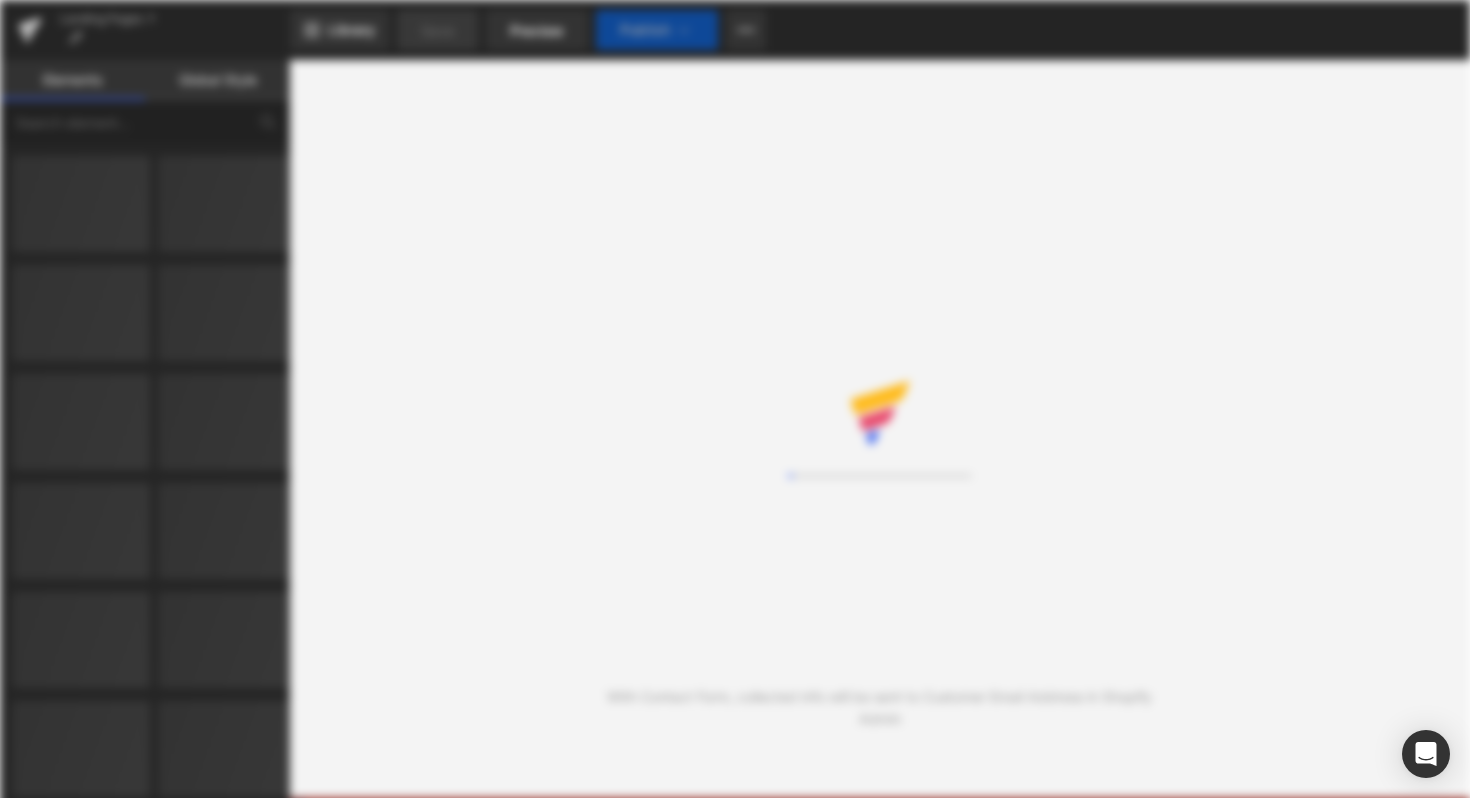 scroll, scrollTop: 0, scrollLeft: 0, axis: both 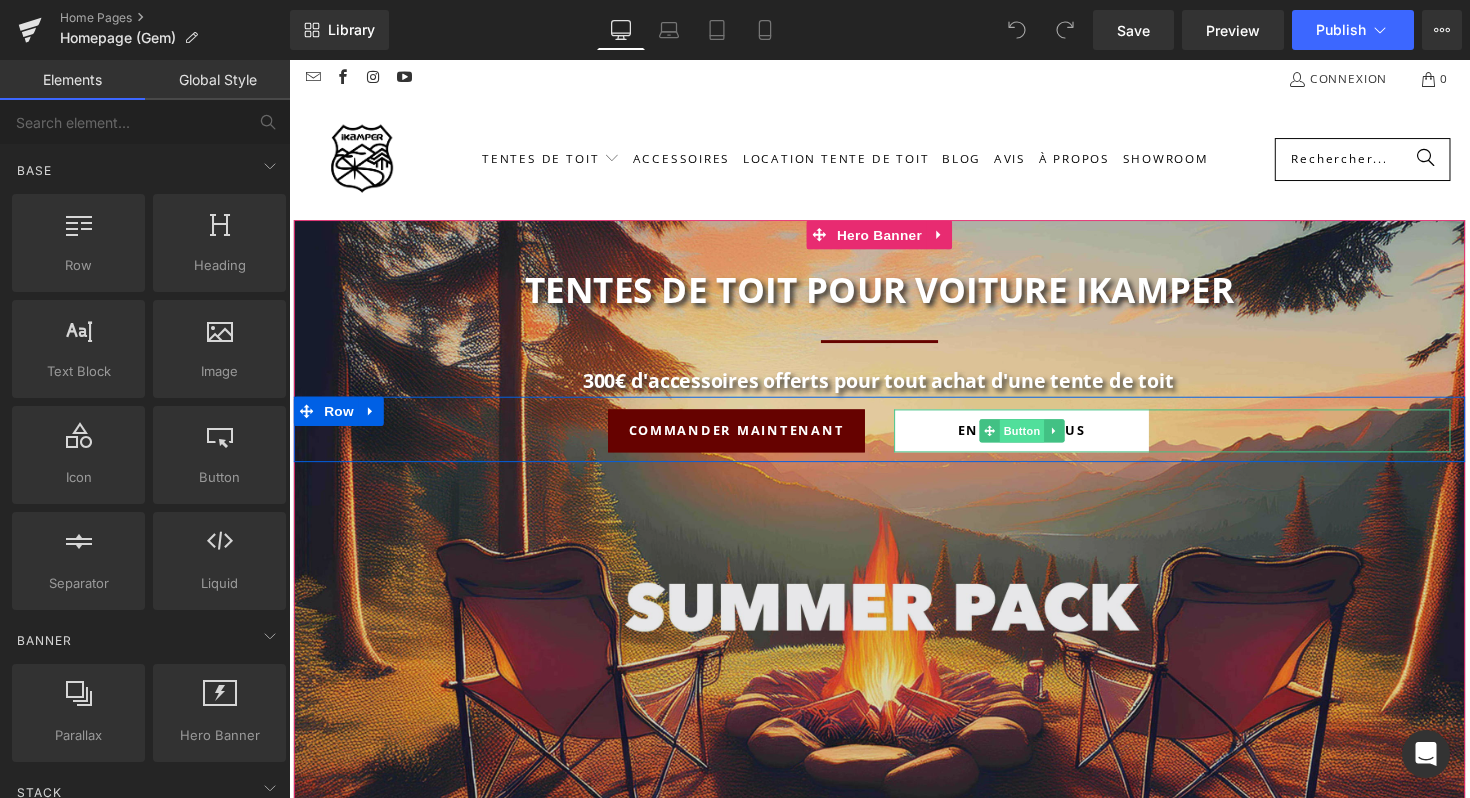 click on "Button" at bounding box center (1041, 440) 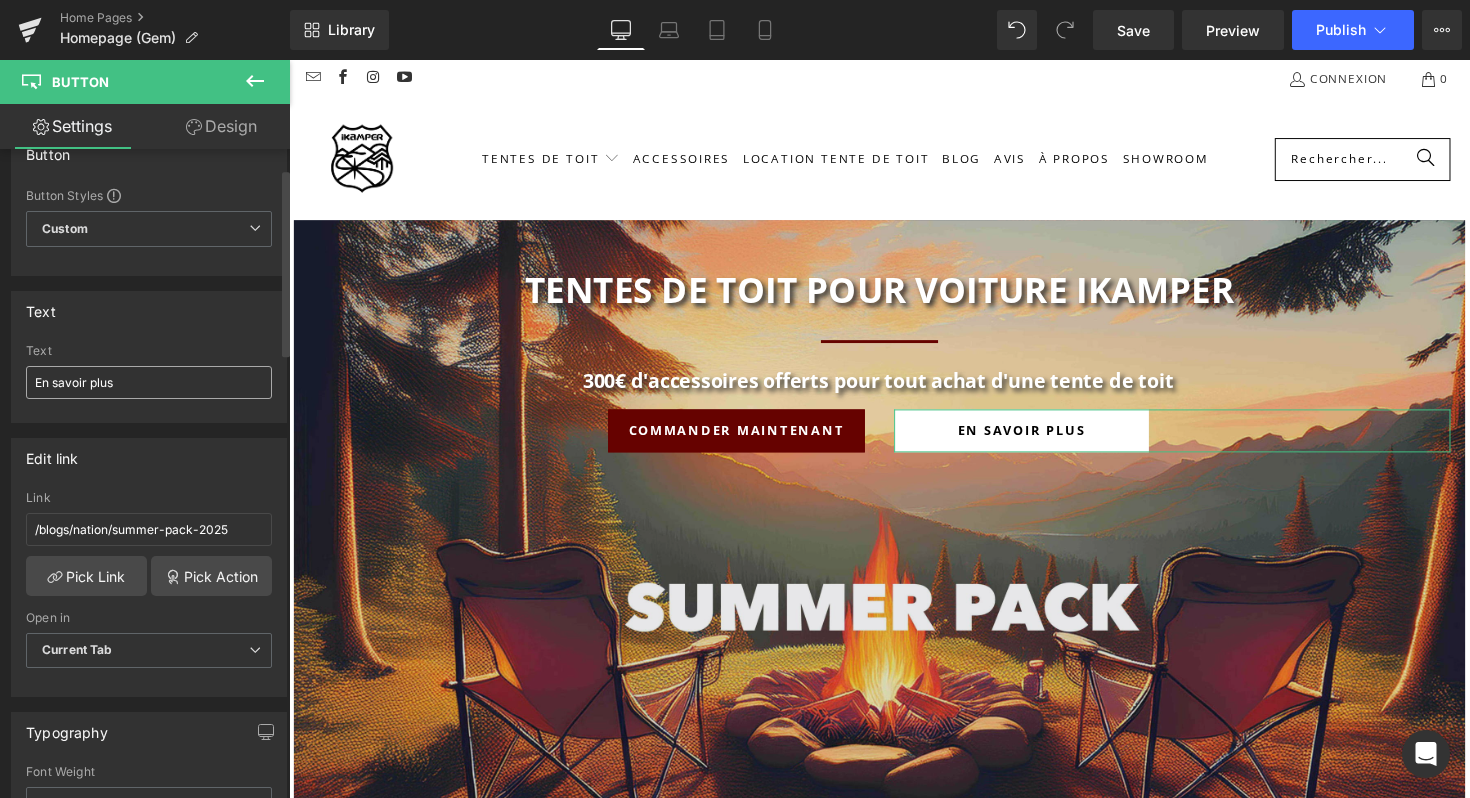 scroll, scrollTop: 102, scrollLeft: 0, axis: vertical 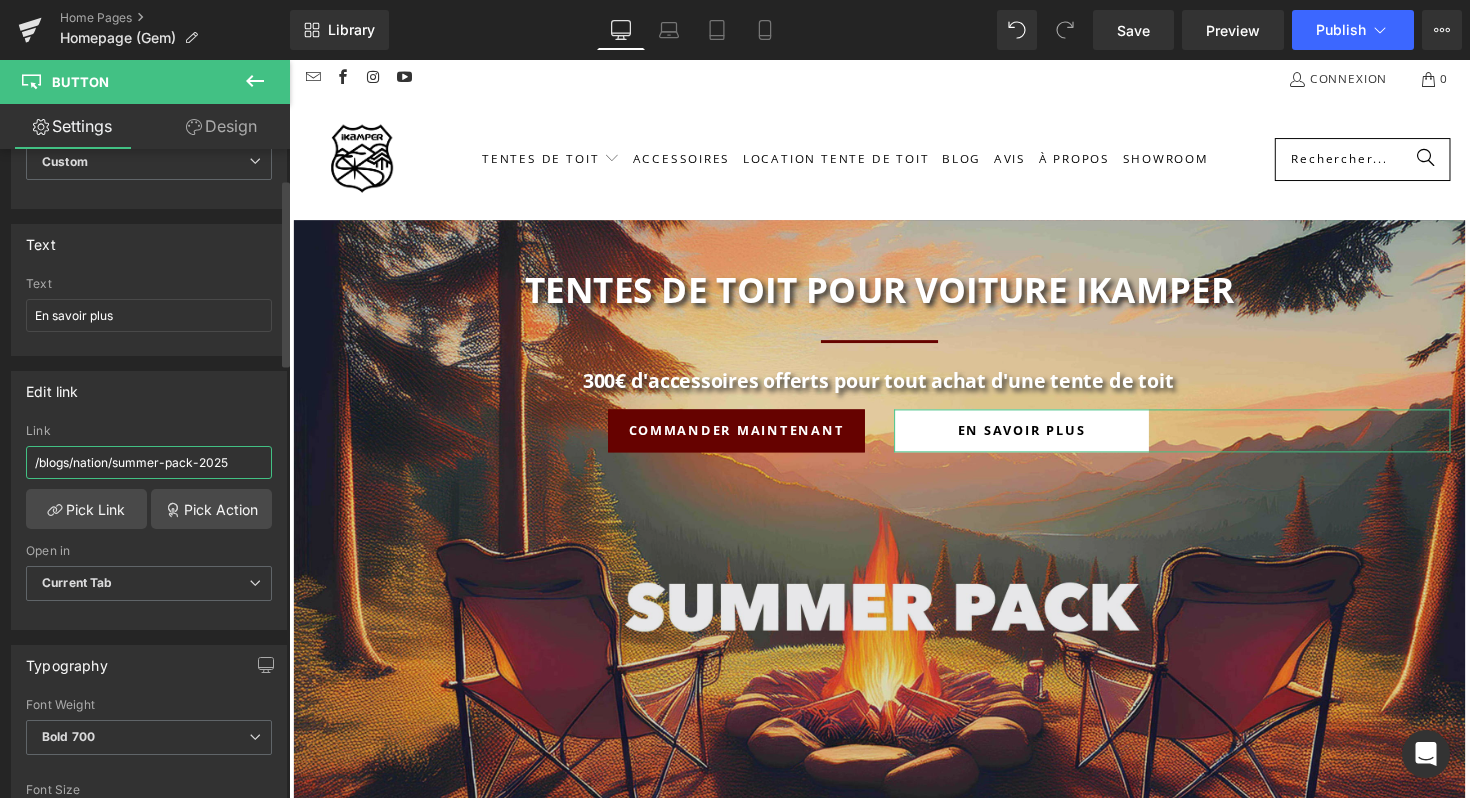 click on "/blogs/nation/summer-pack-2025" at bounding box center [149, 462] 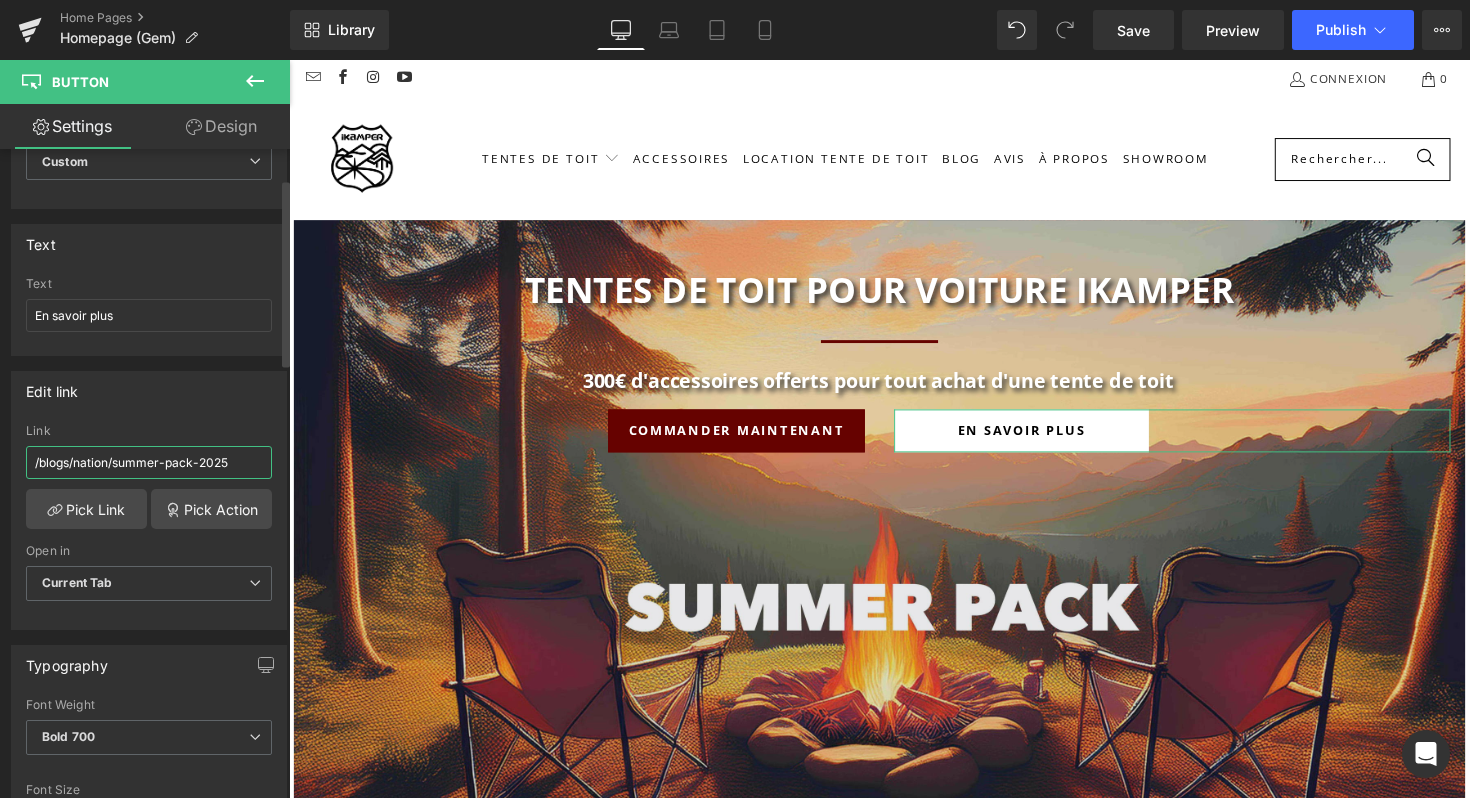 click on "/blogs/nation/summer-pack-2025" at bounding box center (149, 462) 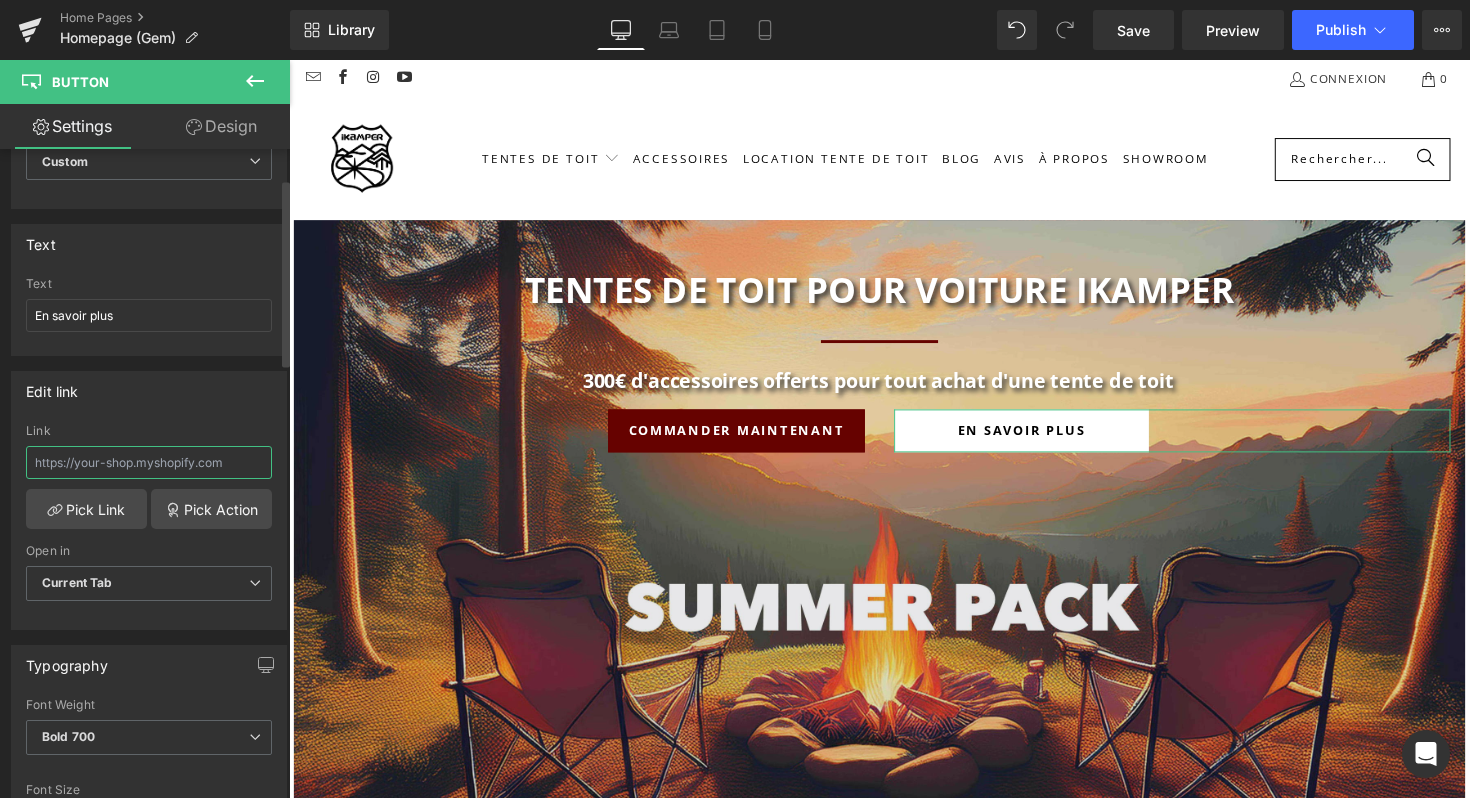 paste on "https://ikamper.fr/blogs/evenements/summer-pack-2025" 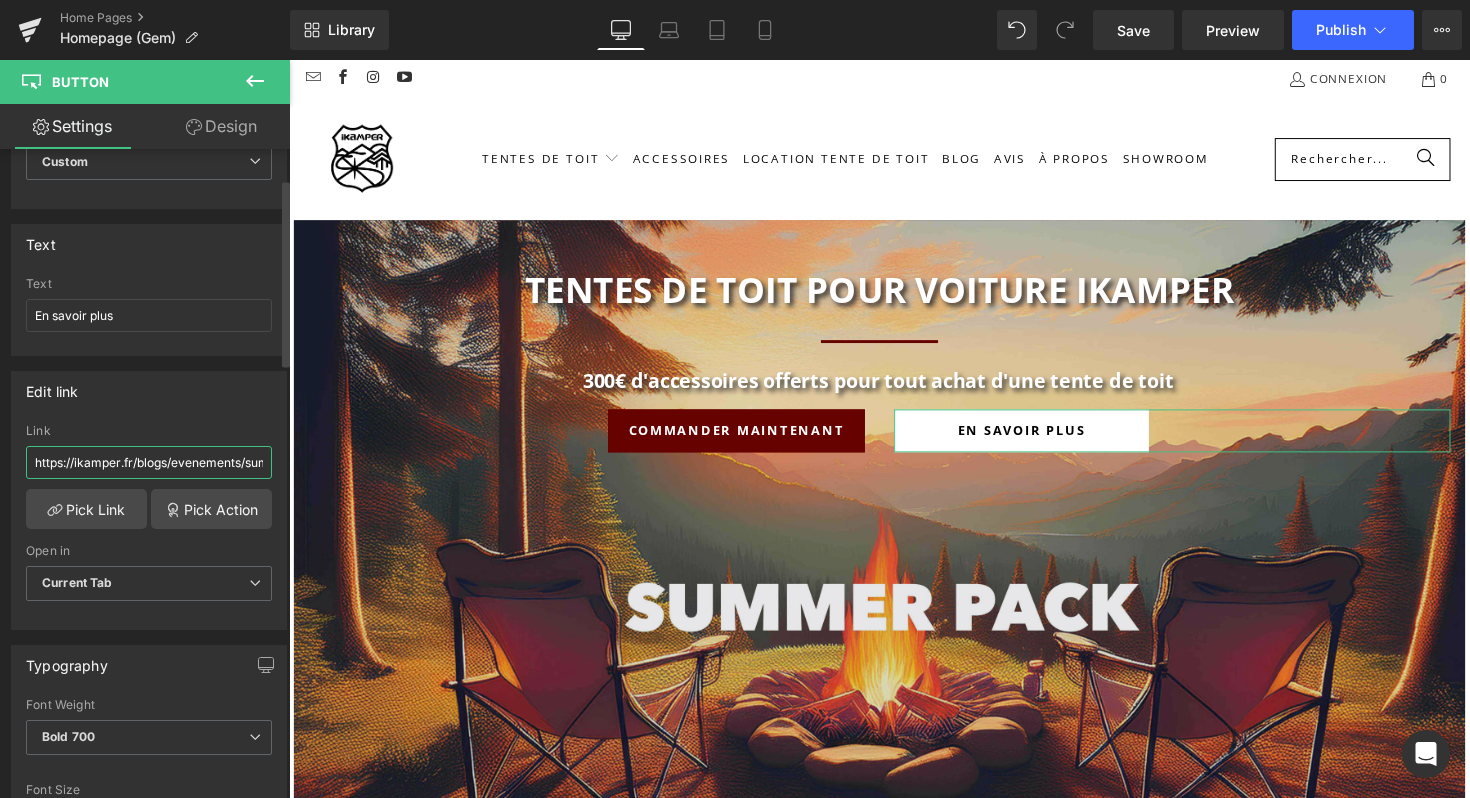 scroll, scrollTop: 0, scrollLeft: 105, axis: horizontal 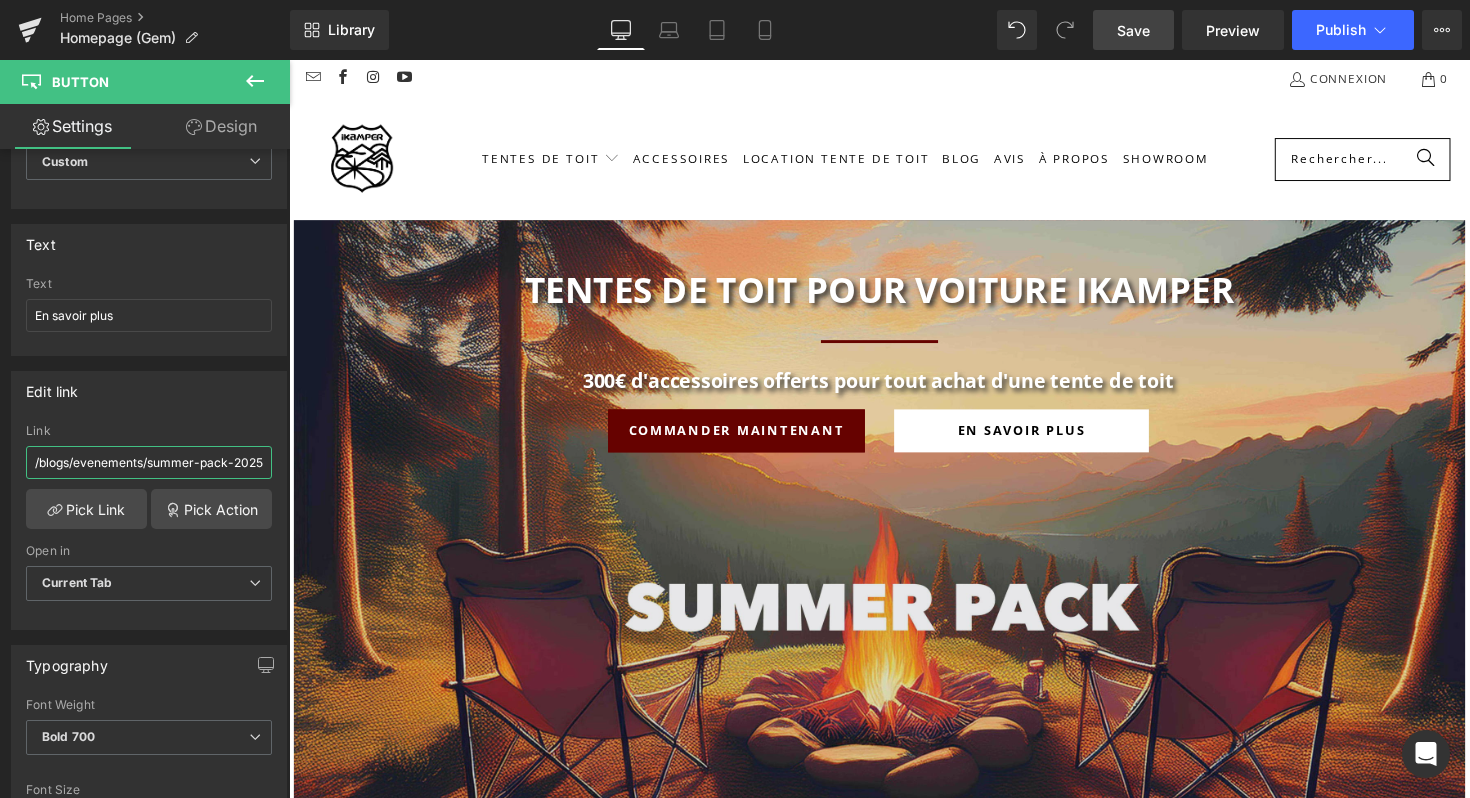 type on "https://ikamper.fr/blogs/evenements/summer-pack-2025" 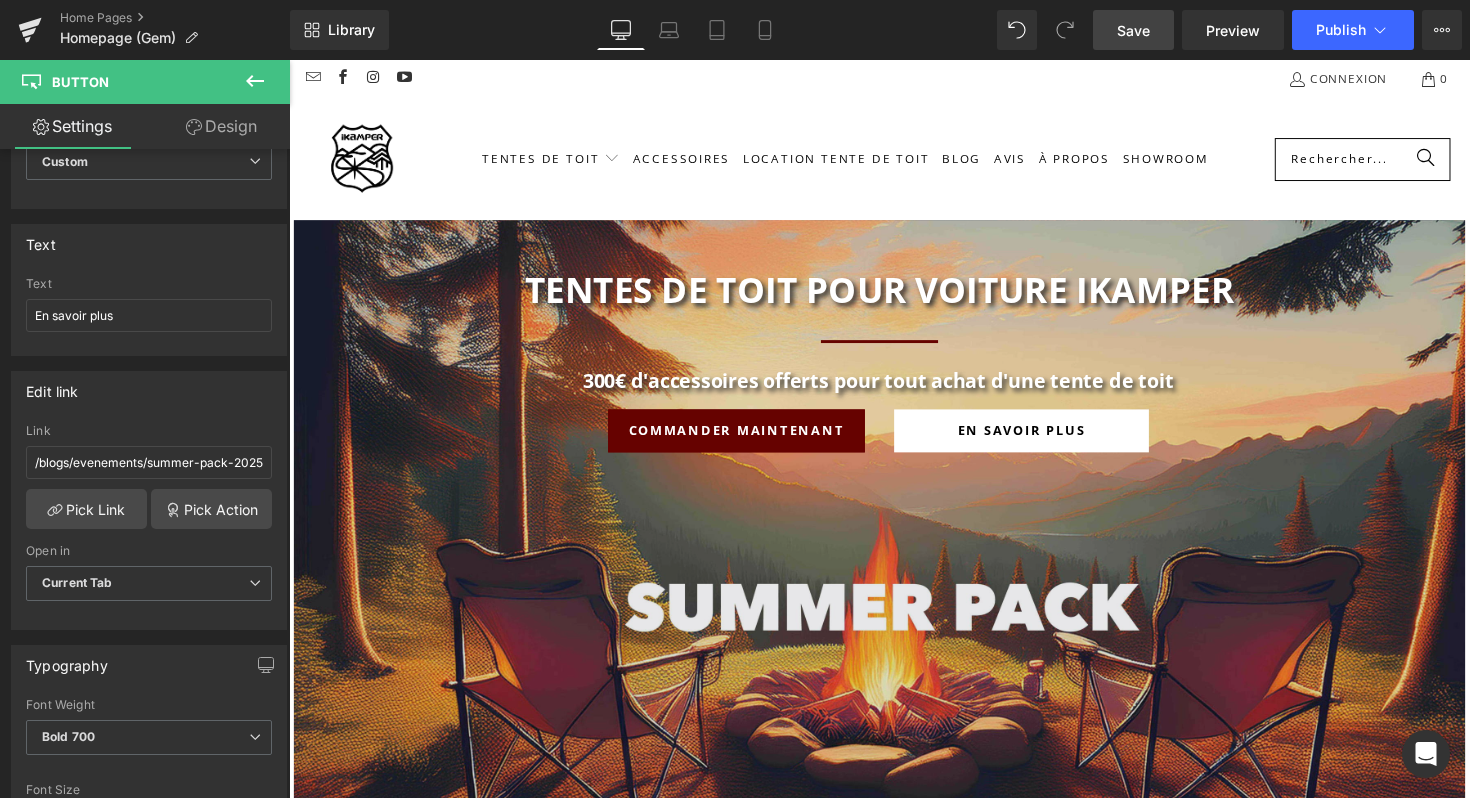 scroll, scrollTop: 0, scrollLeft: 0, axis: both 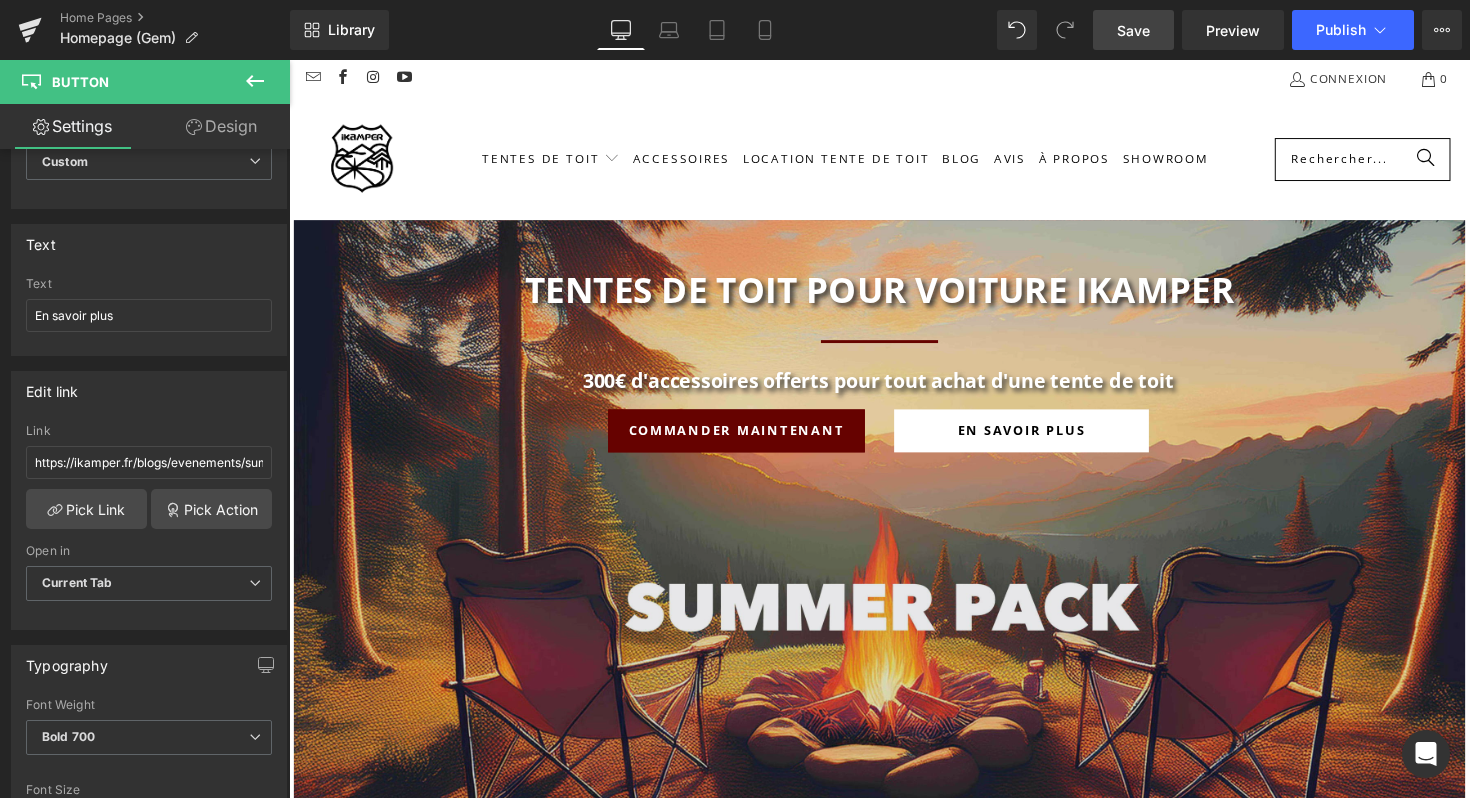 click on "Save" at bounding box center [1133, 30] 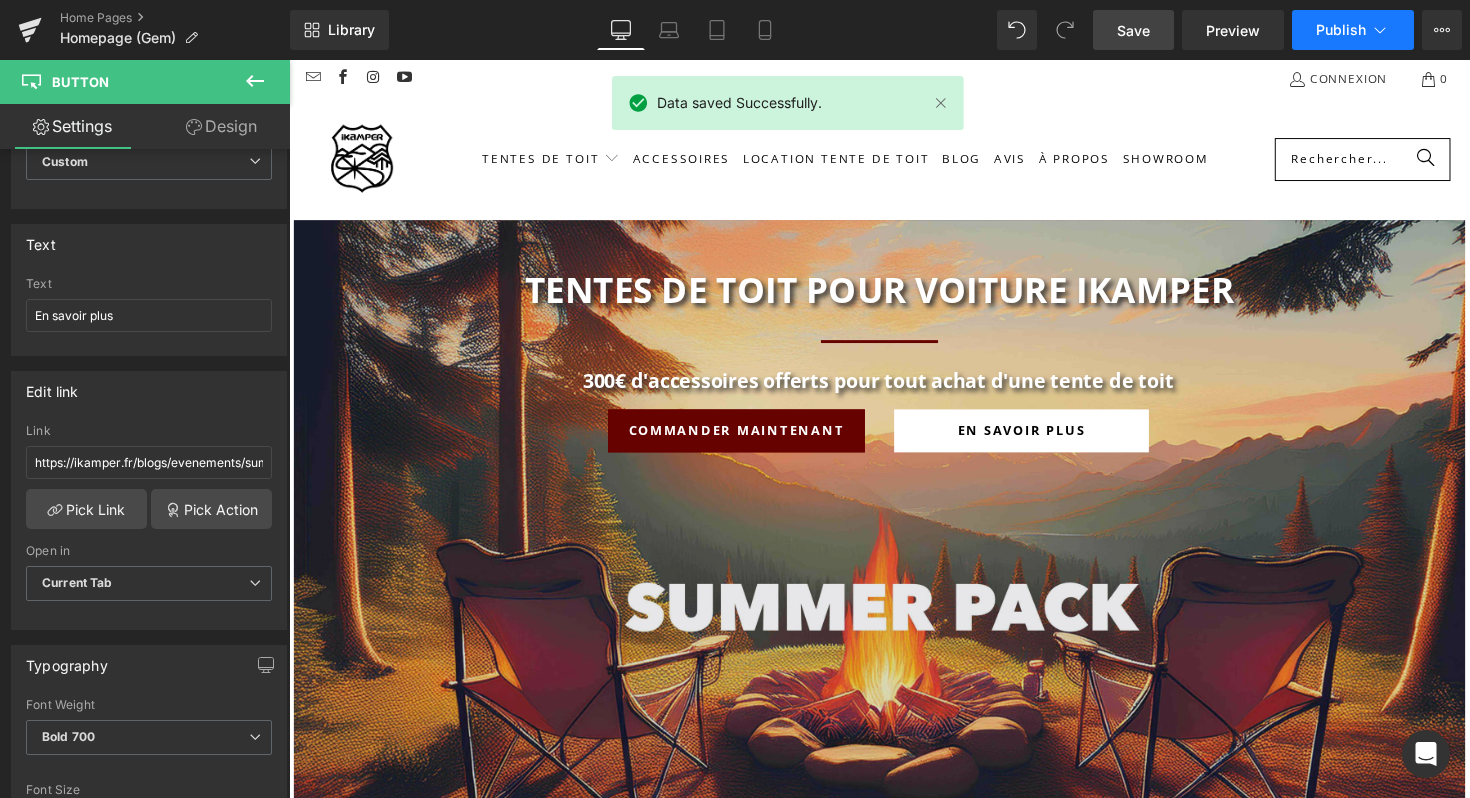 click on "Publish" at bounding box center (1341, 30) 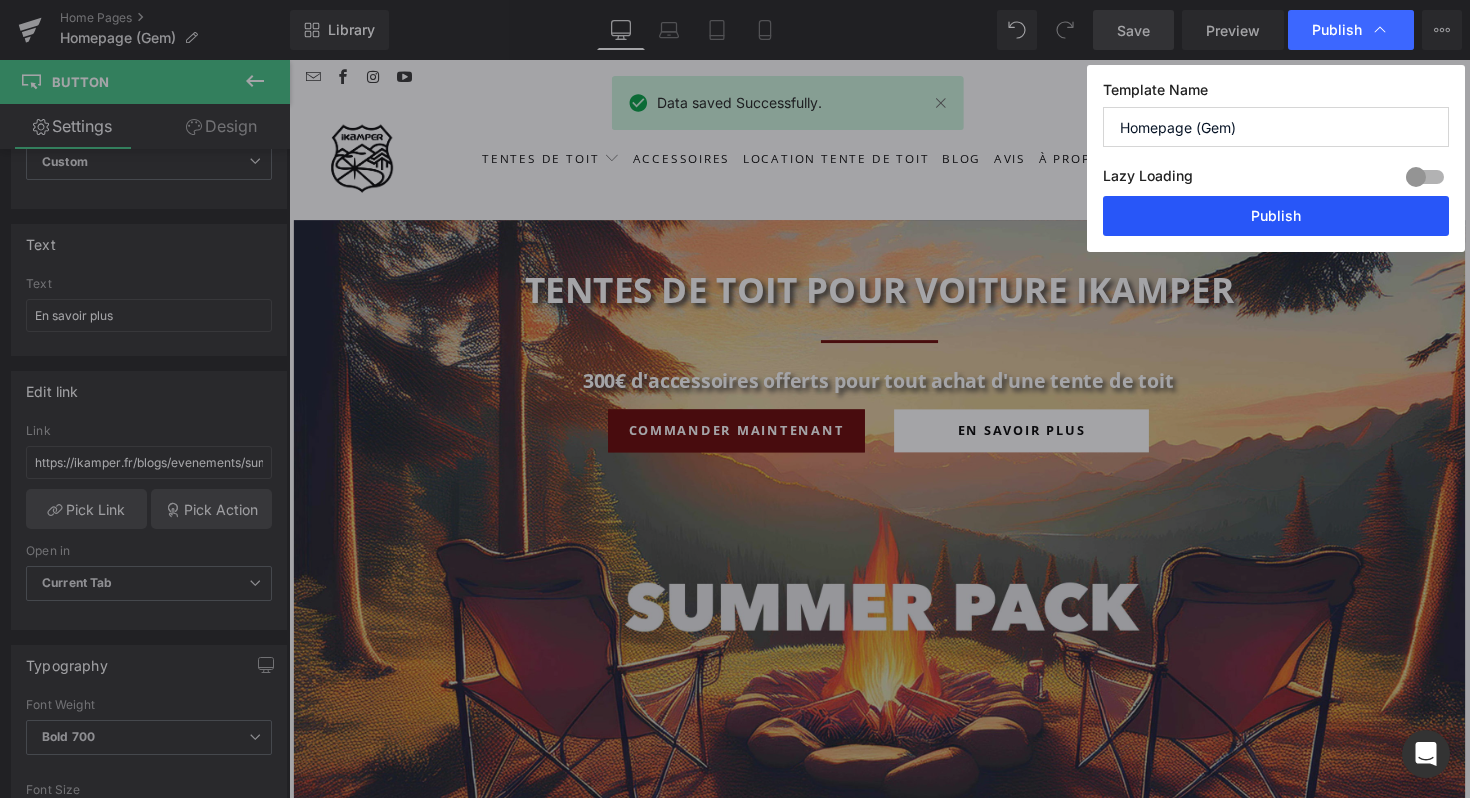 click on "Publish" at bounding box center [1276, 216] 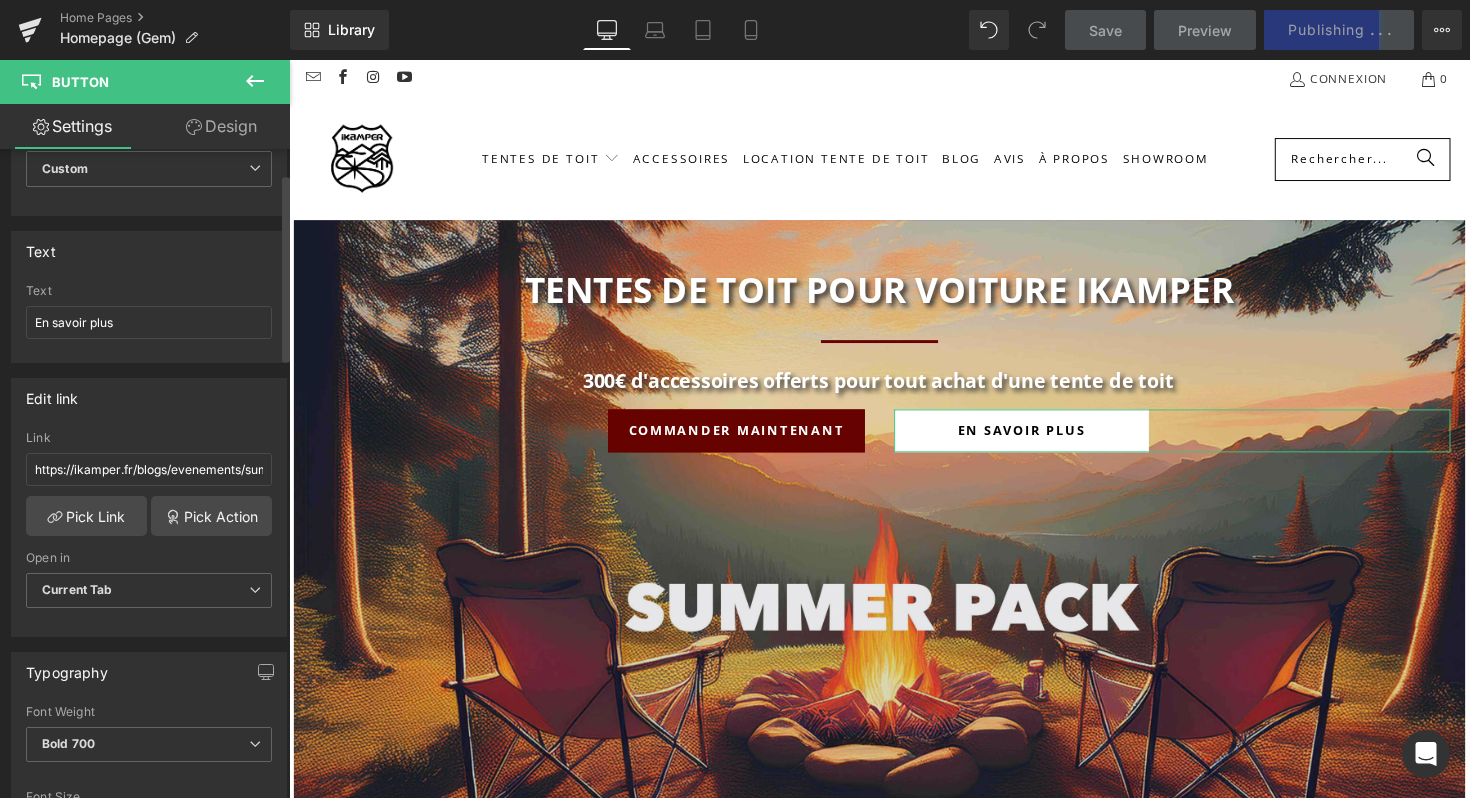 scroll, scrollTop: 56, scrollLeft: 0, axis: vertical 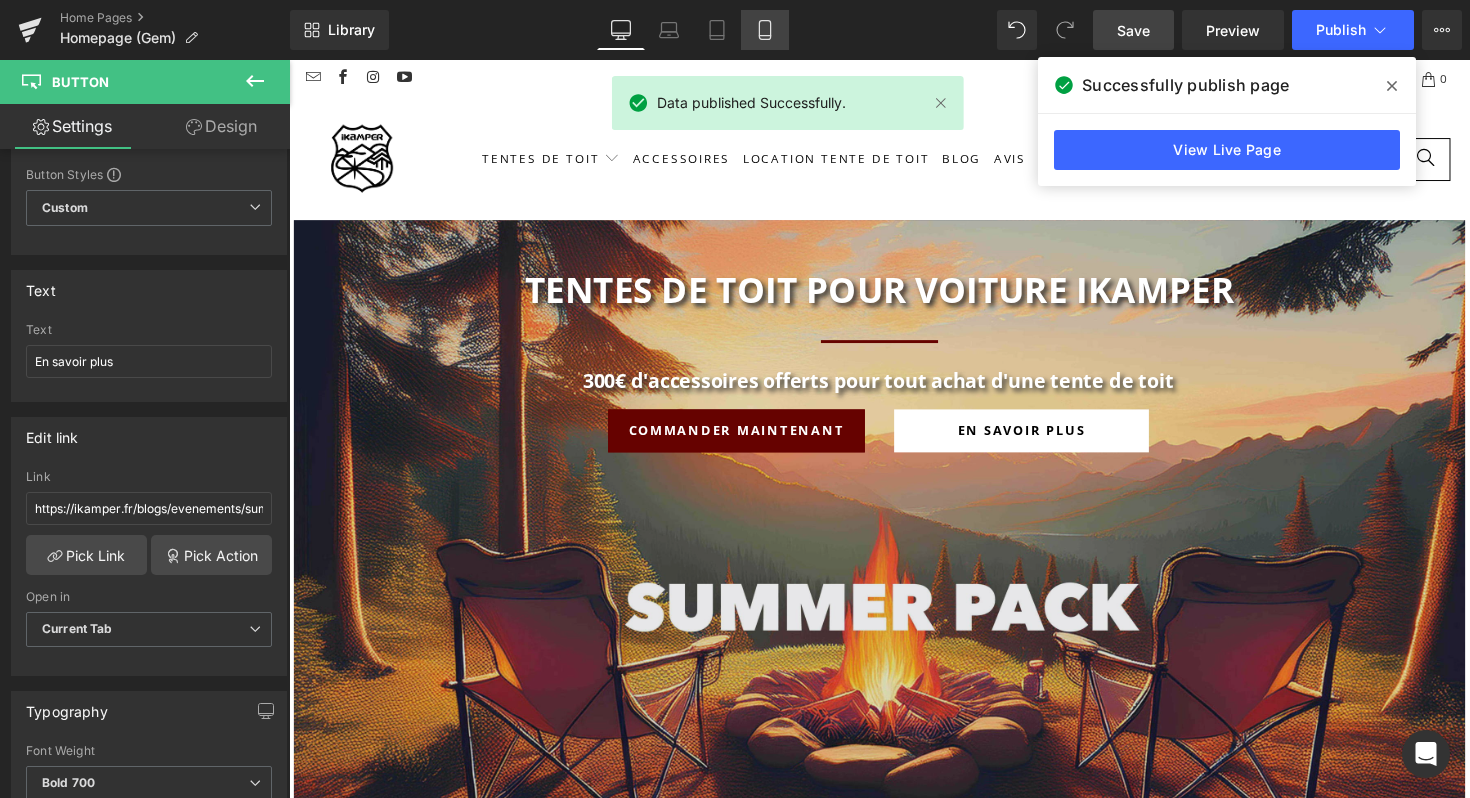 click 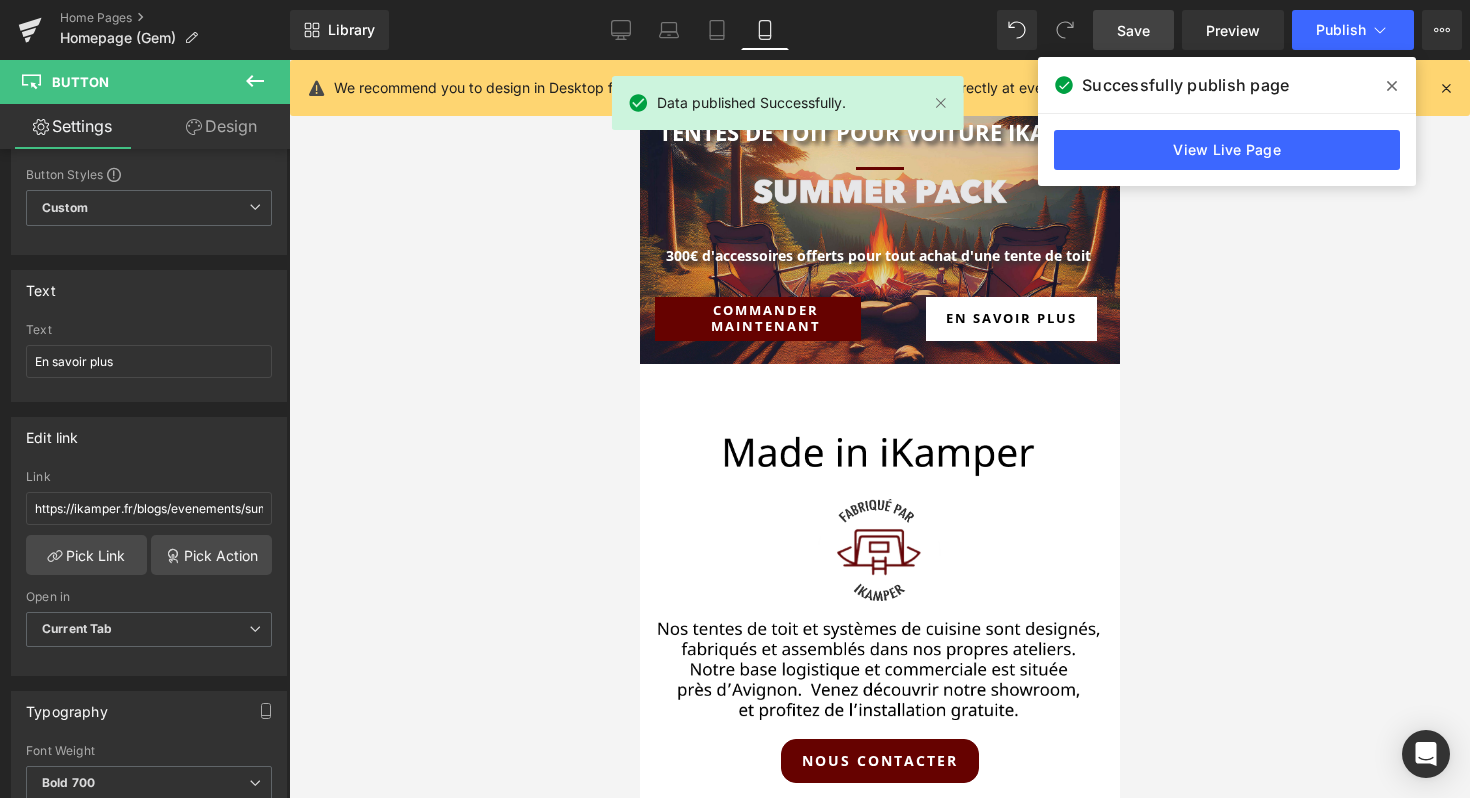 click at bounding box center (960, 319) 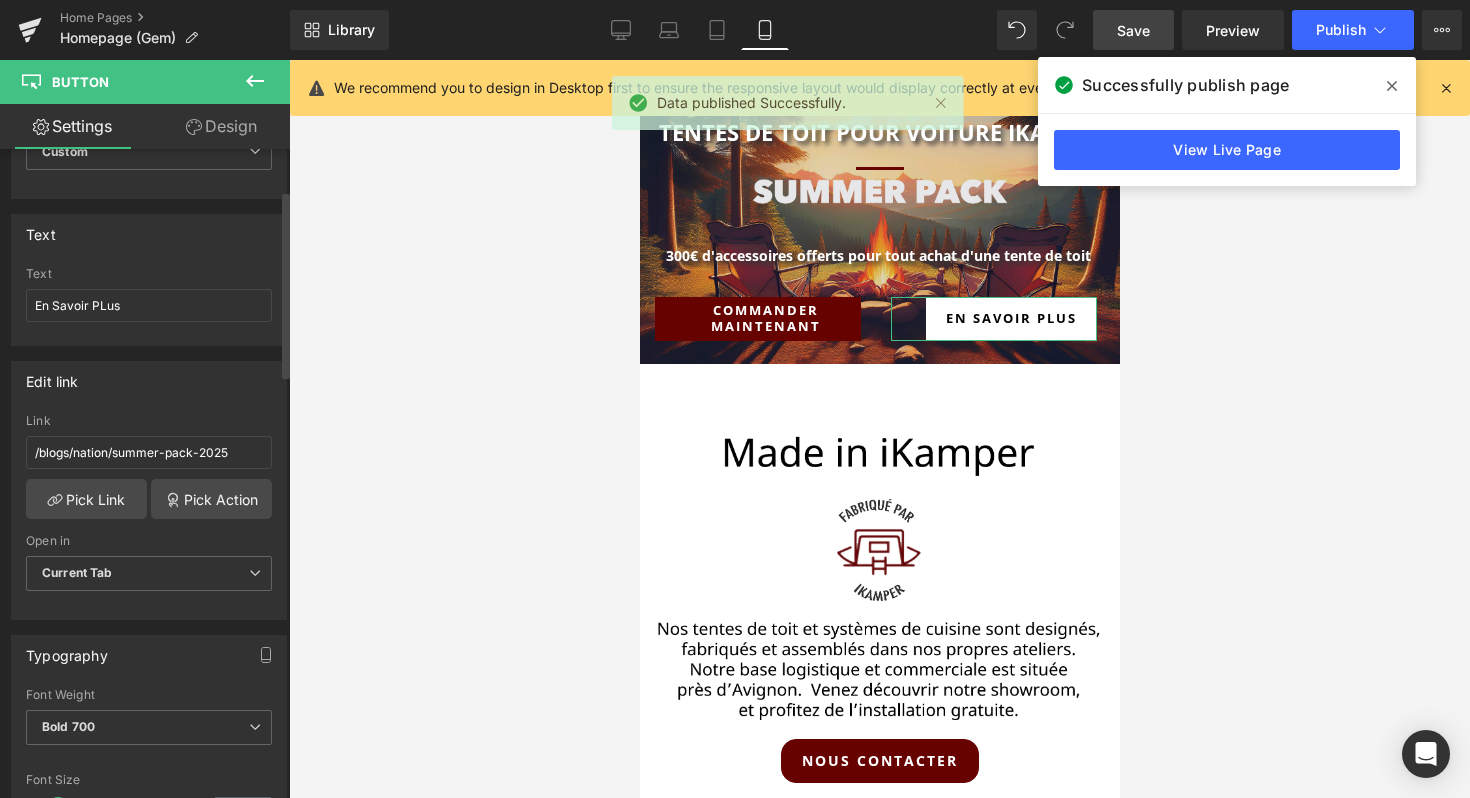scroll, scrollTop: 142, scrollLeft: 0, axis: vertical 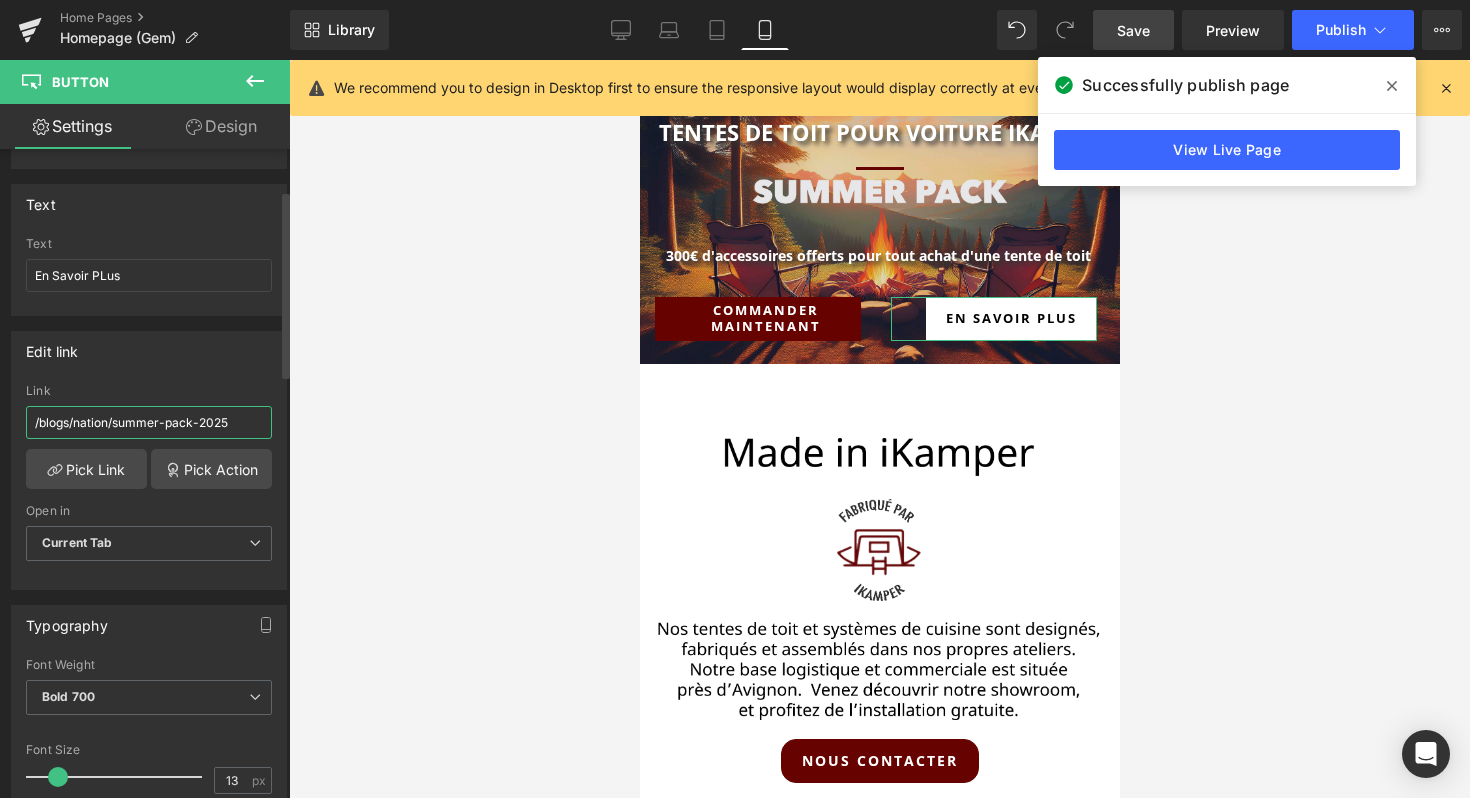 click on "/blogs/nation/summer-pack-2025" at bounding box center (149, 422) 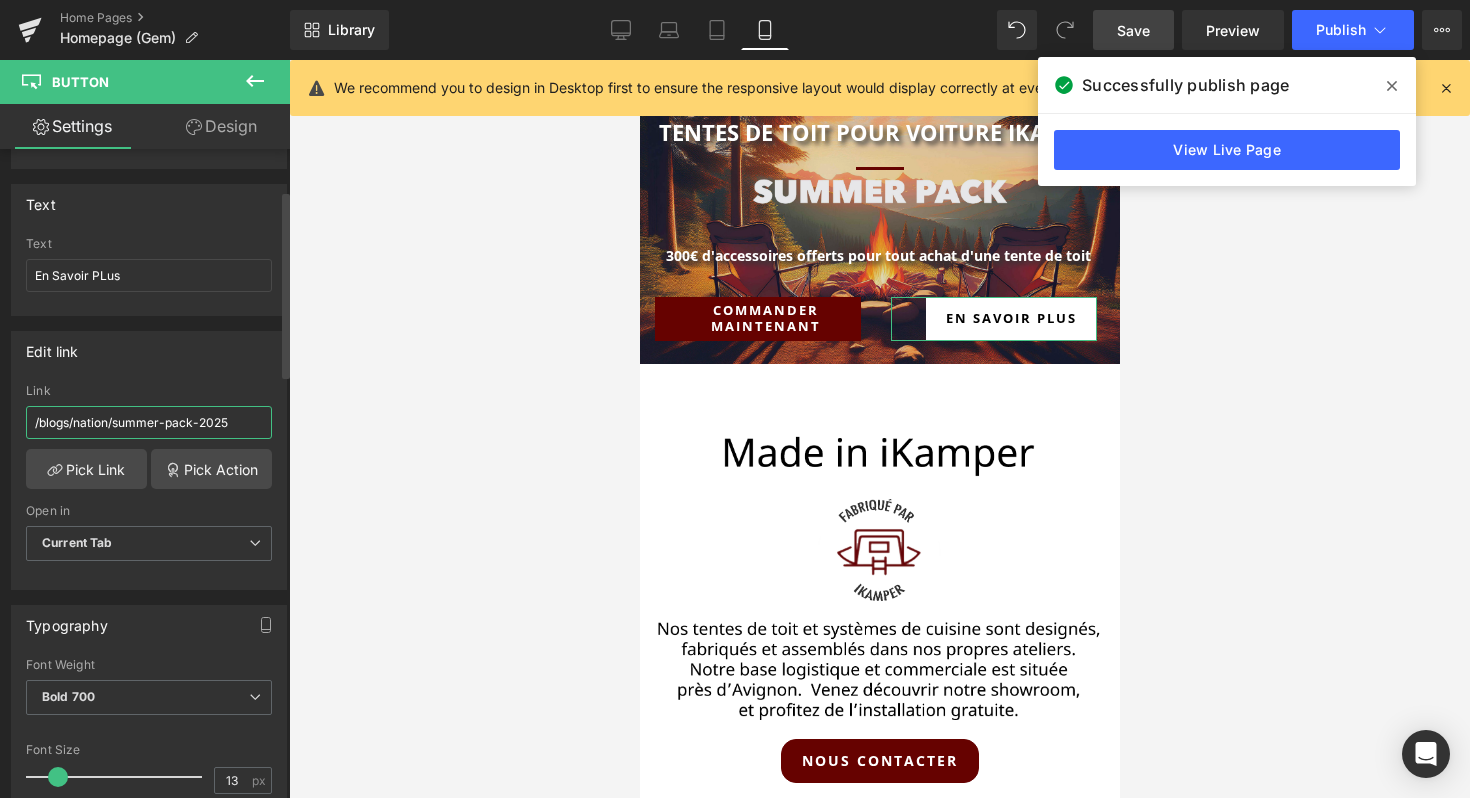 click on "/blogs/nation/summer-pack-2025" at bounding box center [149, 422] 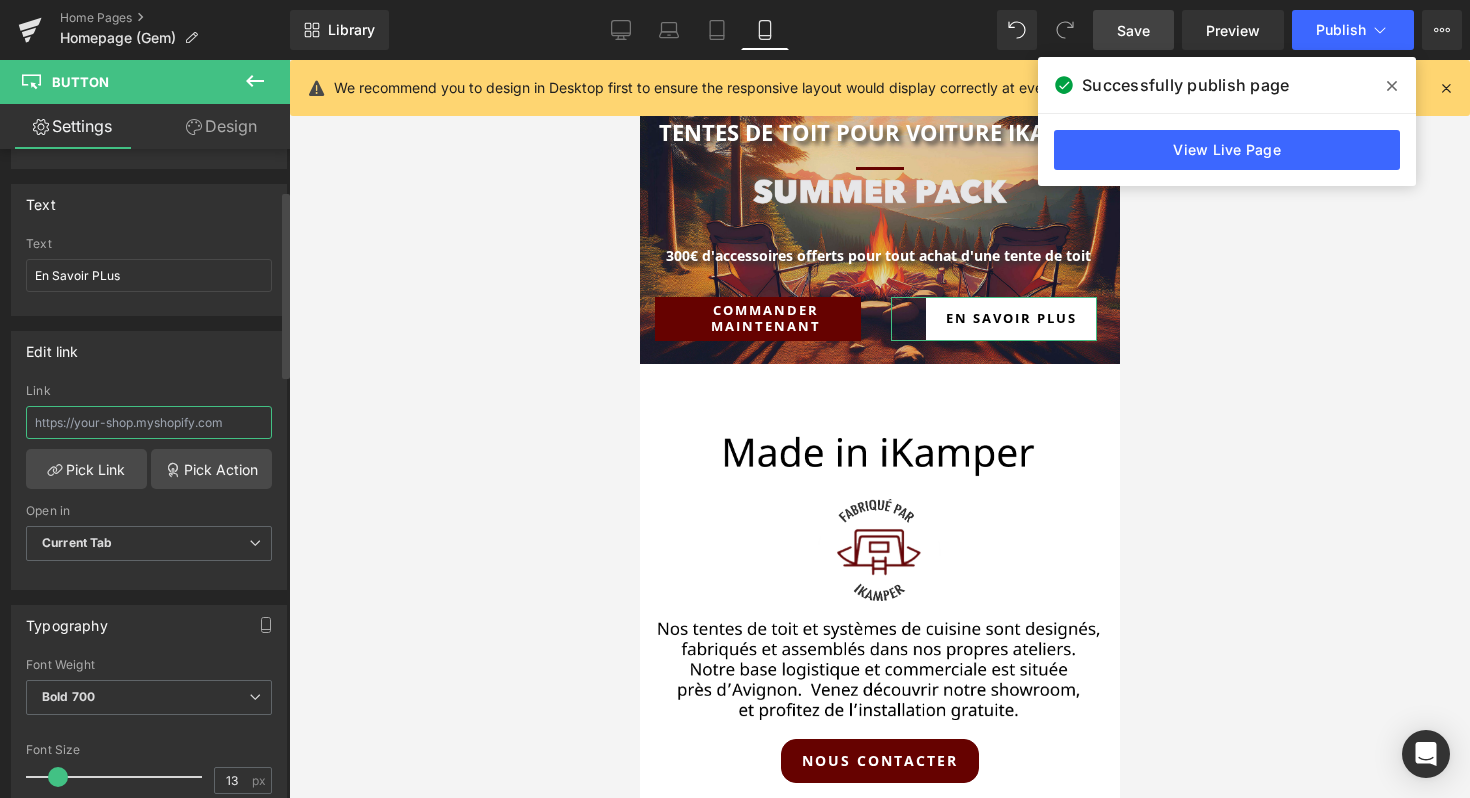paste on "https://ikamper.fr/blogs/evenements/summer-pack-2025" 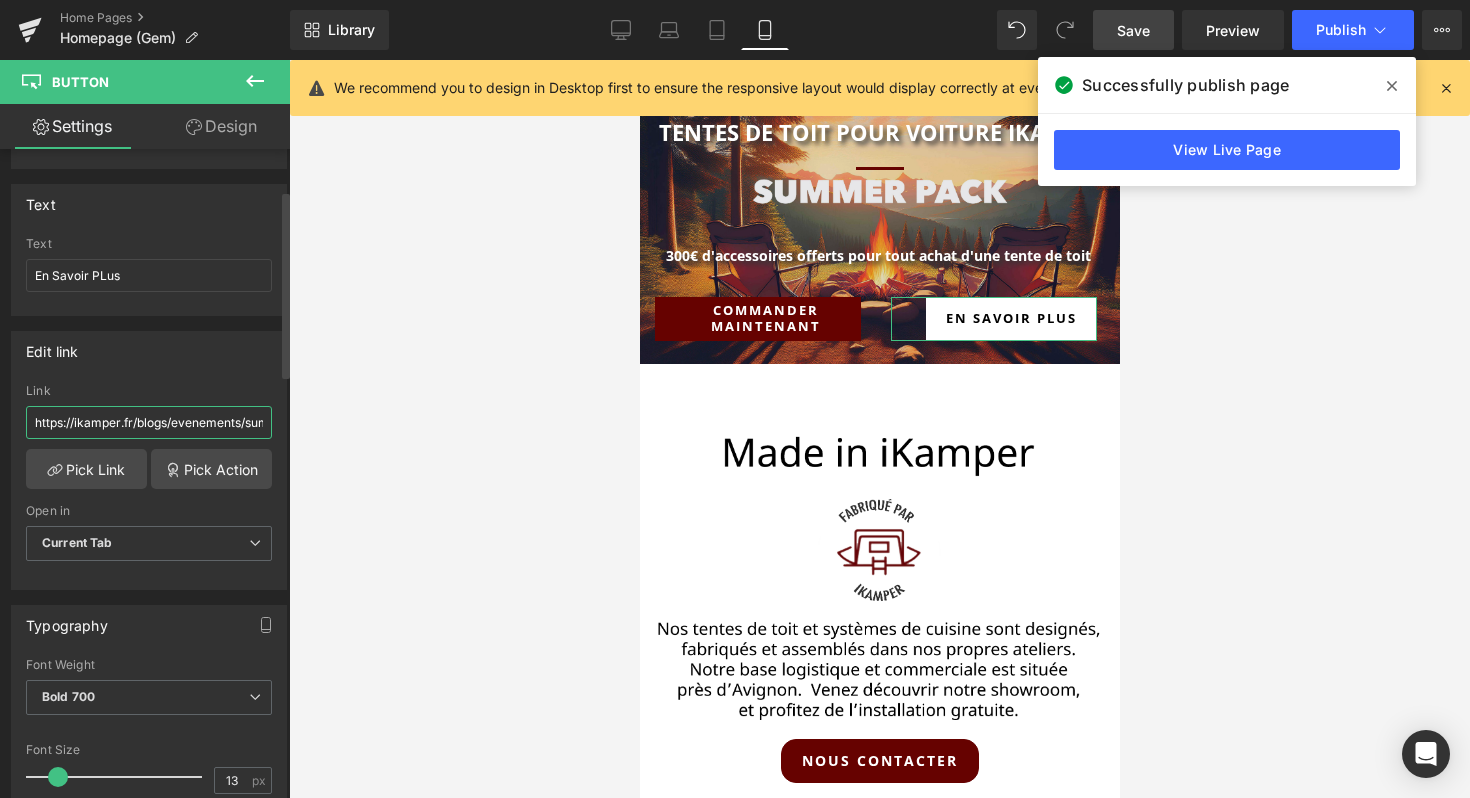 scroll, scrollTop: 0, scrollLeft: 105, axis: horizontal 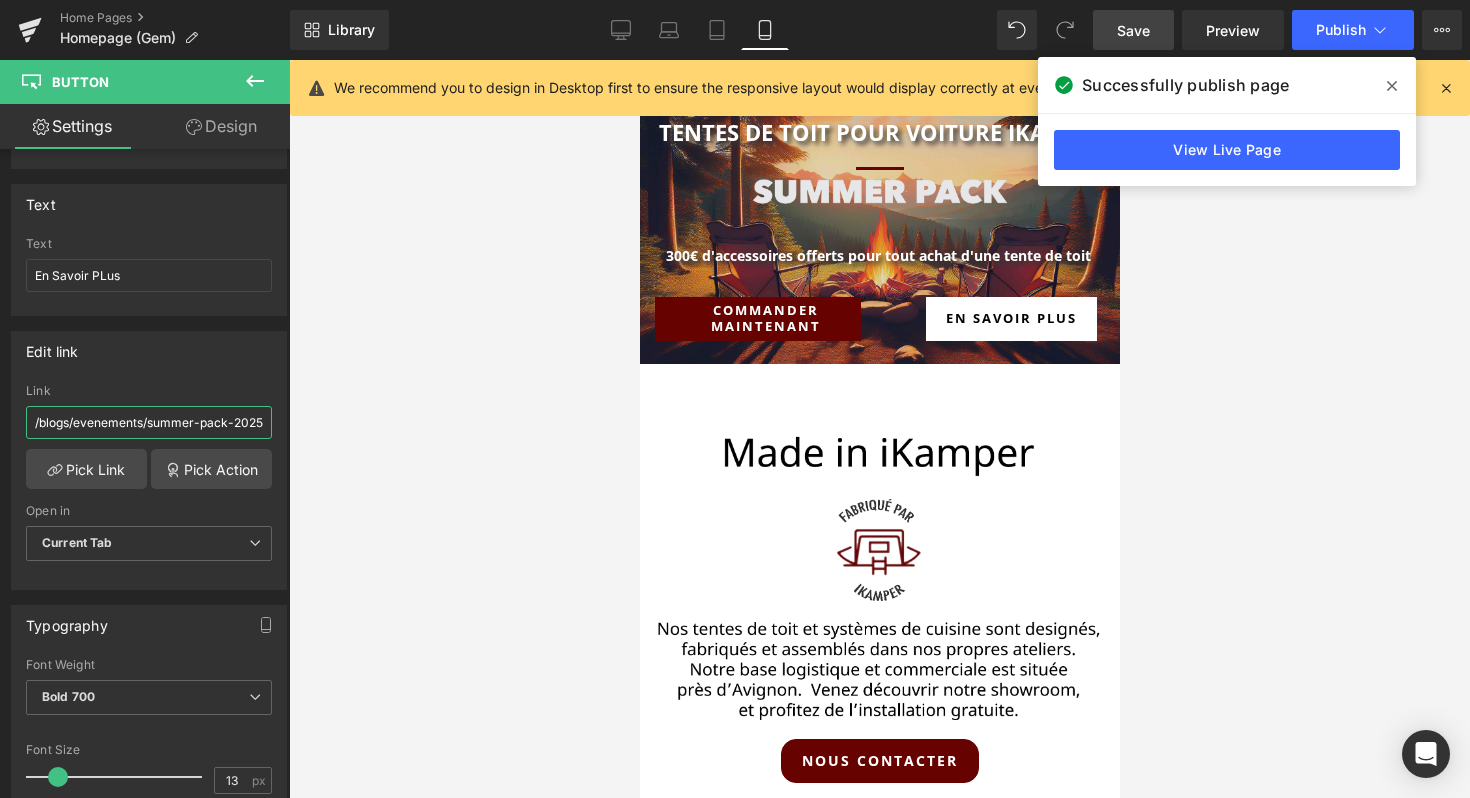 type on "https://ikamper.fr/blogs/evenements/summer-pack-2025" 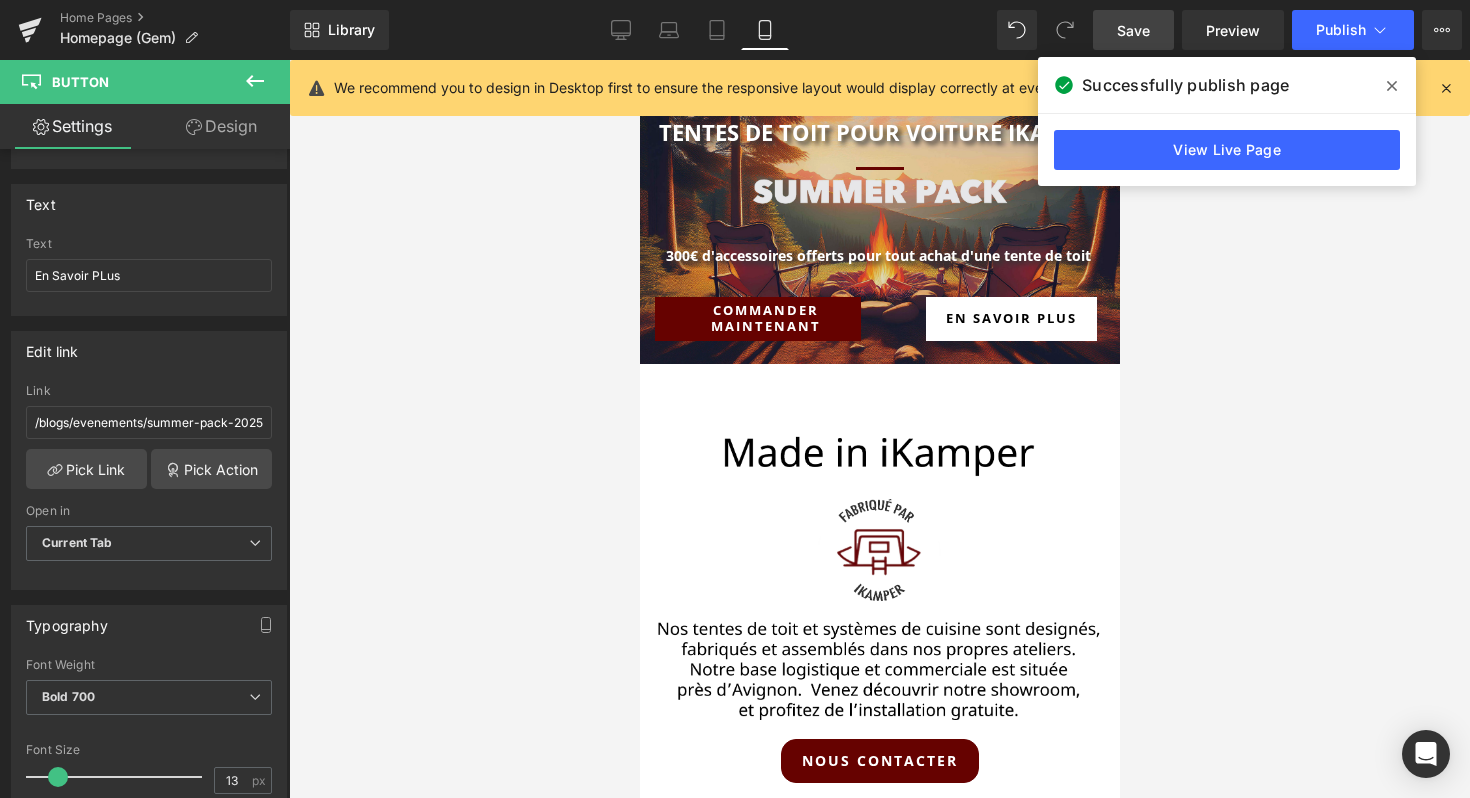click on "Library Mobile Desktop Laptop Tablet Mobile Save Preview Publish Scheduled View Live Page View with current Template Save Template to Library Schedule Publish Publish Settings Shortcuts We recommend you to design in Desktop first to ensure the responsive layout would display correctly at every screens as your expectation. Learn more  Your page can’t be published   You've reached the maximum number of published pages on your plan  (0/0).  You need to upgrade your plan or unpublish all your pages to get 1 publish slot.   Unpublish pages   Upgrade plan" at bounding box center [880, 30] 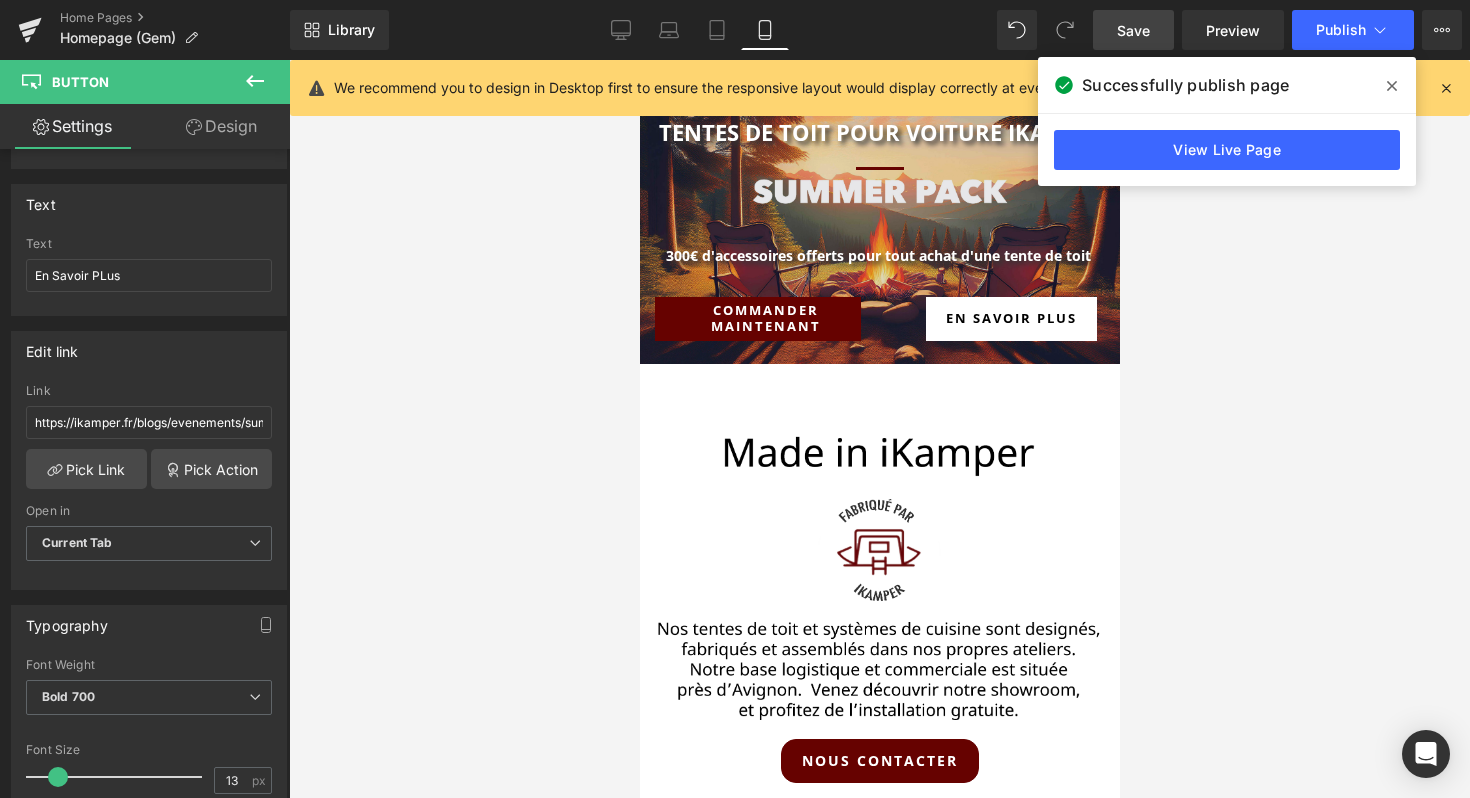 click on "Save" at bounding box center (1133, 30) 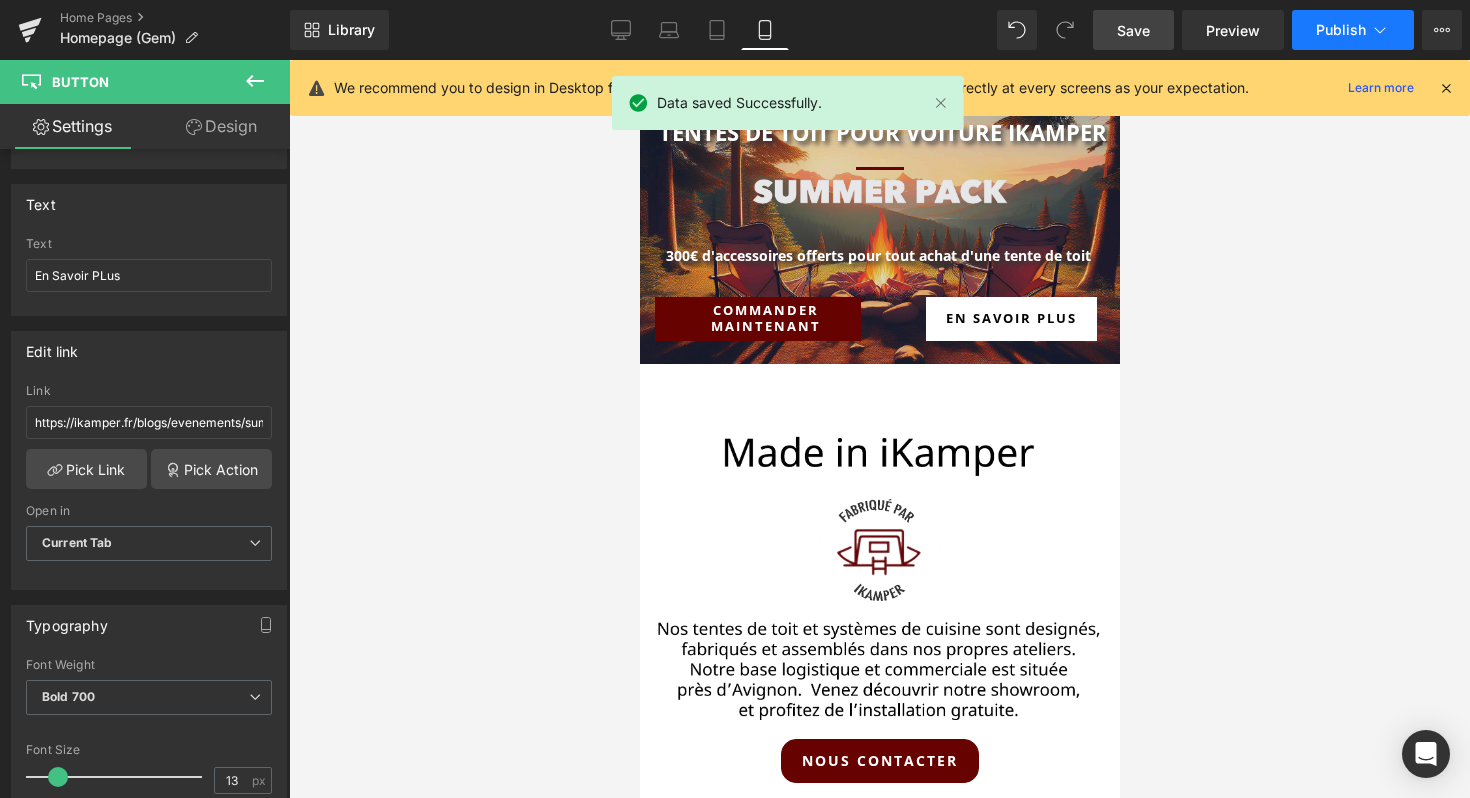 click on "Publish" at bounding box center [1341, 30] 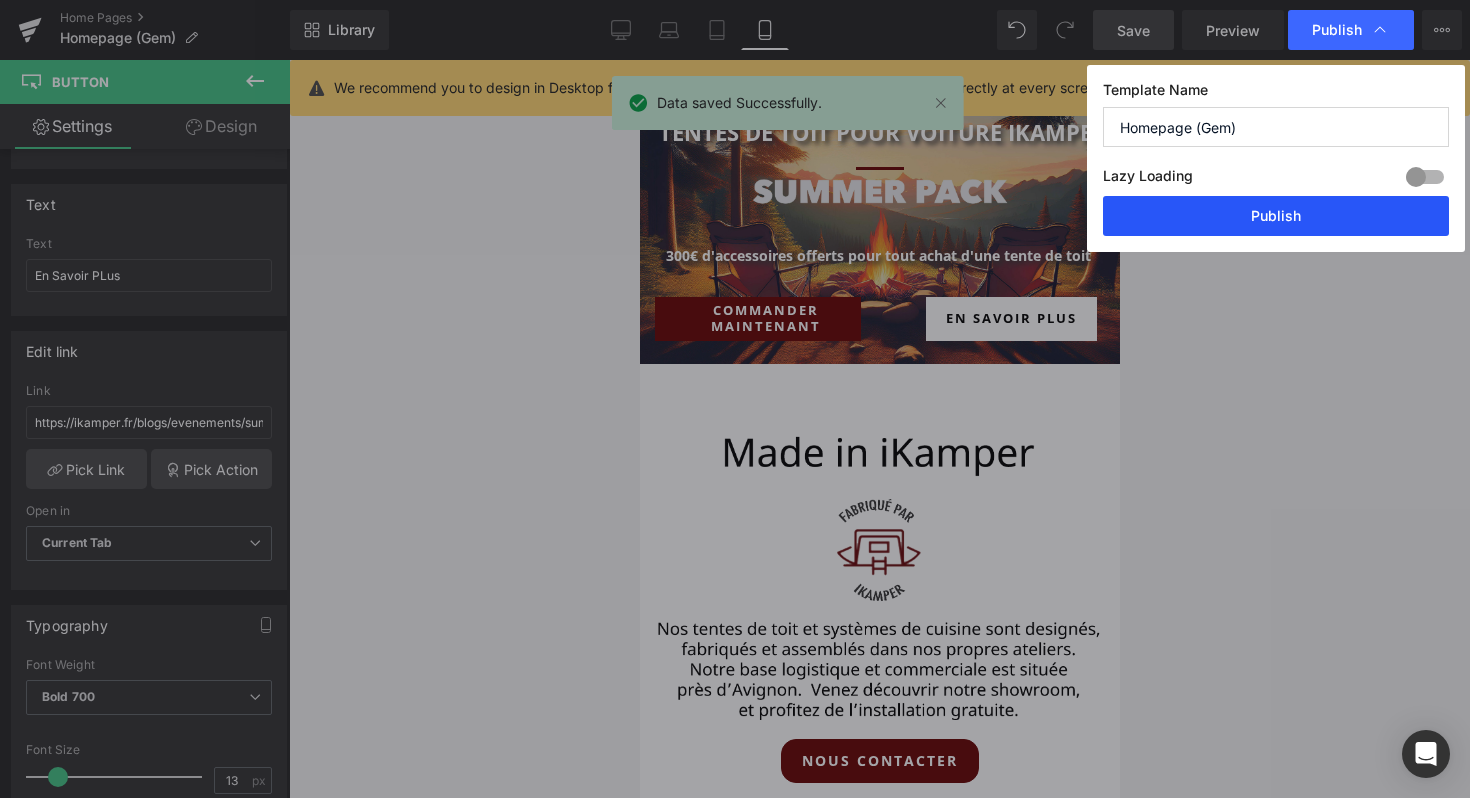 click on "Publish" at bounding box center [1276, 216] 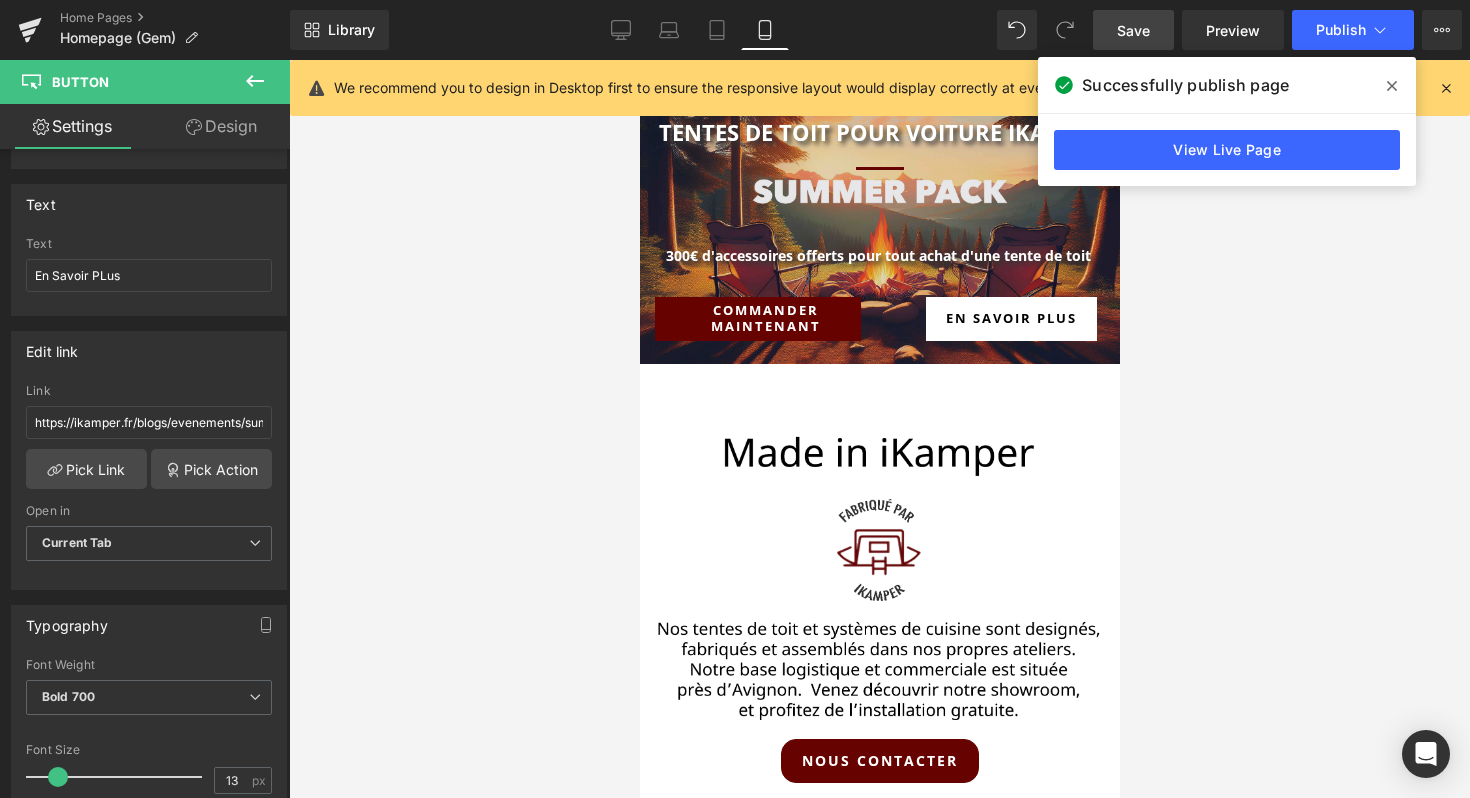 click 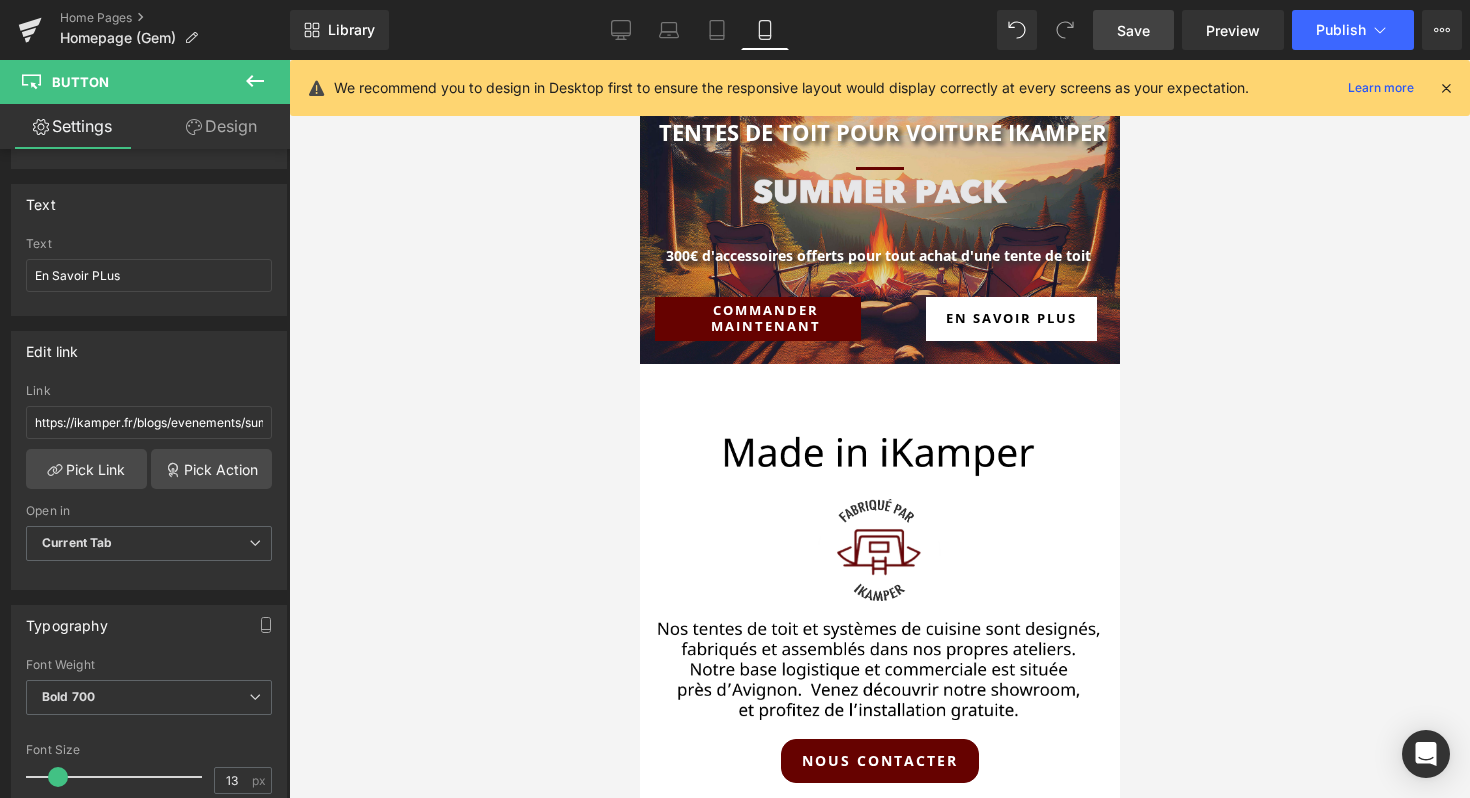 click at bounding box center [1446, 88] 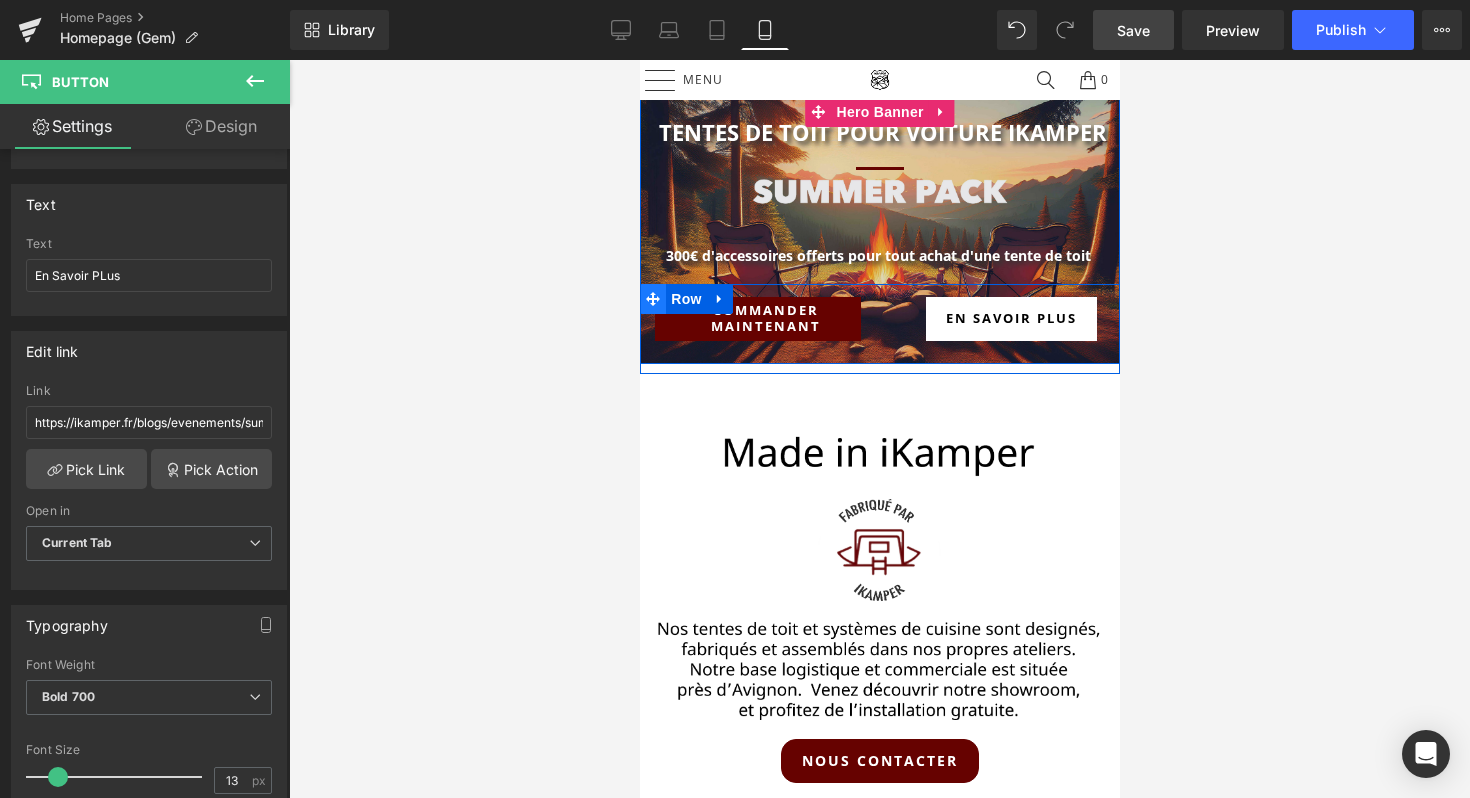 click 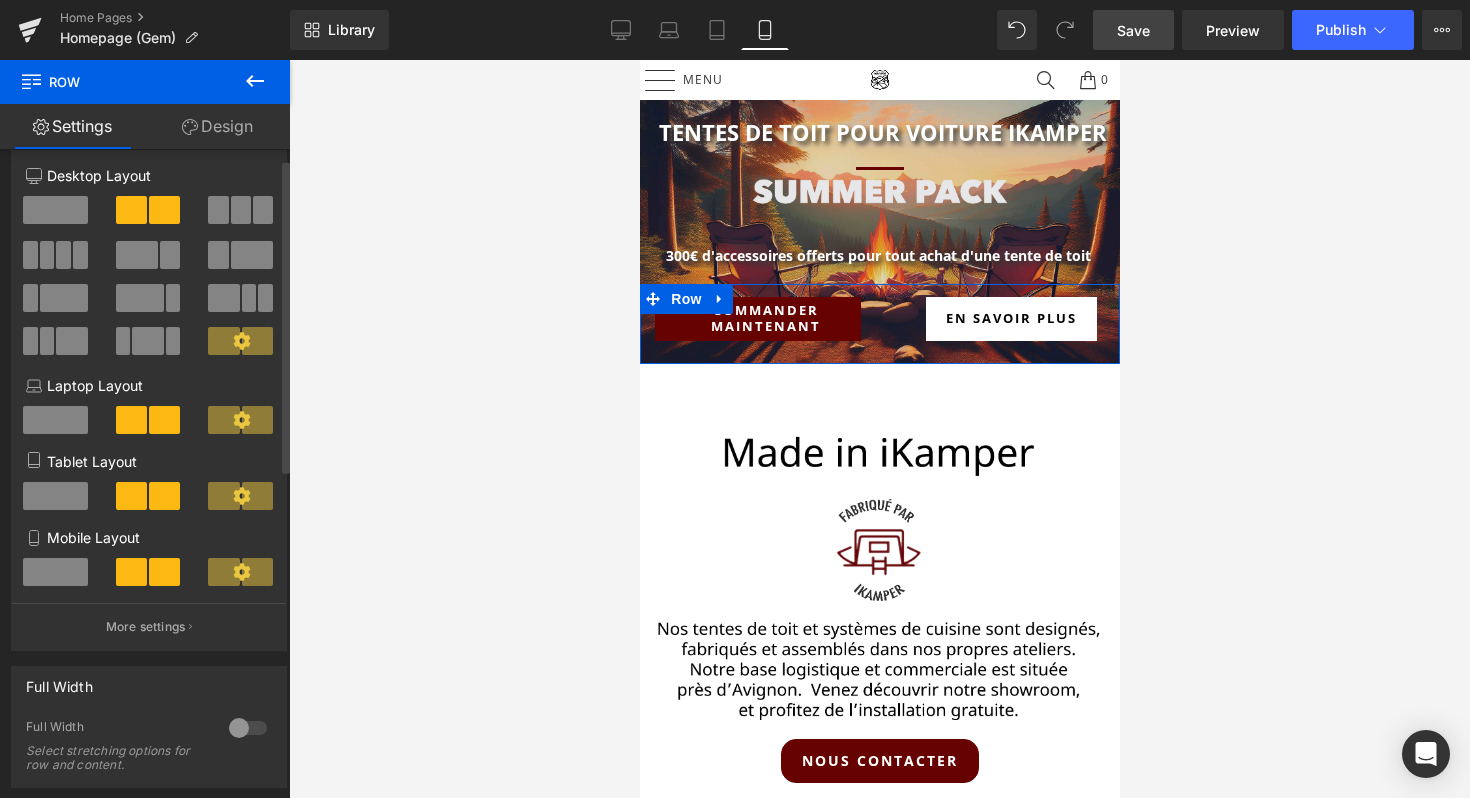 scroll, scrollTop: 20, scrollLeft: 0, axis: vertical 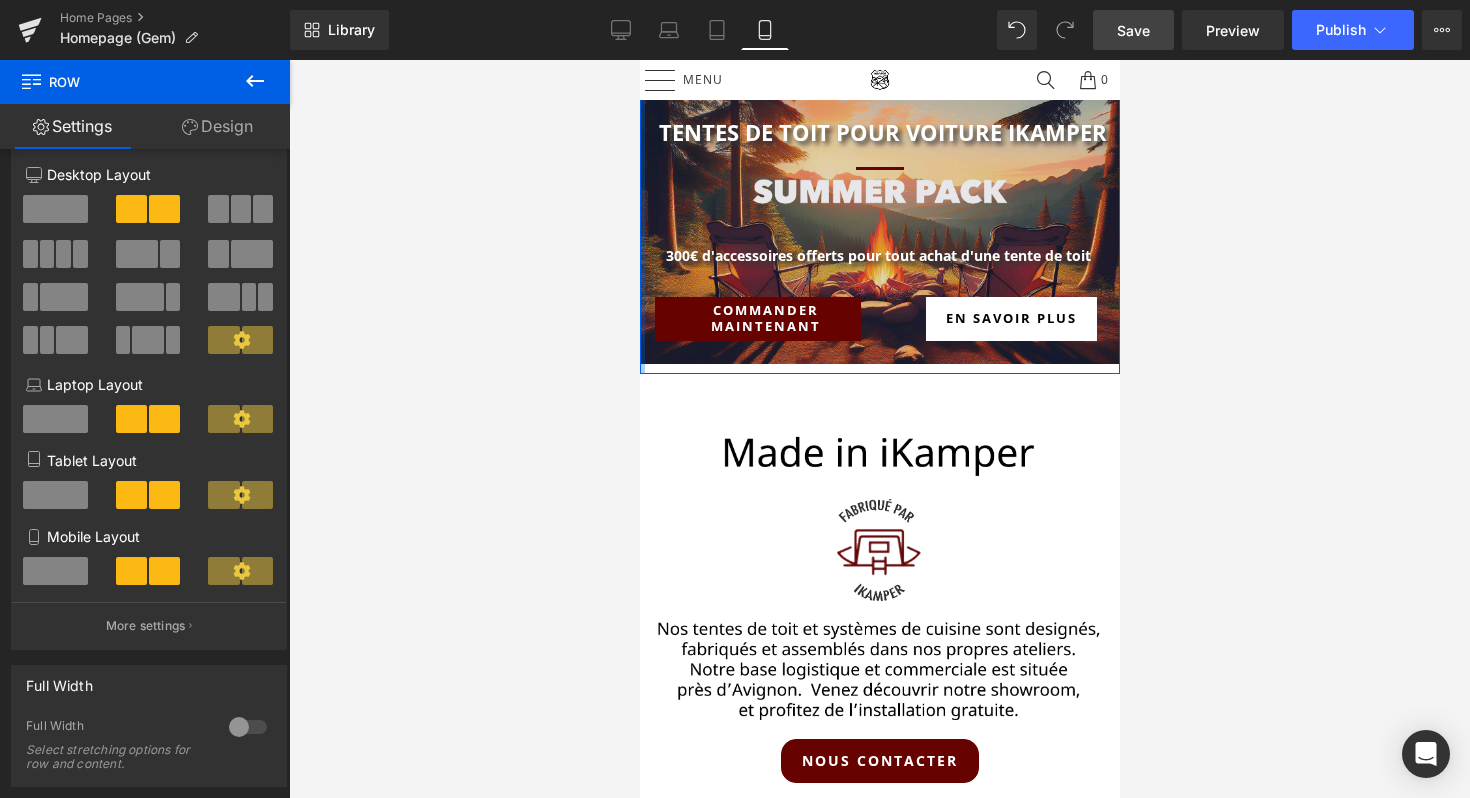 click at bounding box center [641, 217] 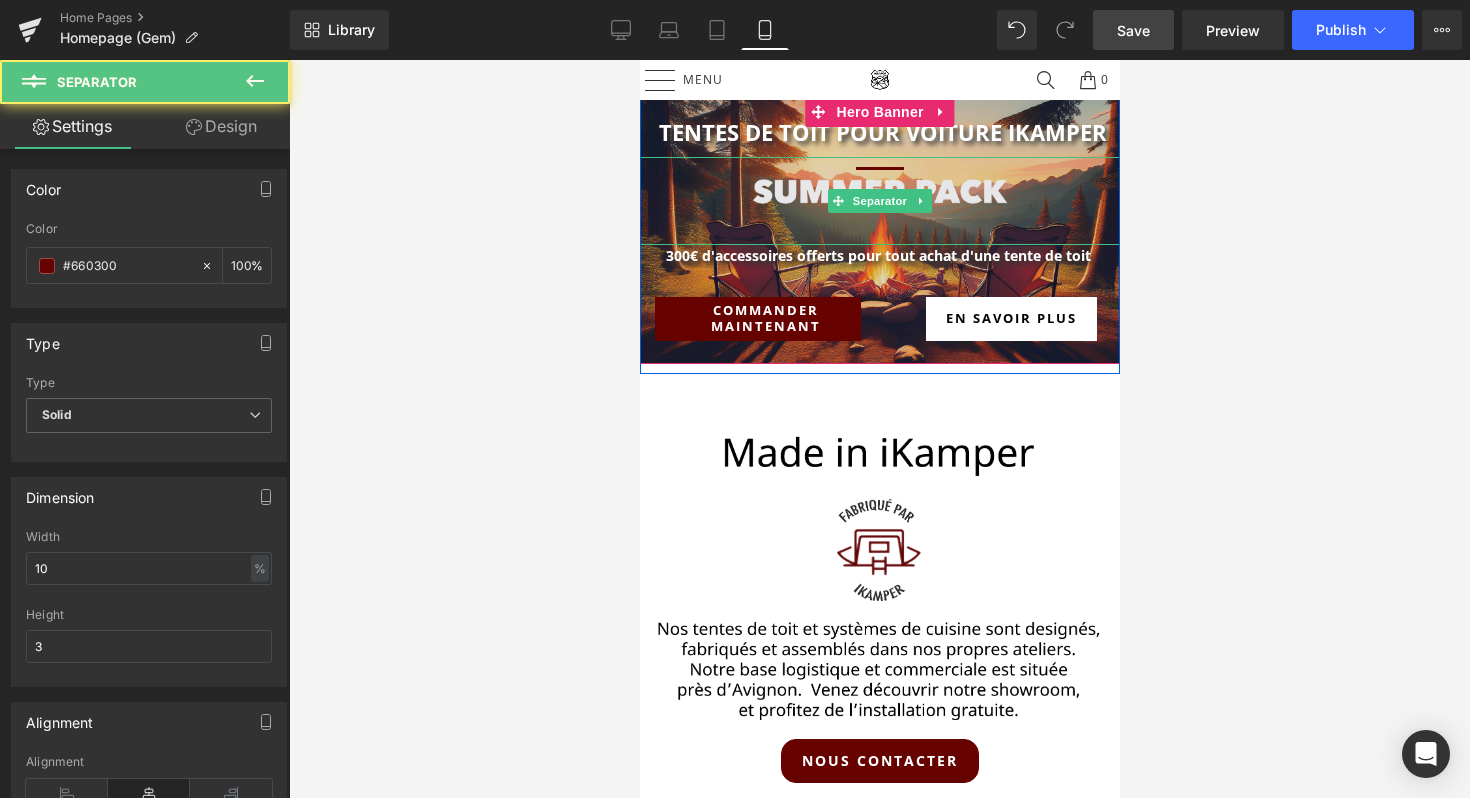 click at bounding box center [879, 201] 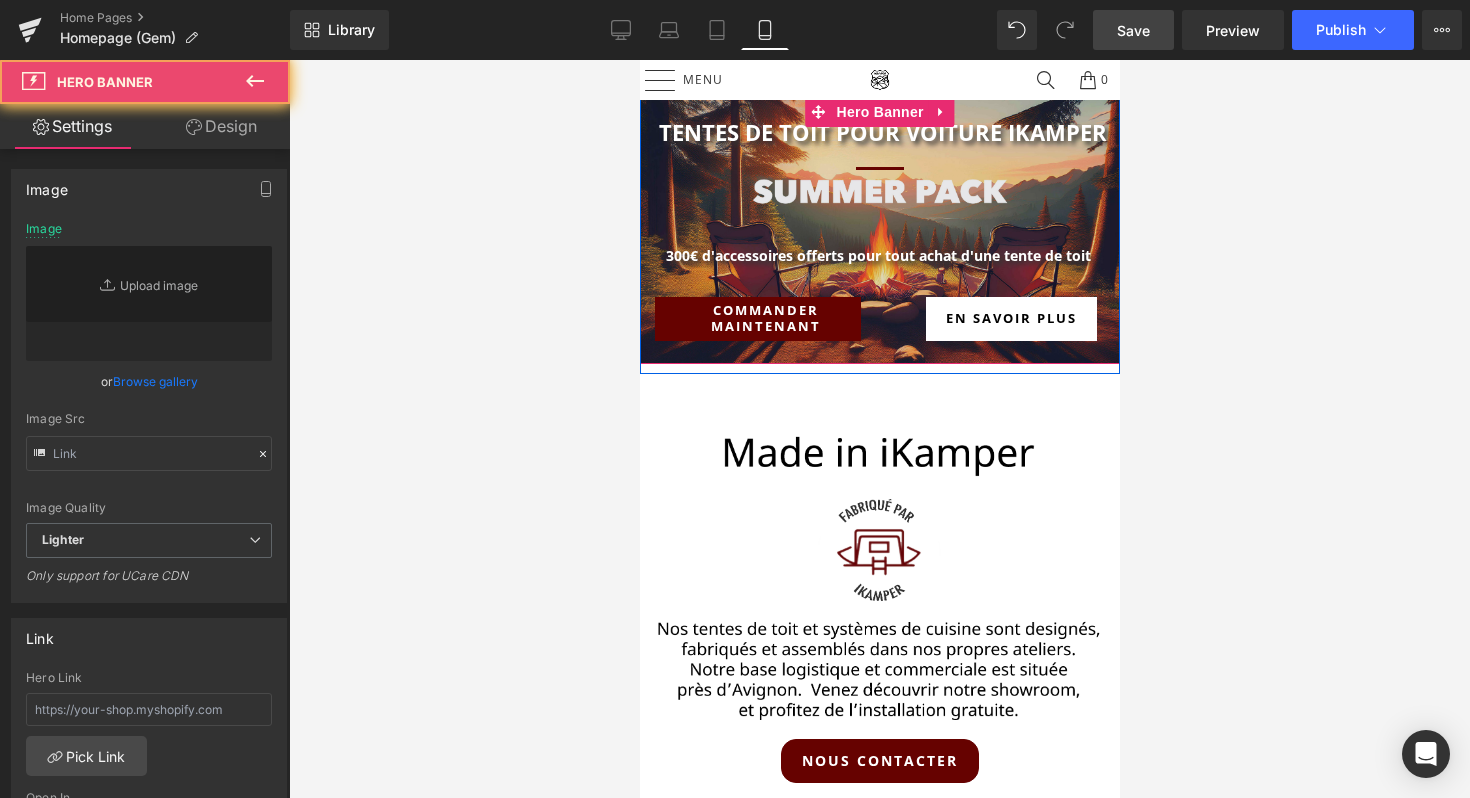 click on "Tentes de toit pour voiture iKamper
Heading
Separator
Text Block
Commander Maintenant Button" at bounding box center [879, 240] 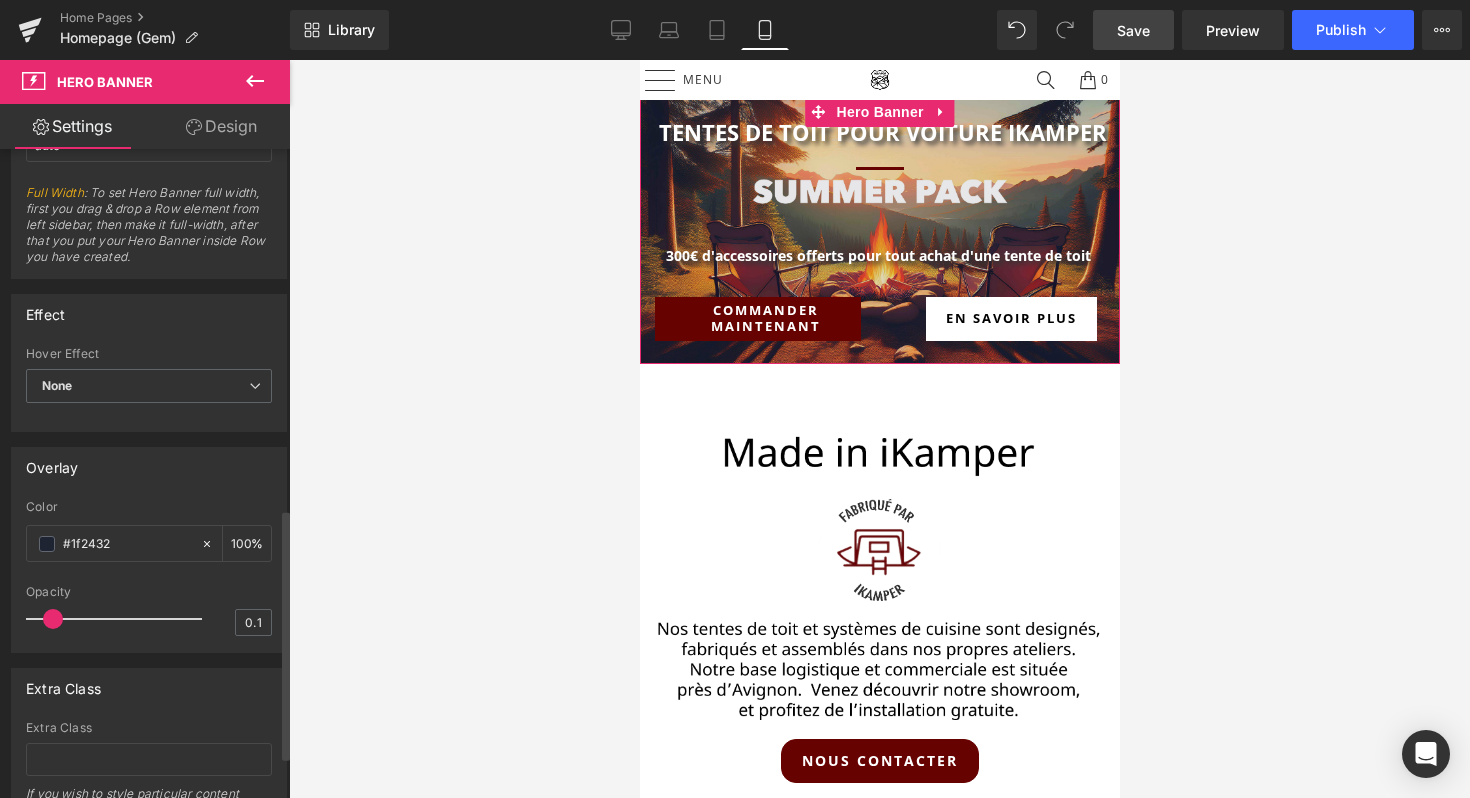 scroll, scrollTop: 903, scrollLeft: 0, axis: vertical 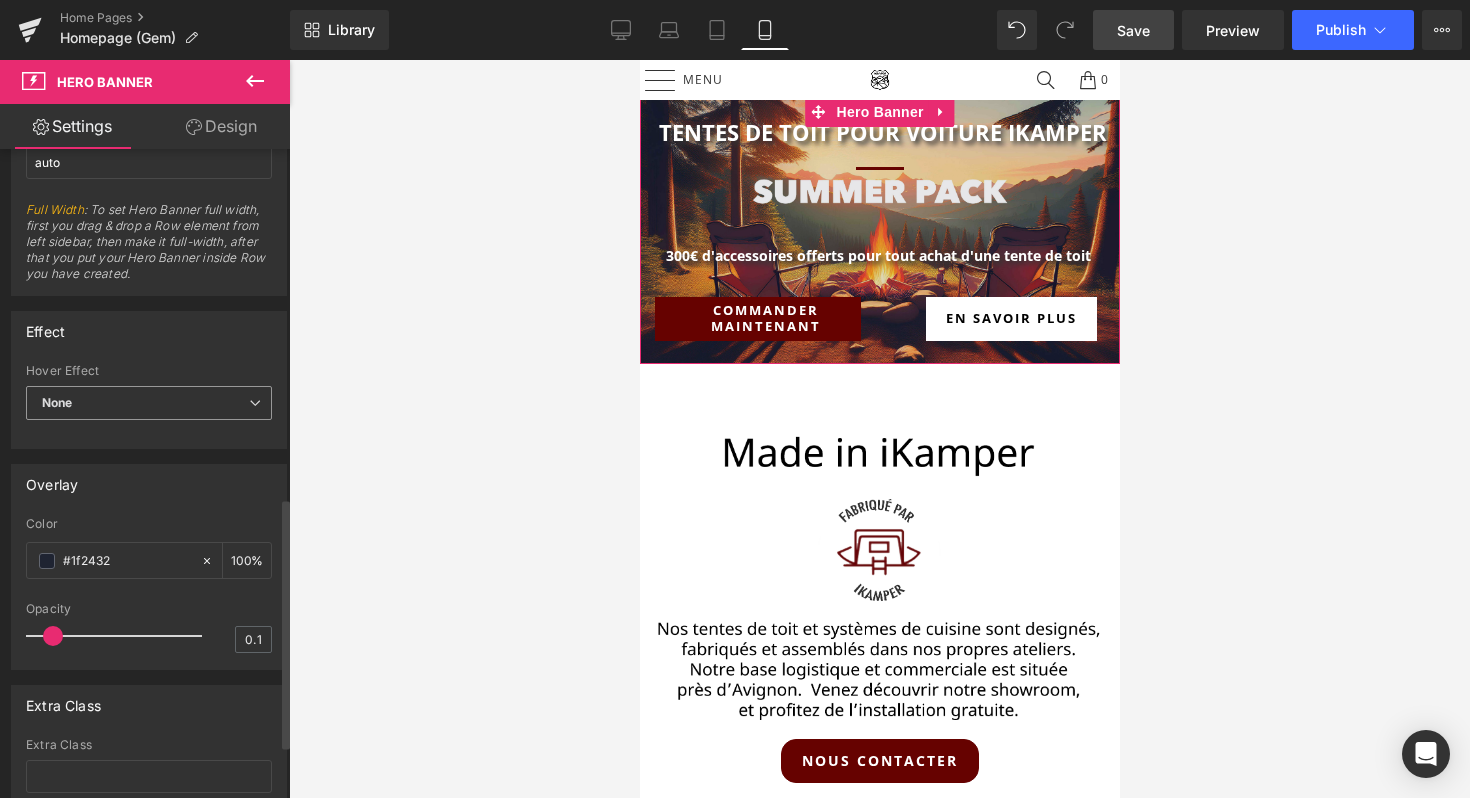 click on "None" at bounding box center [149, 403] 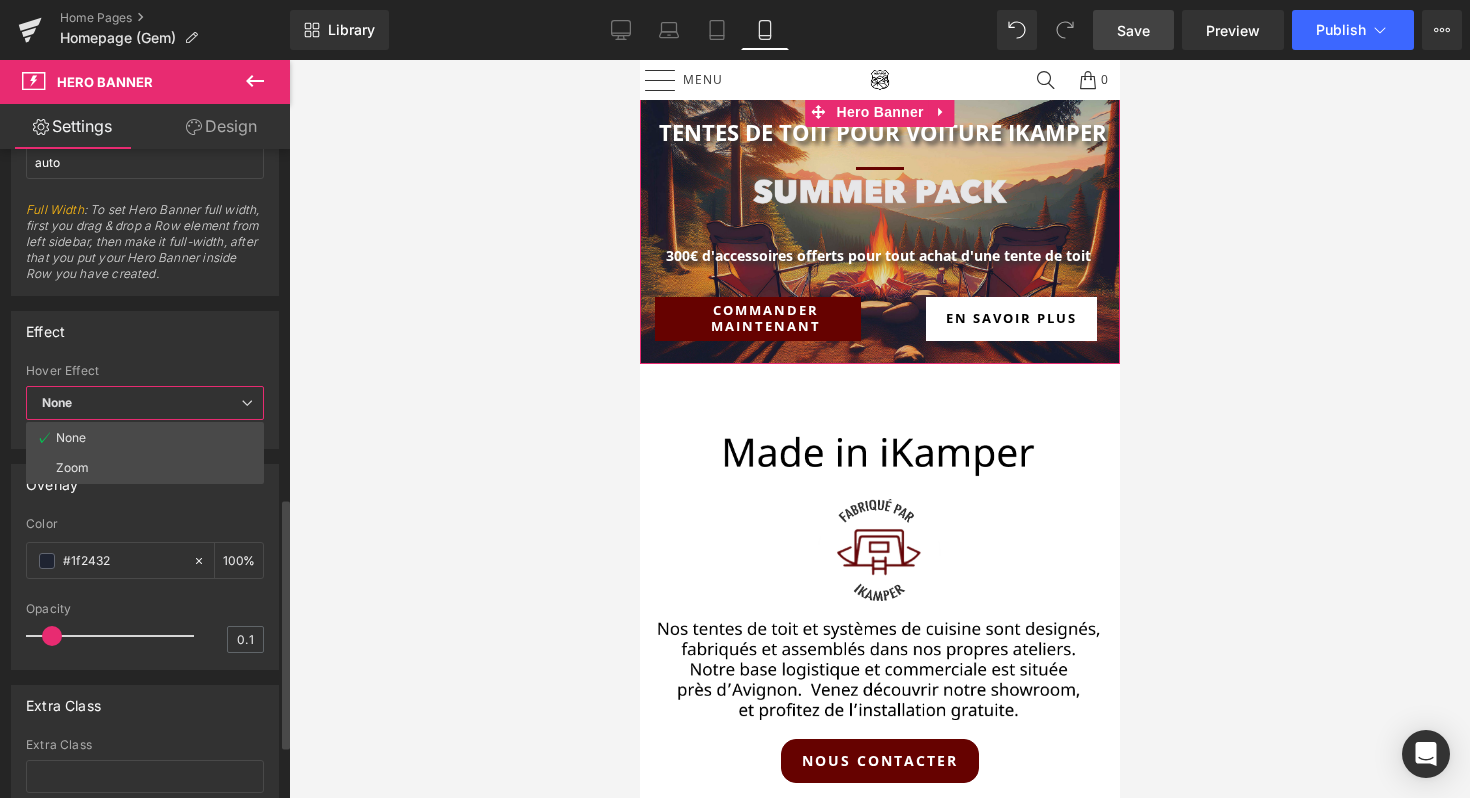 click on "Effect" at bounding box center [145, 331] 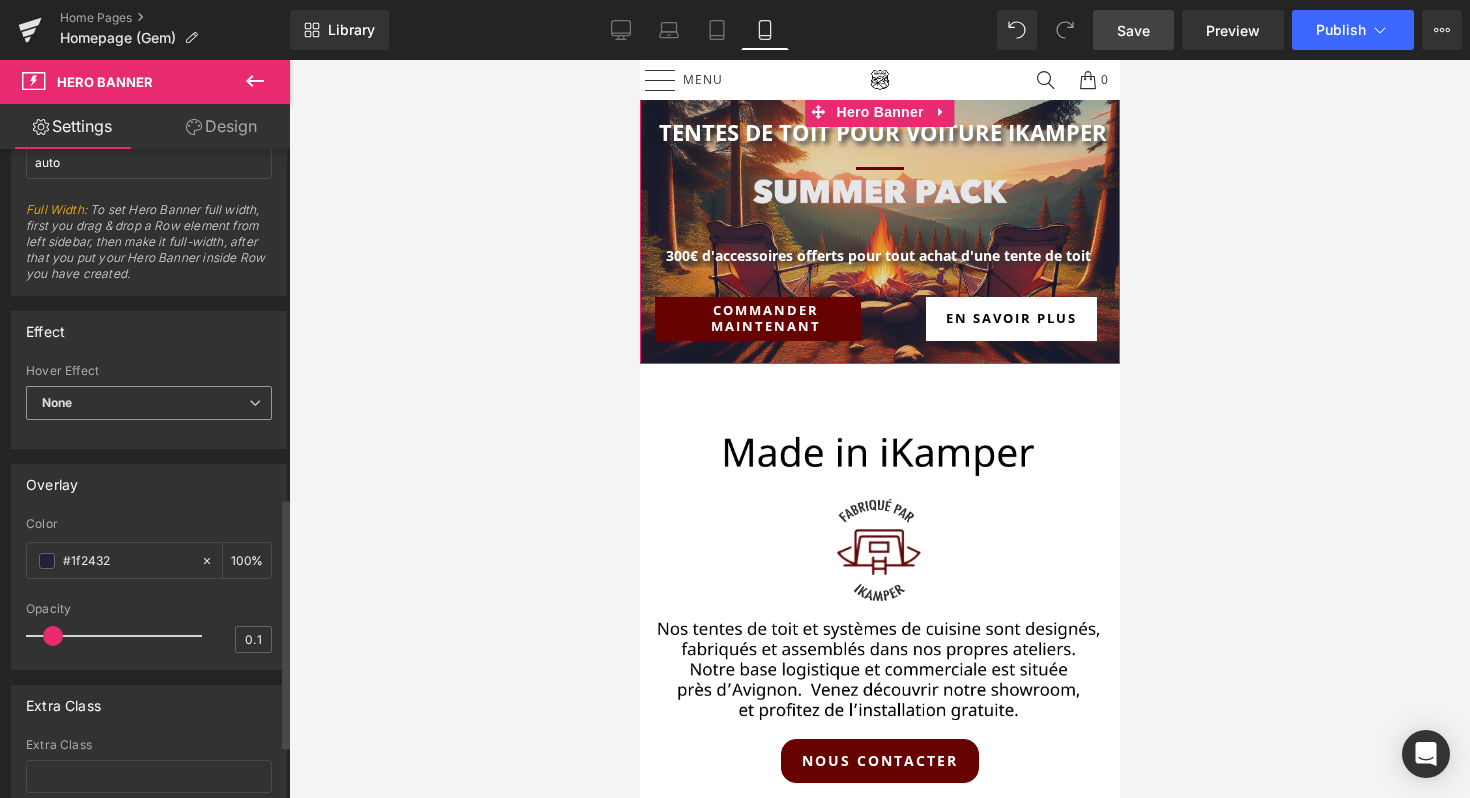 click on "None" at bounding box center (149, 403) 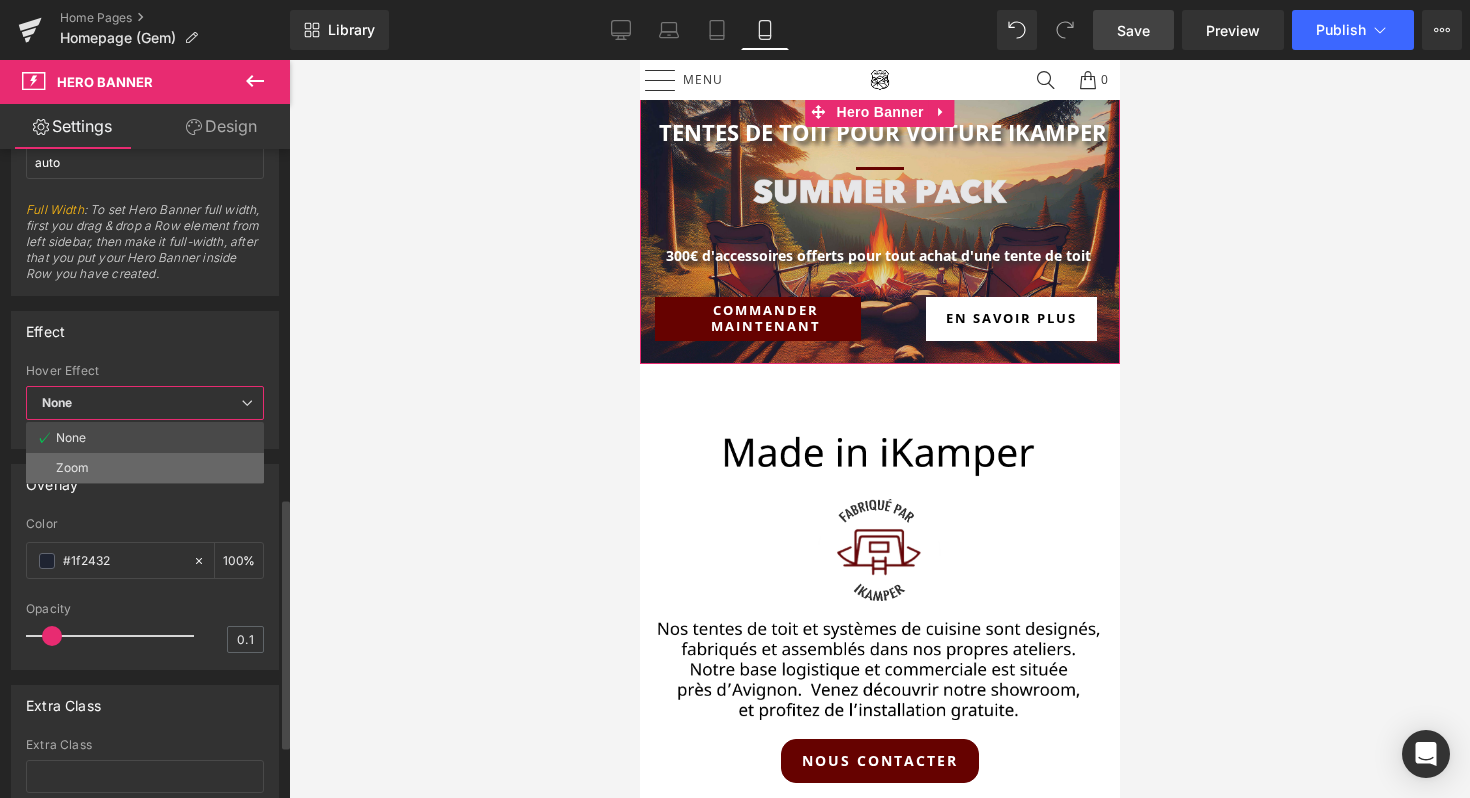 click on "Zoom" at bounding box center (145, 468) 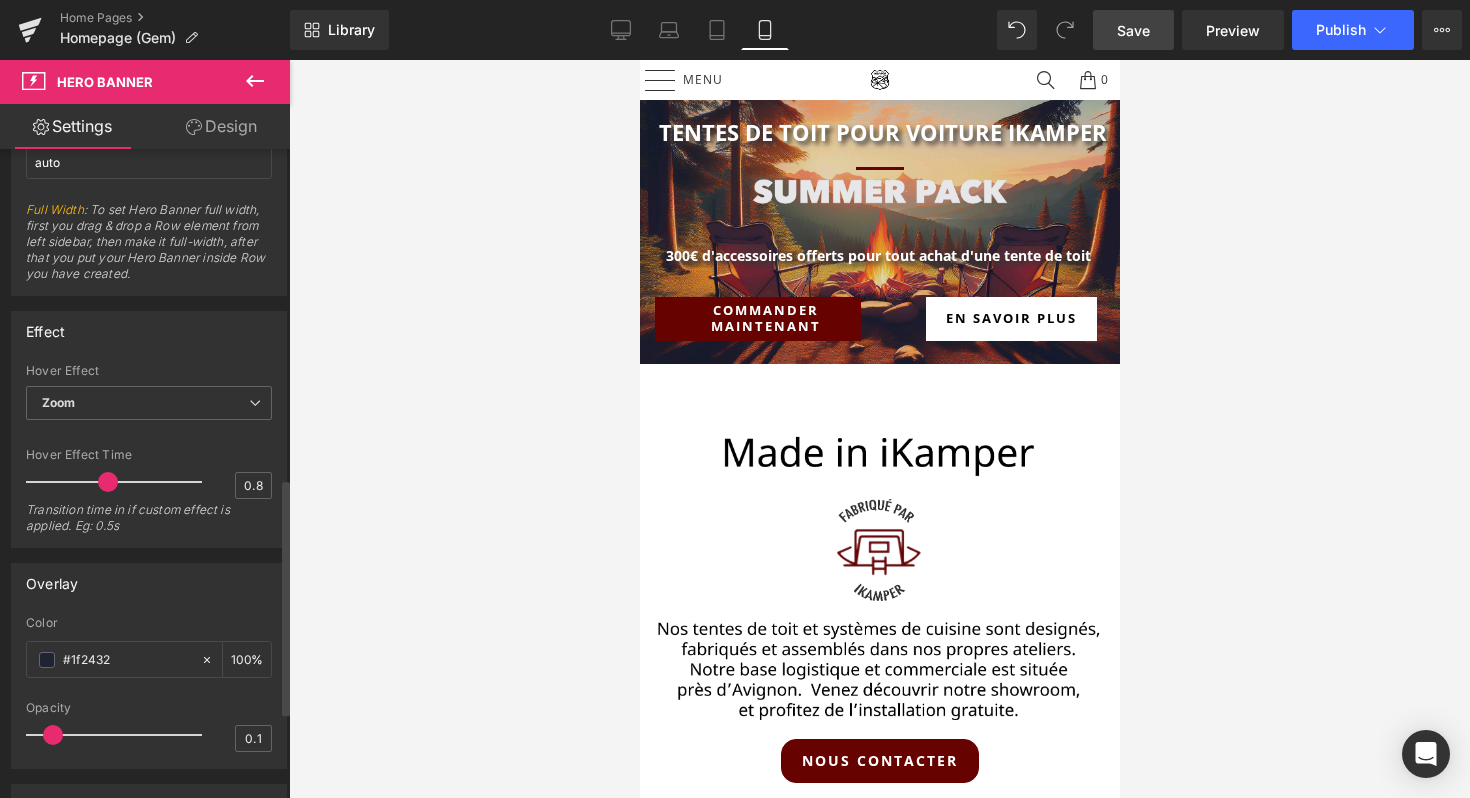drag, startPoint x: 77, startPoint y: 479, endPoint x: 107, endPoint y: 488, distance: 31.320919 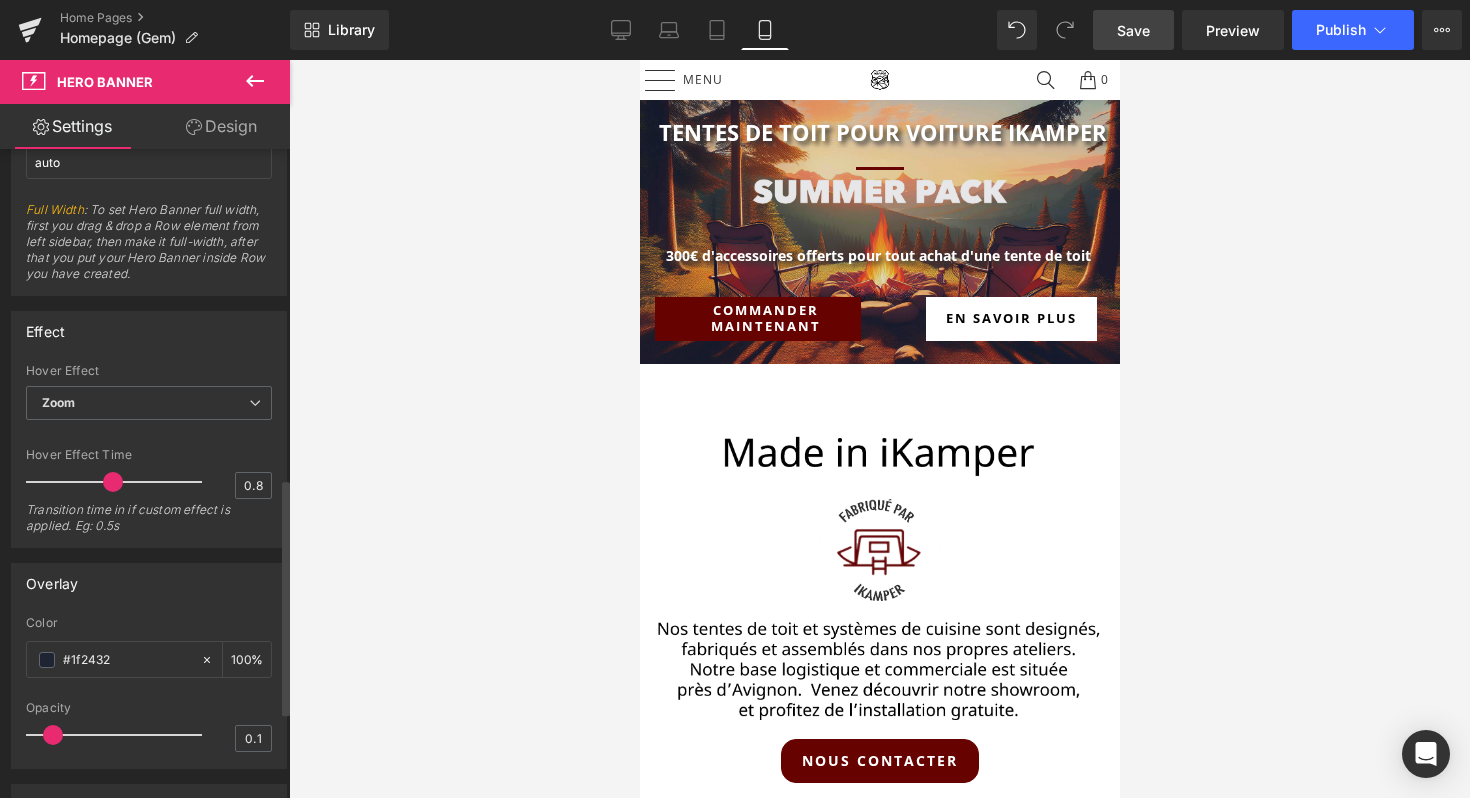 drag, startPoint x: 115, startPoint y: 478, endPoint x: 145, endPoint y: 478, distance: 30 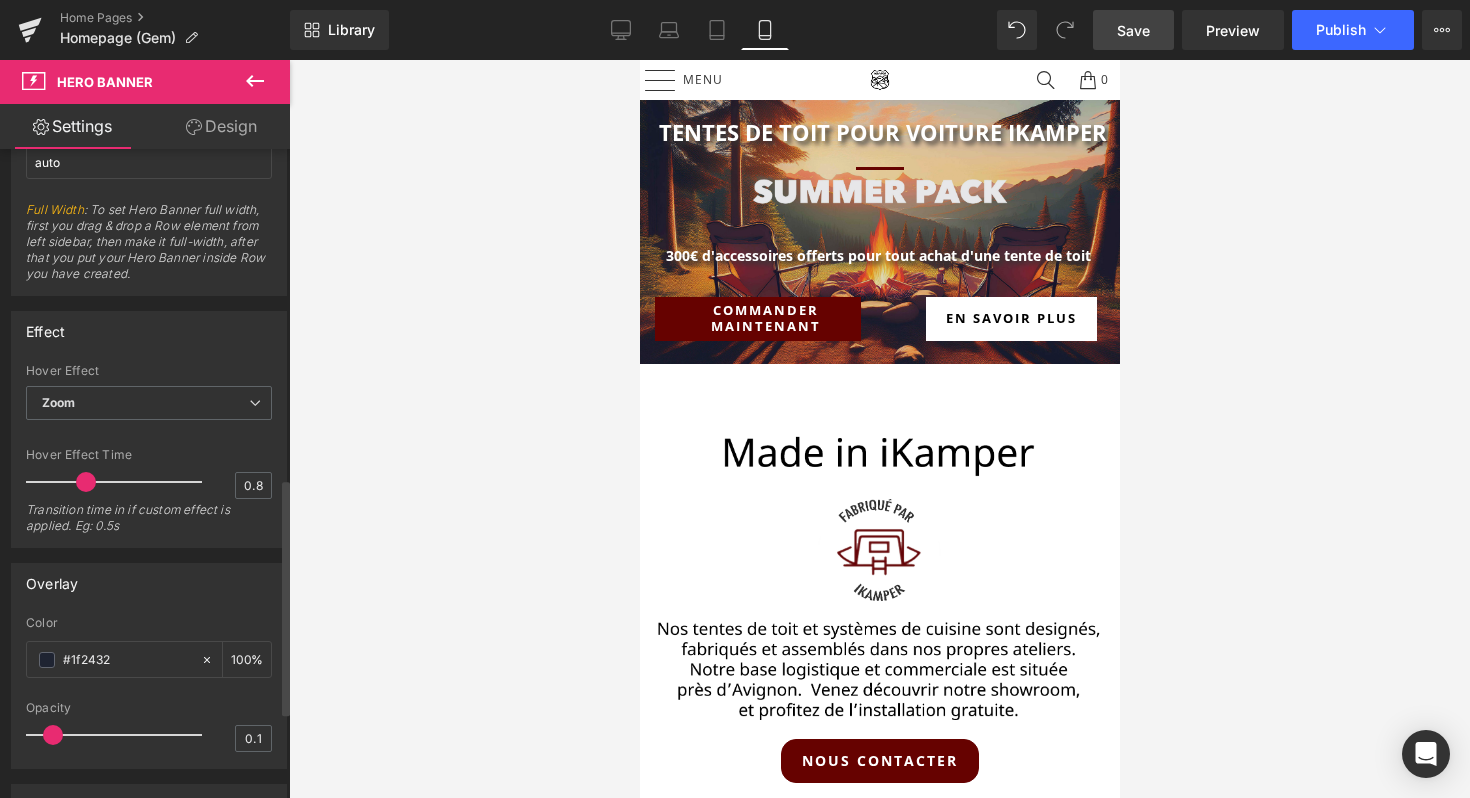 drag, startPoint x: 130, startPoint y: 483, endPoint x: 61, endPoint y: 479, distance: 69.115845 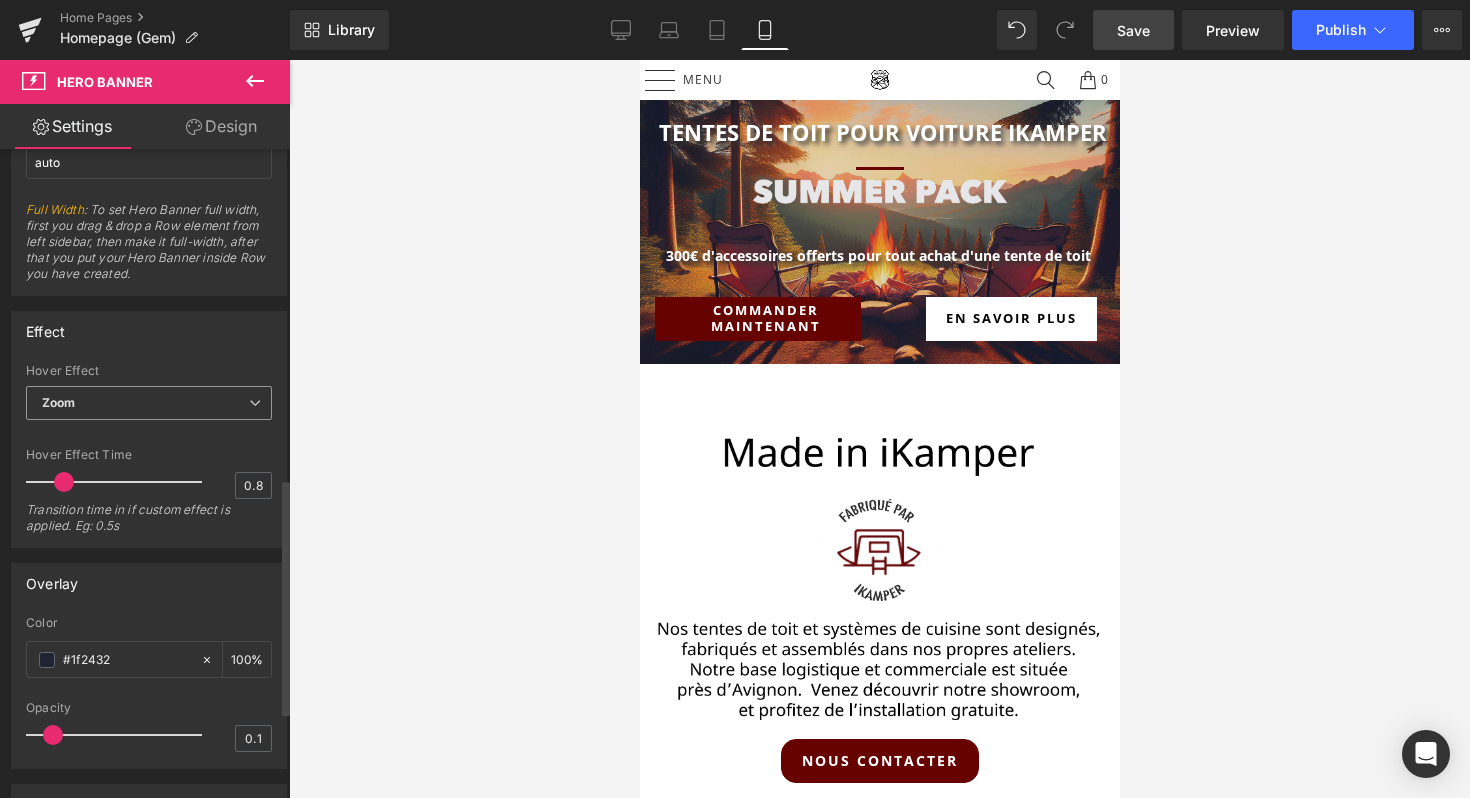 click on "Zoom" at bounding box center [149, 403] 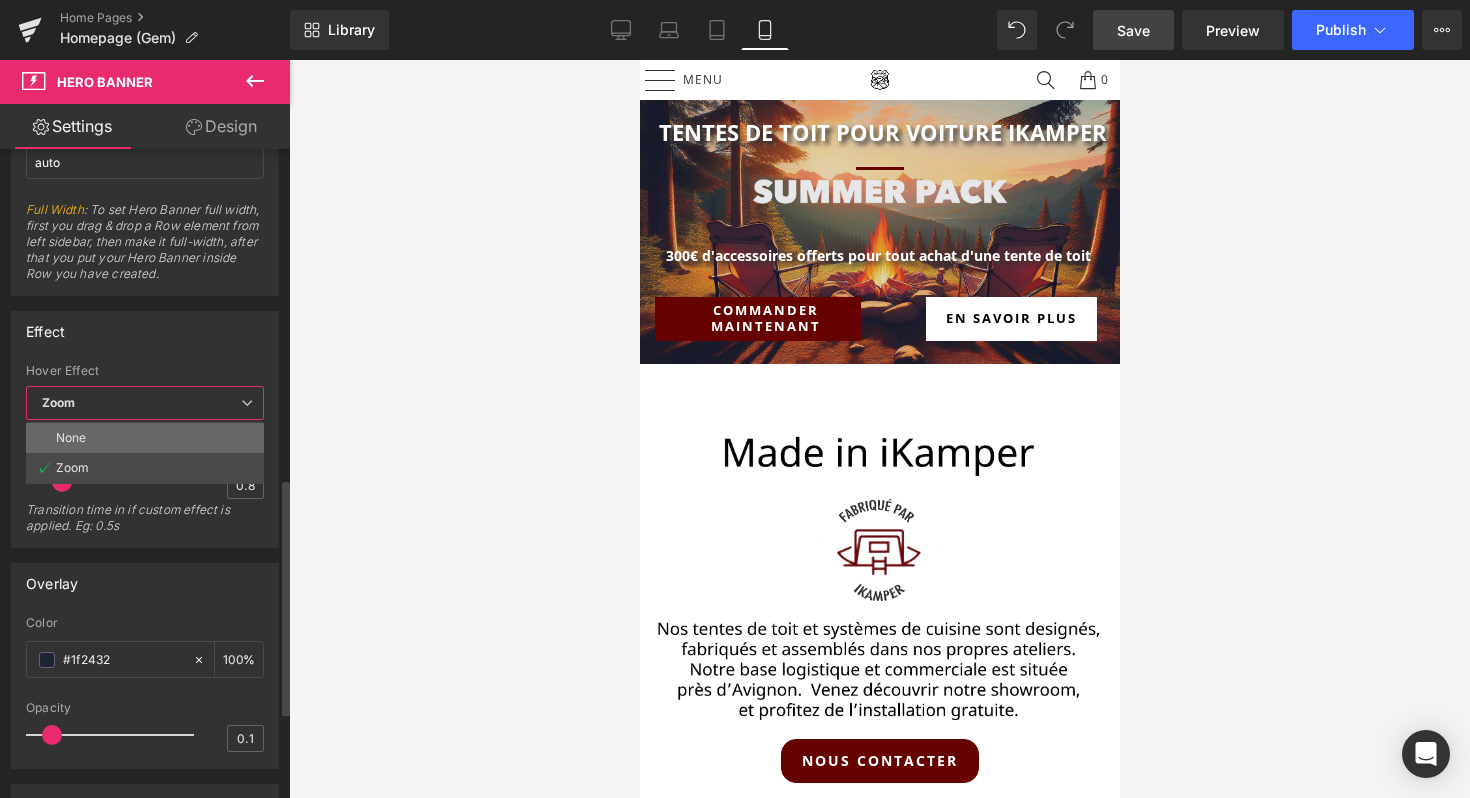 click on "None" at bounding box center (71, 438) 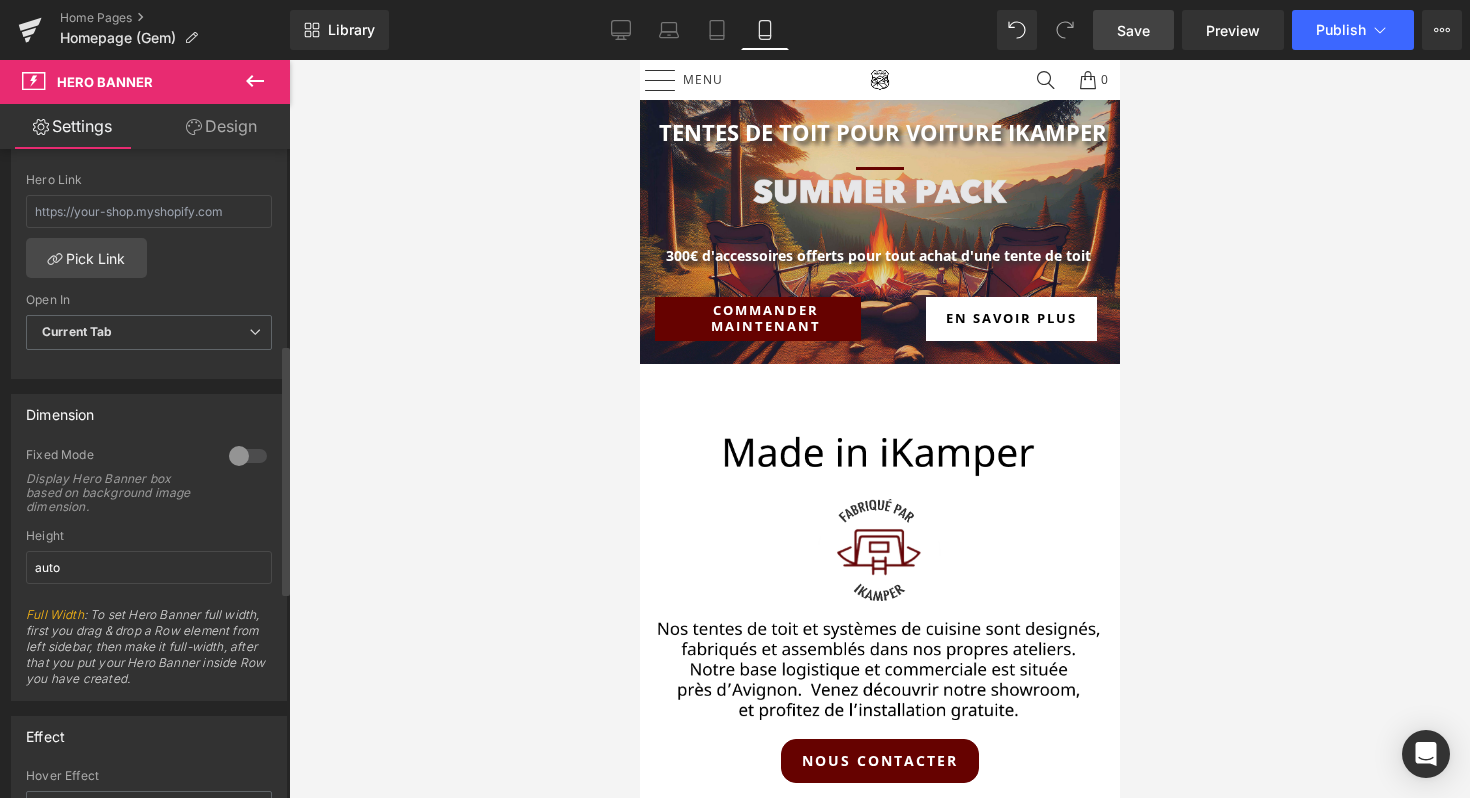 scroll, scrollTop: 495, scrollLeft: 0, axis: vertical 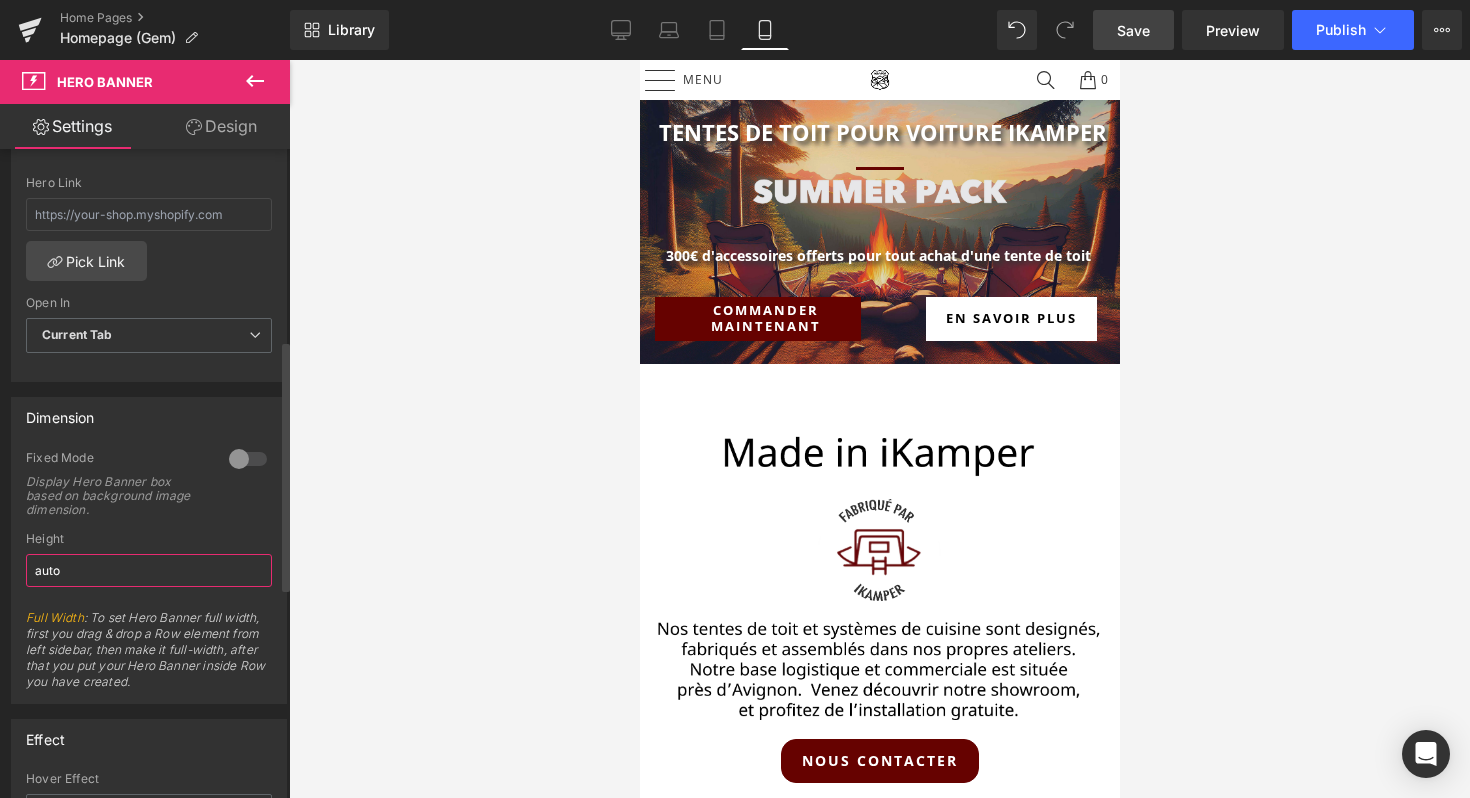 click on "auto" at bounding box center [149, 570] 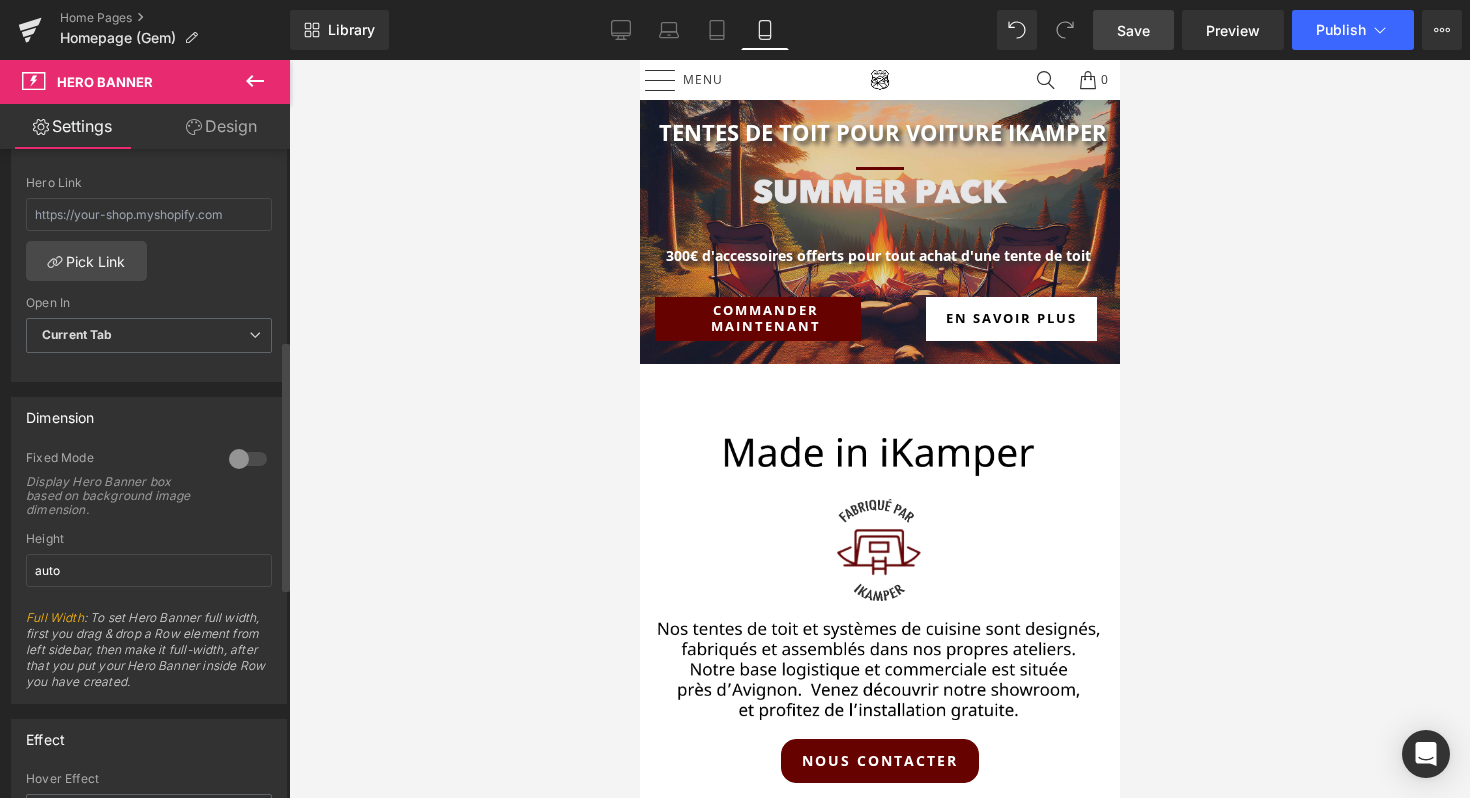 click on "Height" at bounding box center [149, 539] 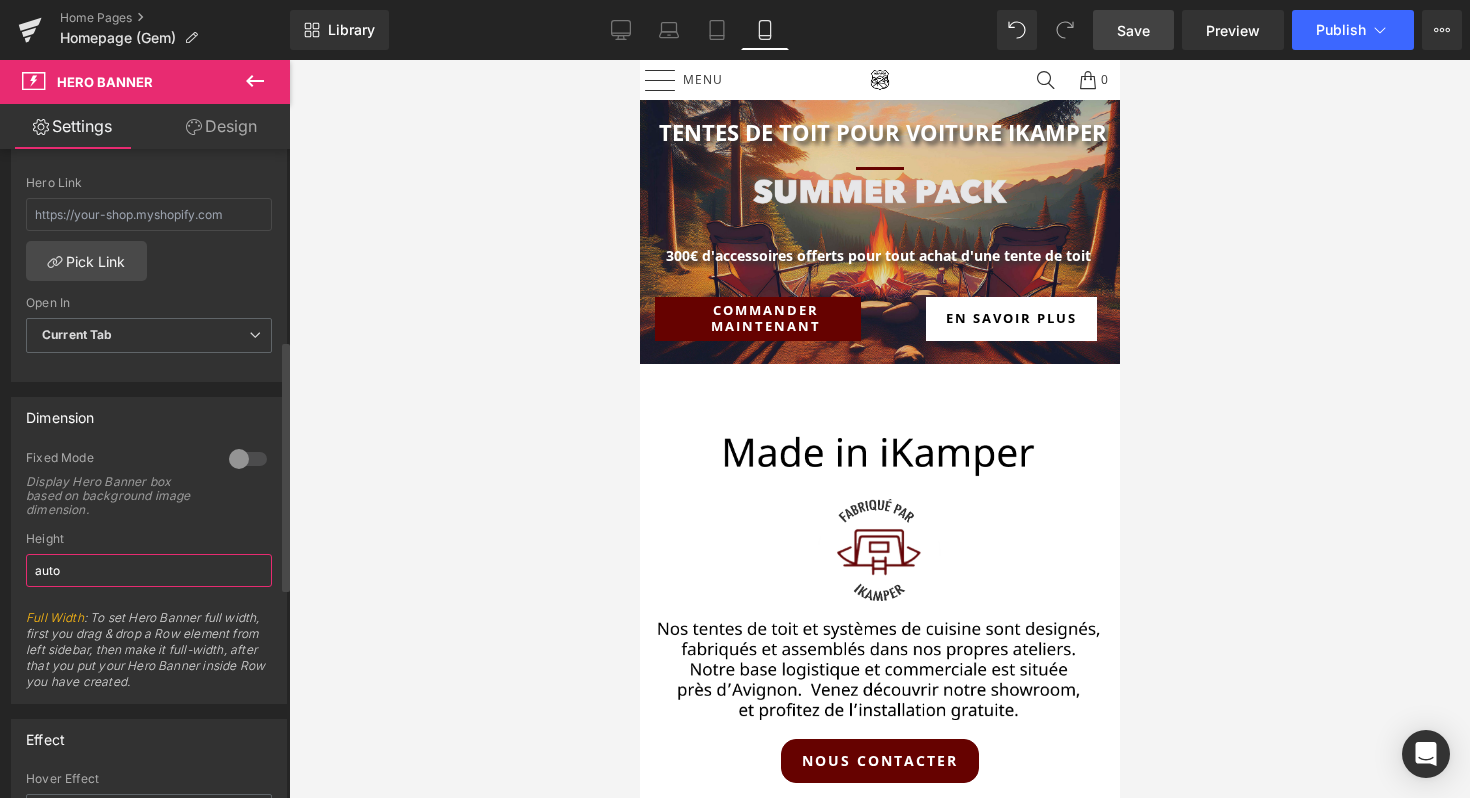 click on "auto" at bounding box center (149, 570) 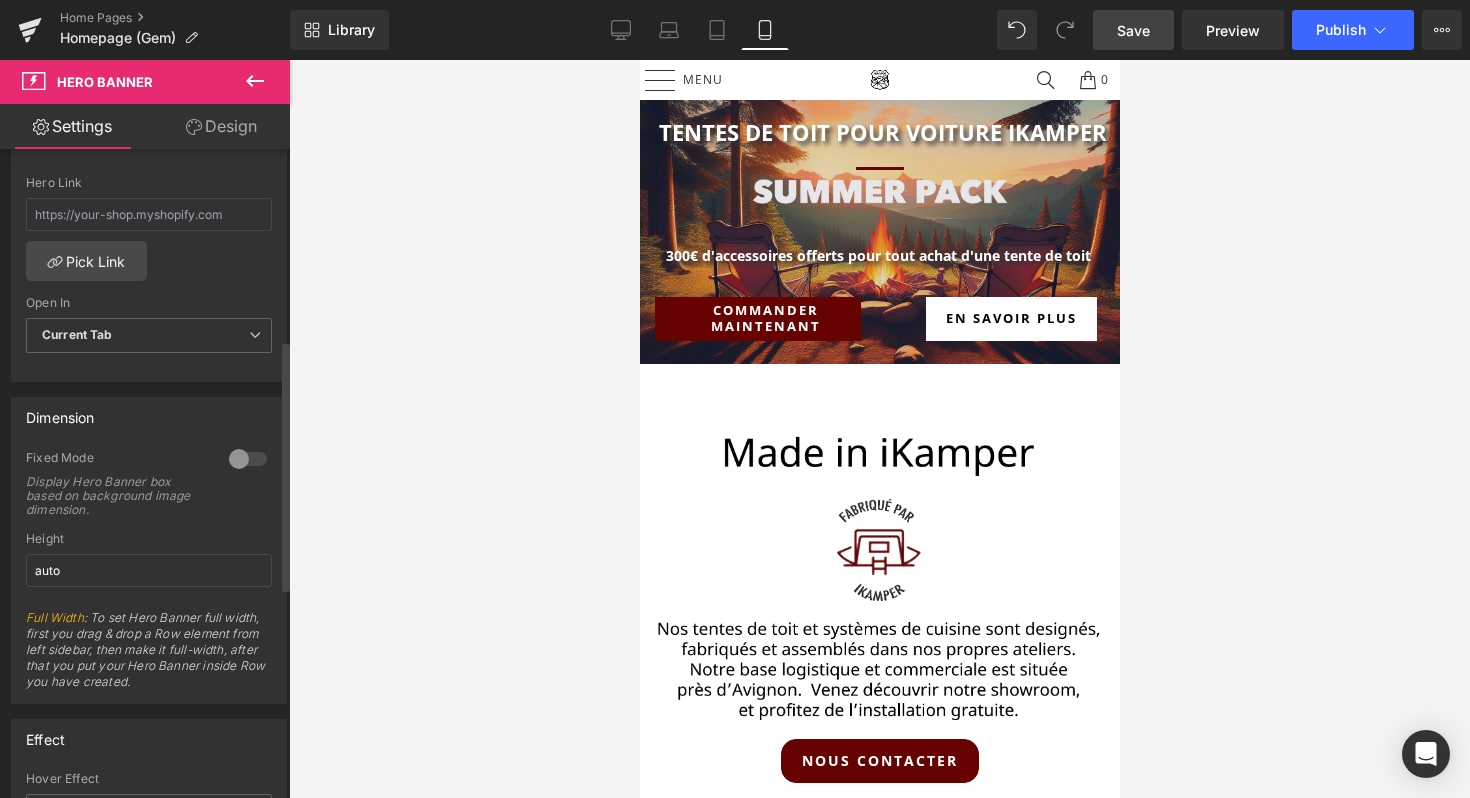 click on "Full Width : To set Hero Banner full width, first you drag & drop a Row element from left sidebar, then make it full-width, after that you put your Hero Banner inside Row you have created." at bounding box center (149, 656) 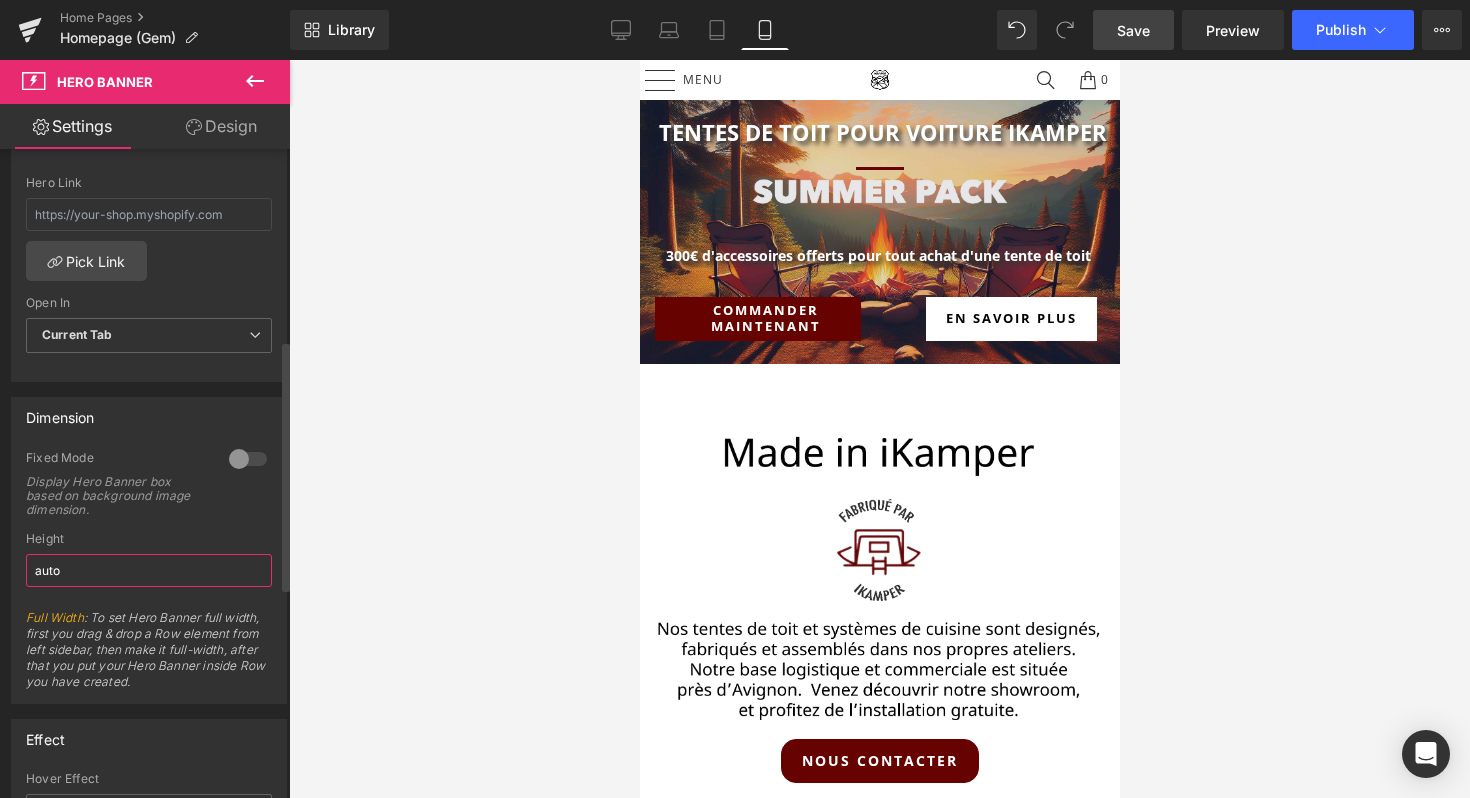 click on "auto" at bounding box center [149, 570] 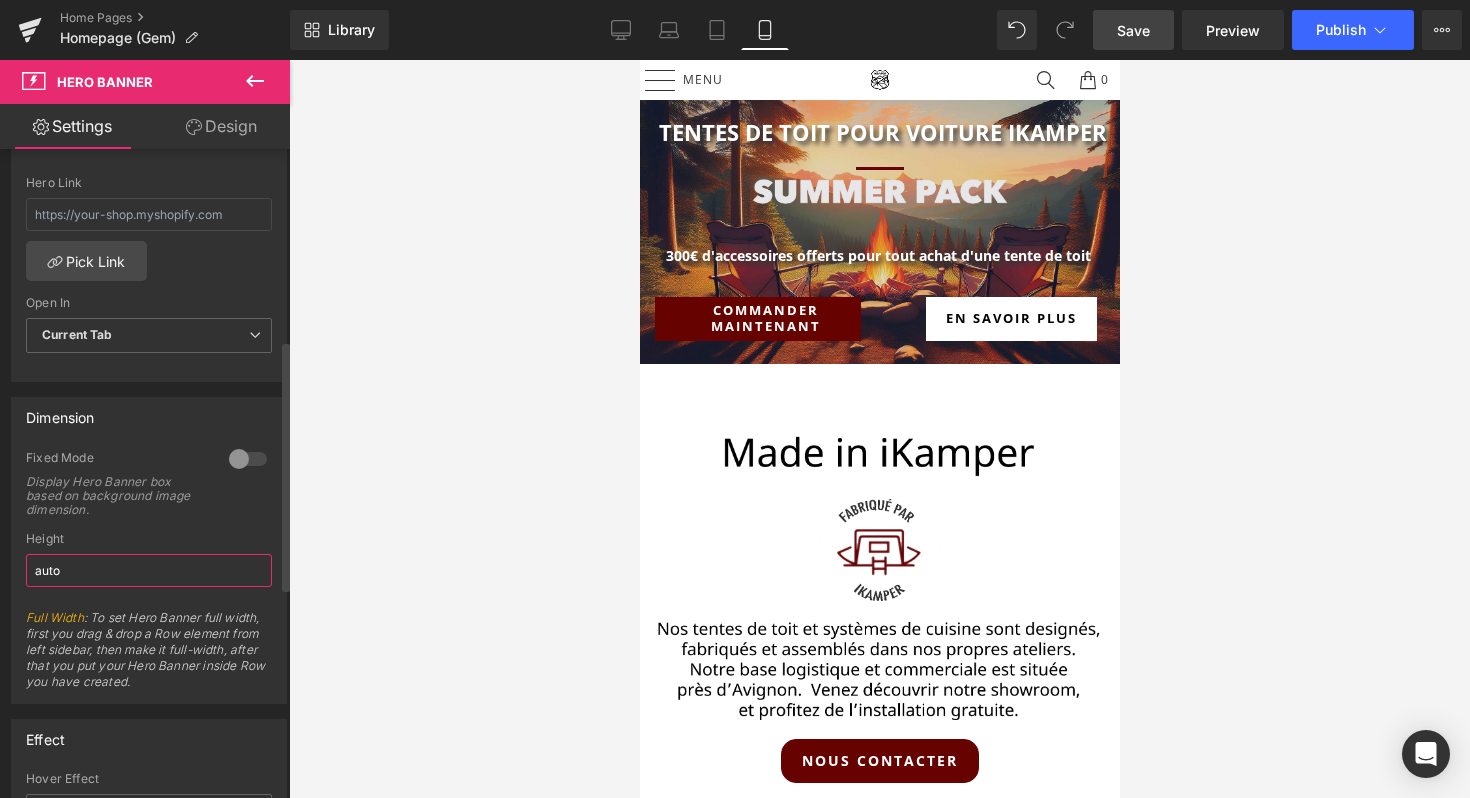 click on "auto" at bounding box center (149, 570) 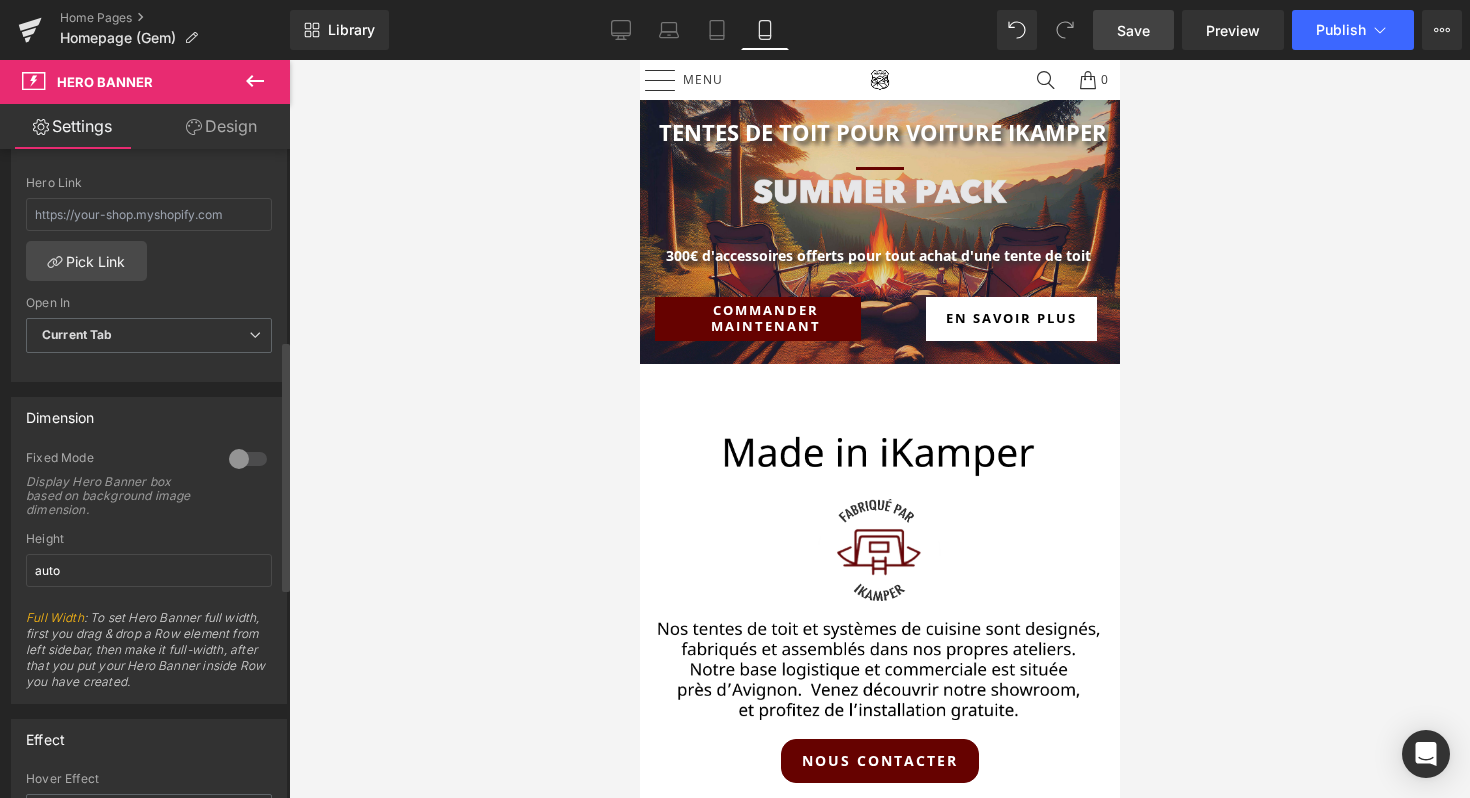 click on "Fixed Mode Display Hero Banner box based on background image dimension." at bounding box center [149, 491] 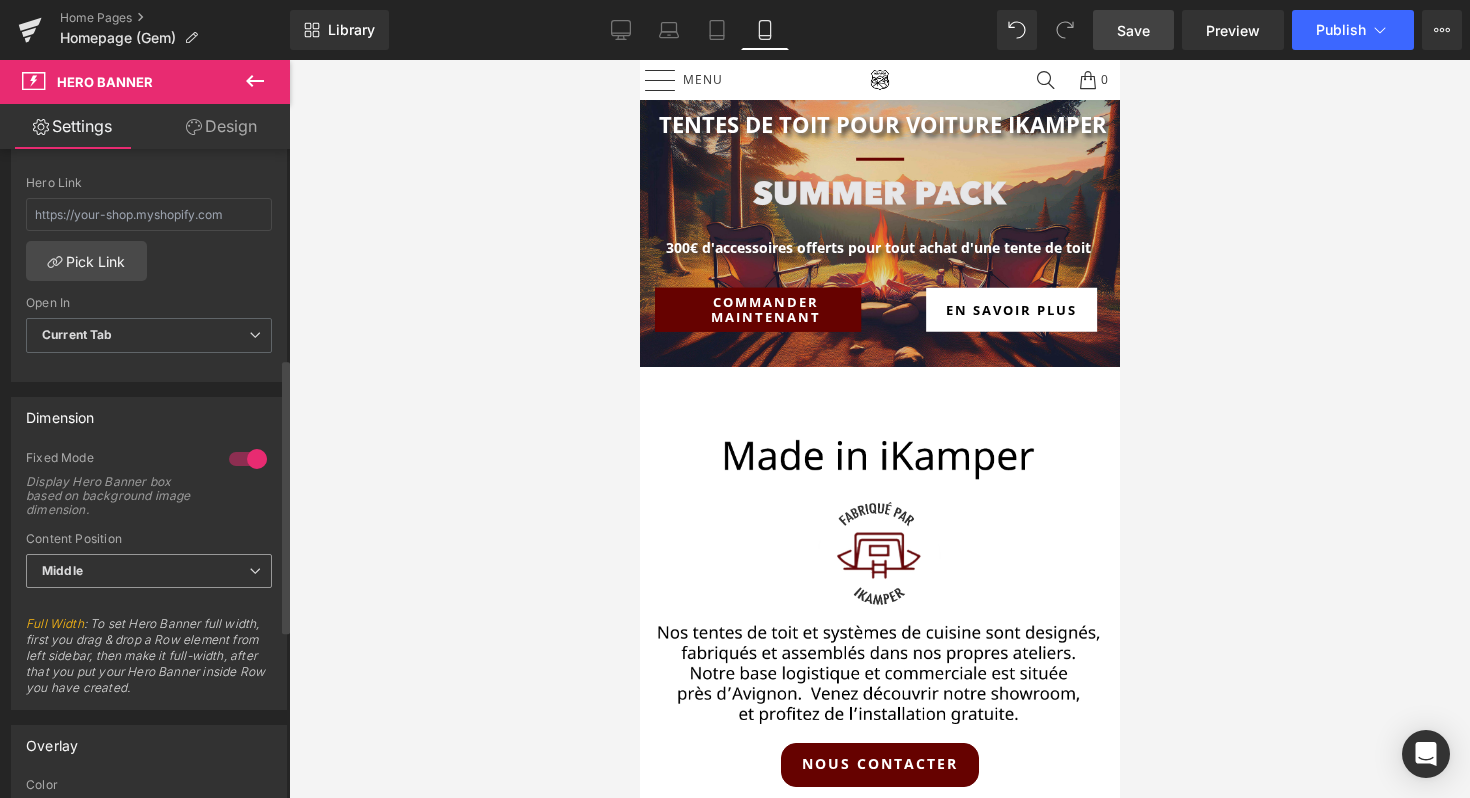click on "Middle" at bounding box center (149, 571) 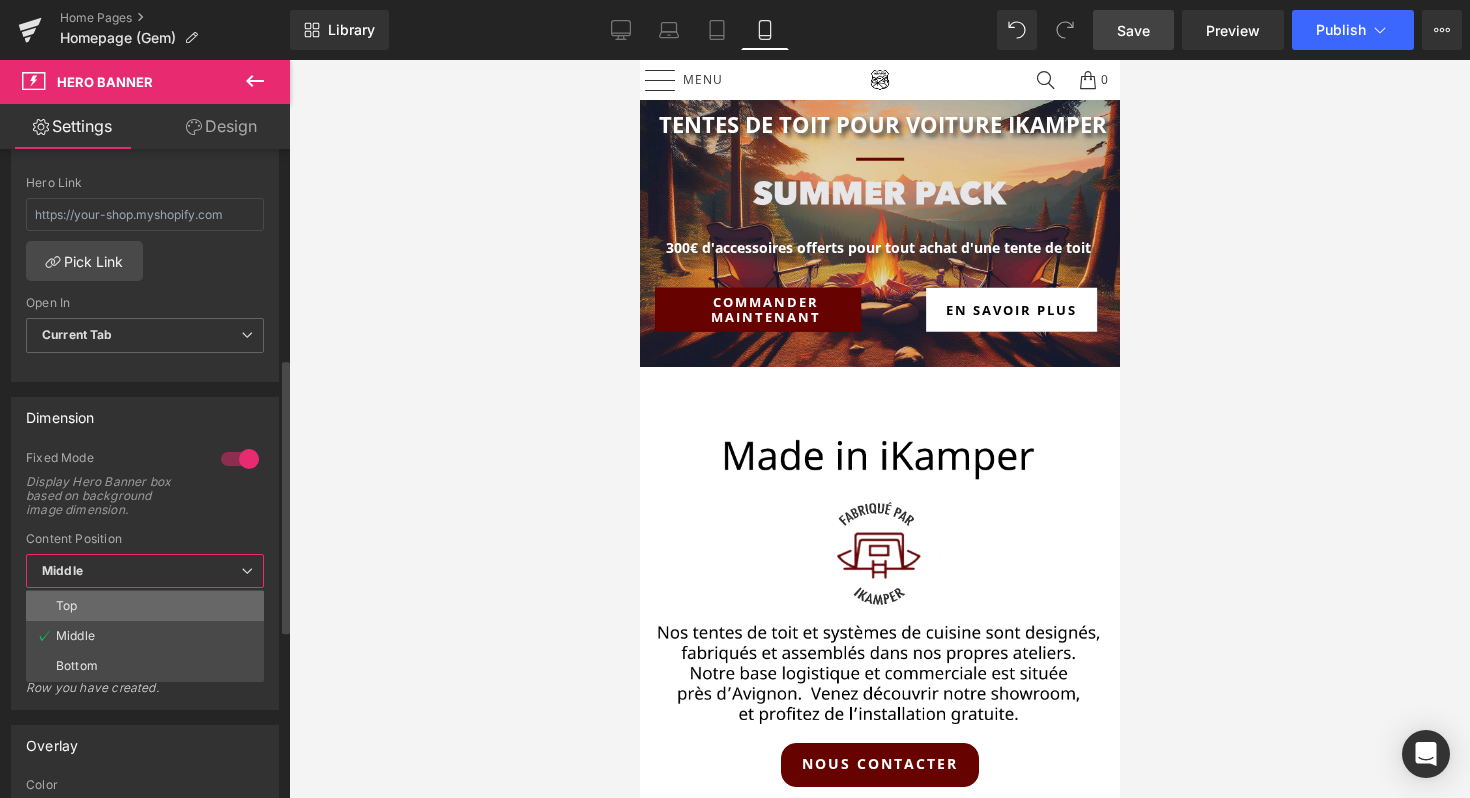 click on "Top" at bounding box center [145, 606] 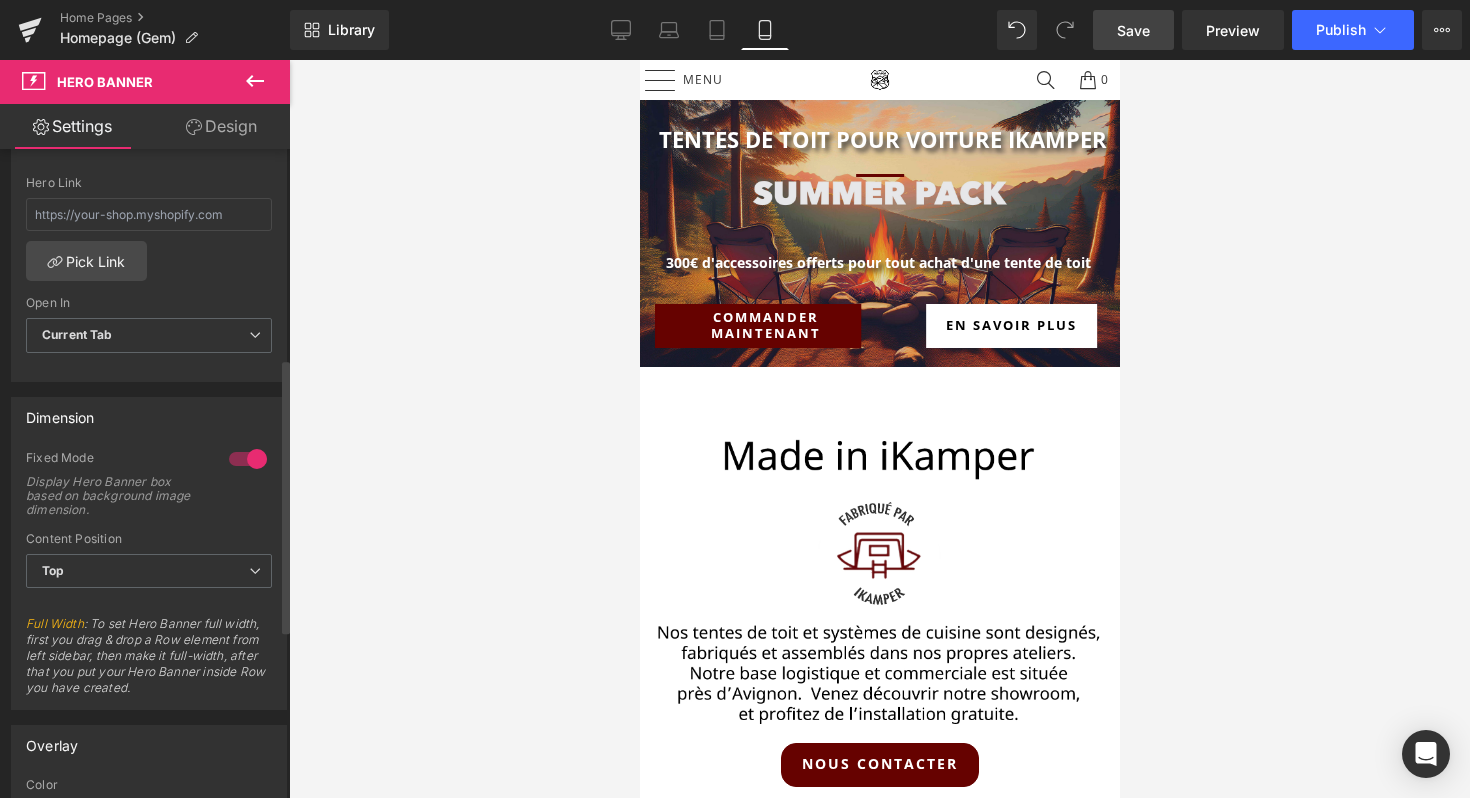 click at bounding box center (248, 459) 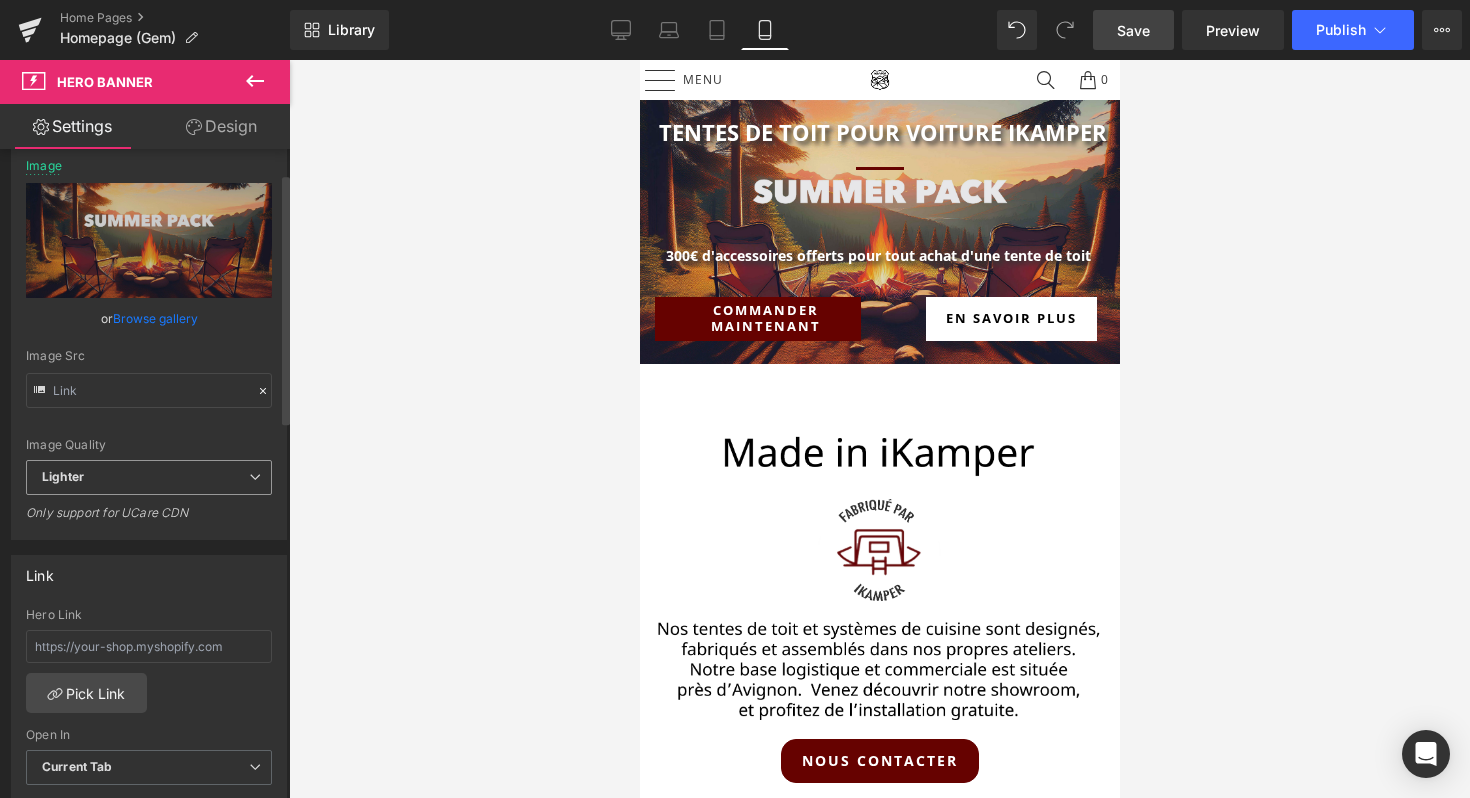 scroll, scrollTop: 0, scrollLeft: 0, axis: both 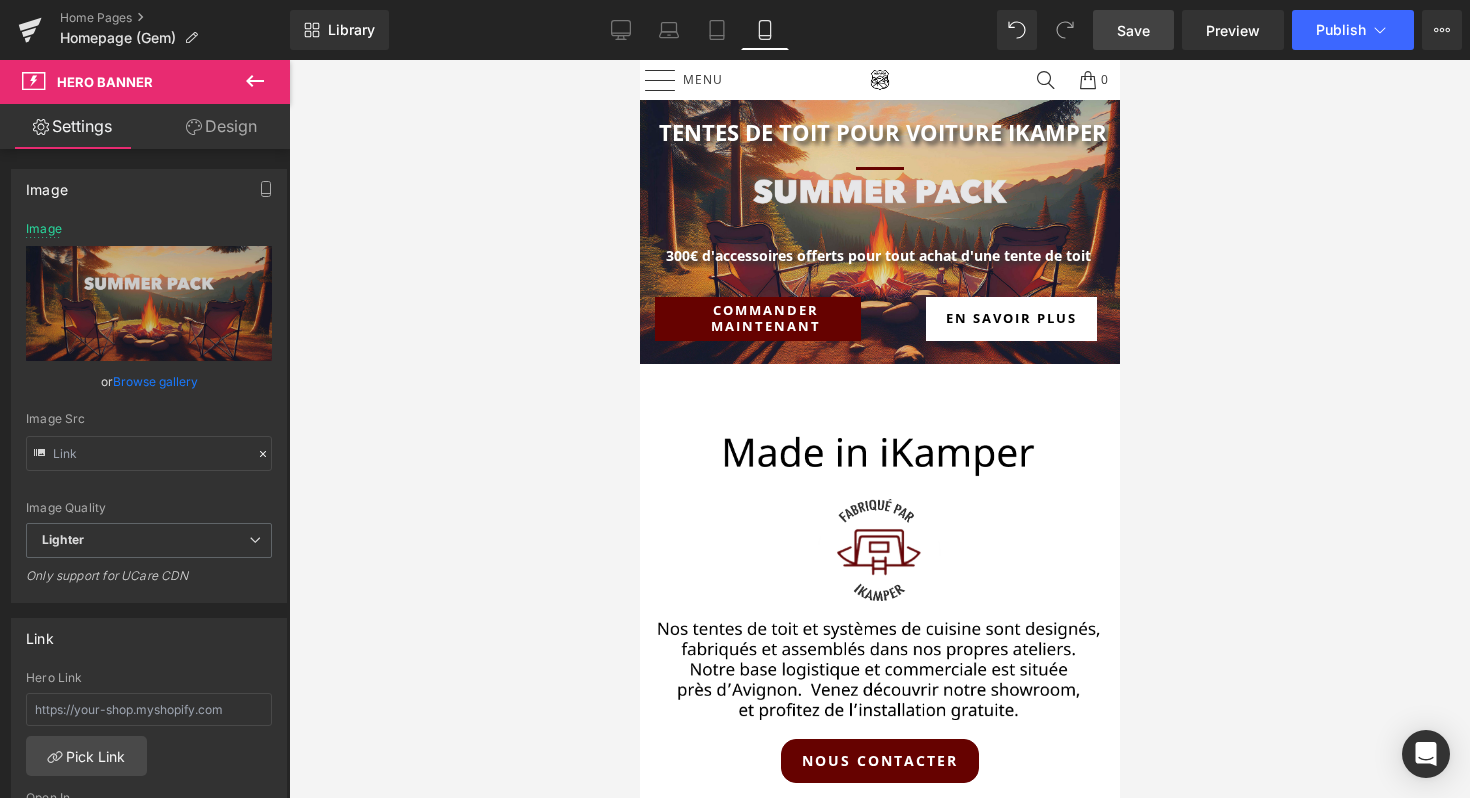 click on "Design" at bounding box center (221, 126) 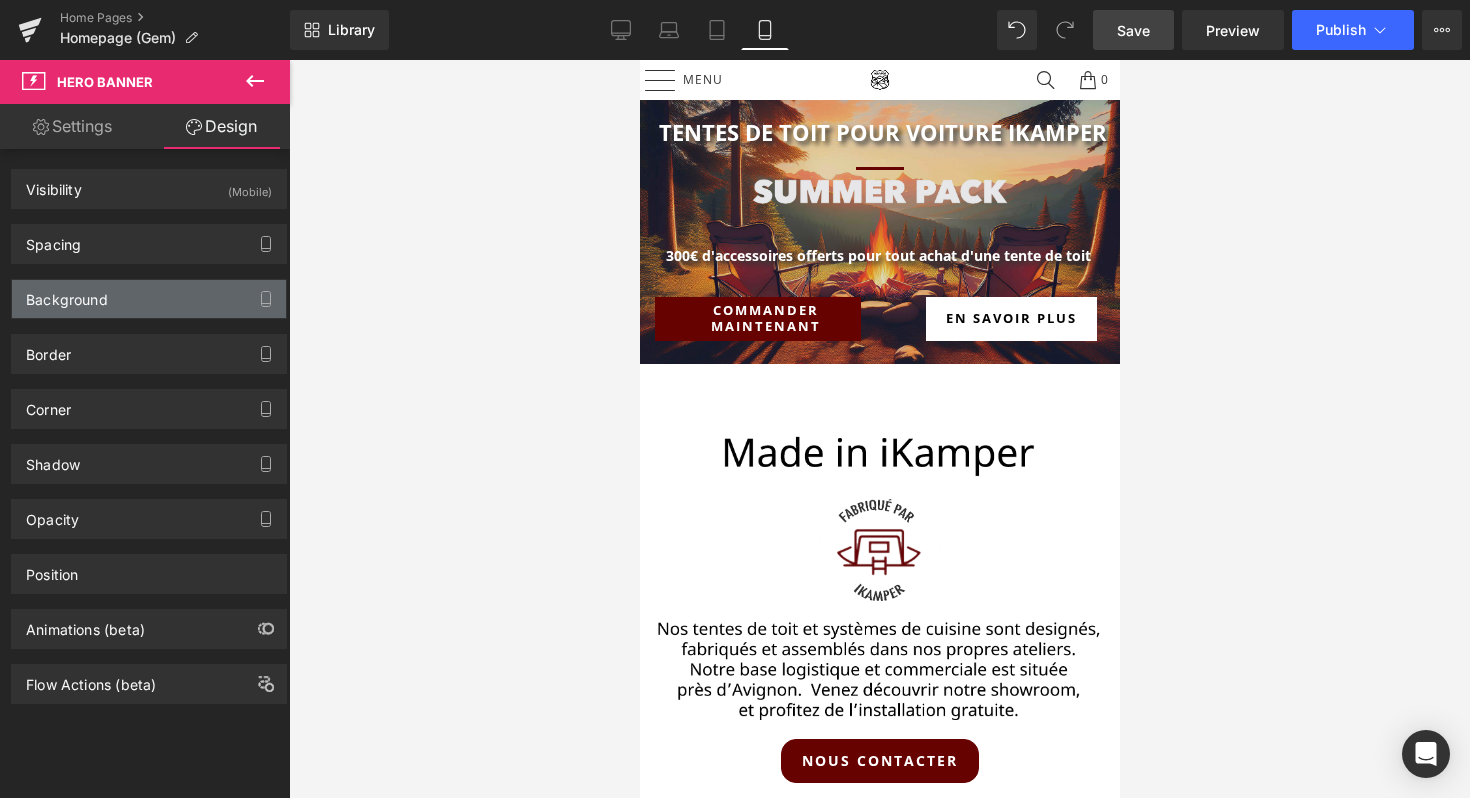 click on "Background" at bounding box center (149, 299) 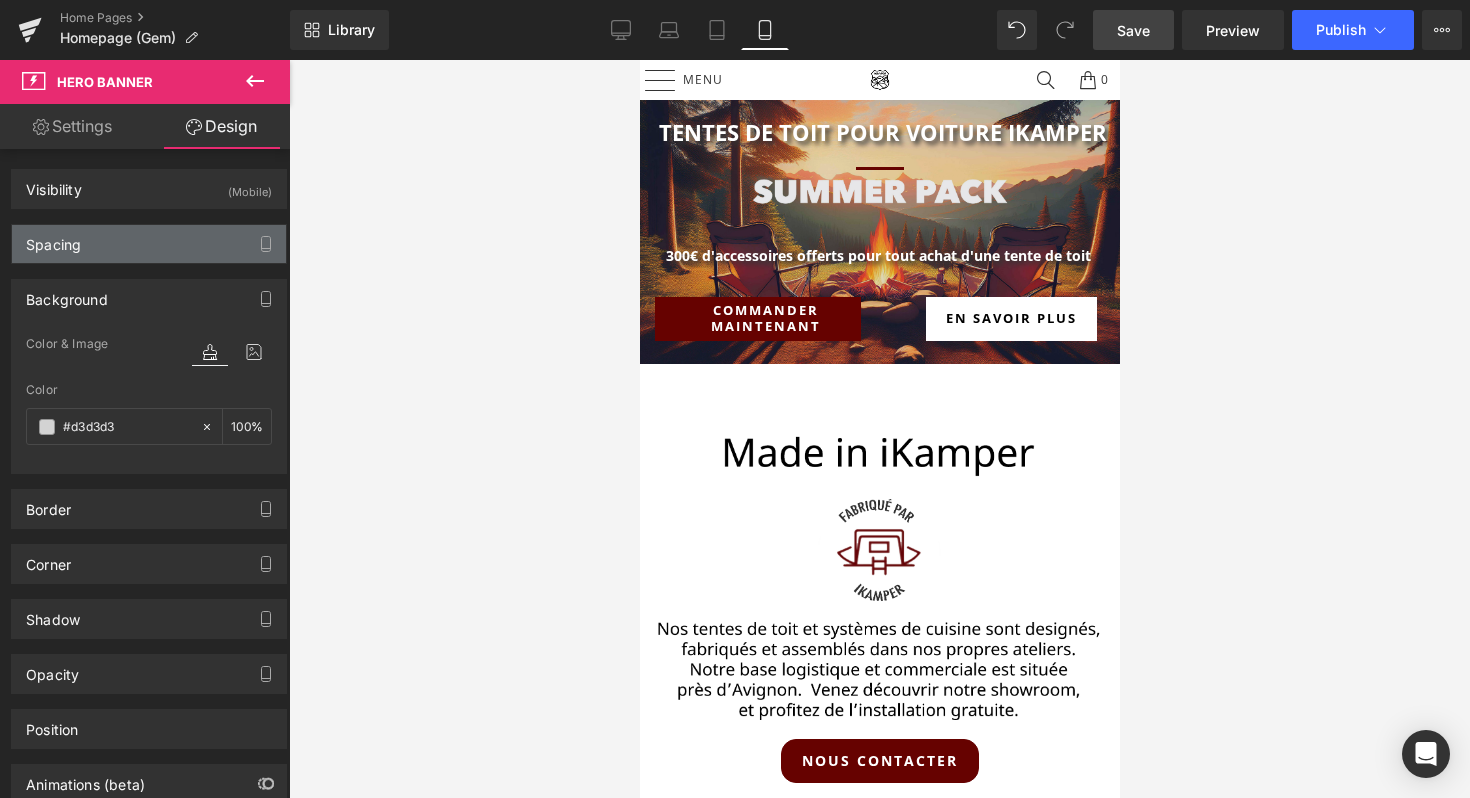 click on "Spacing" at bounding box center (149, 244) 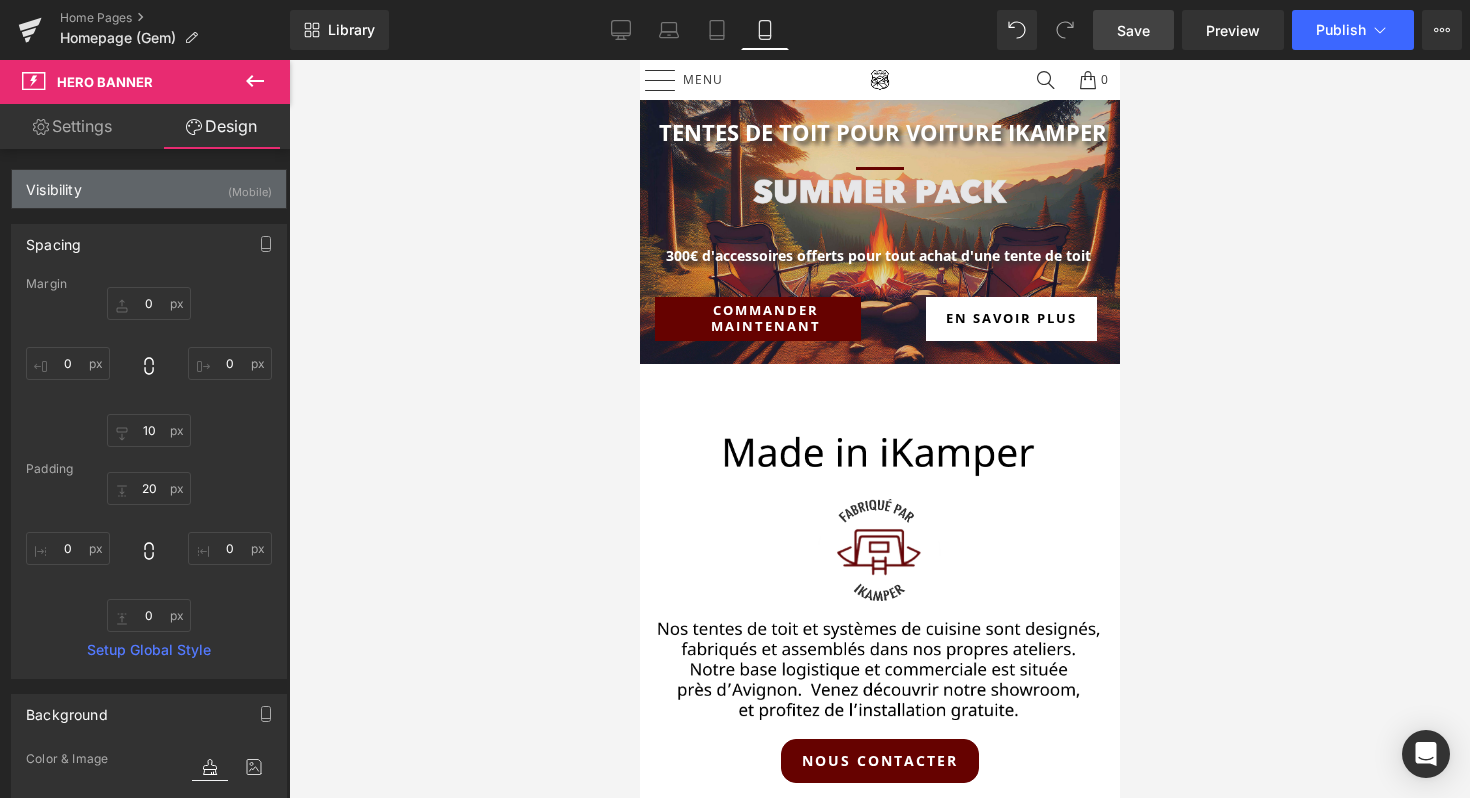 click on "Visibility
(Mobile)" at bounding box center [149, 189] 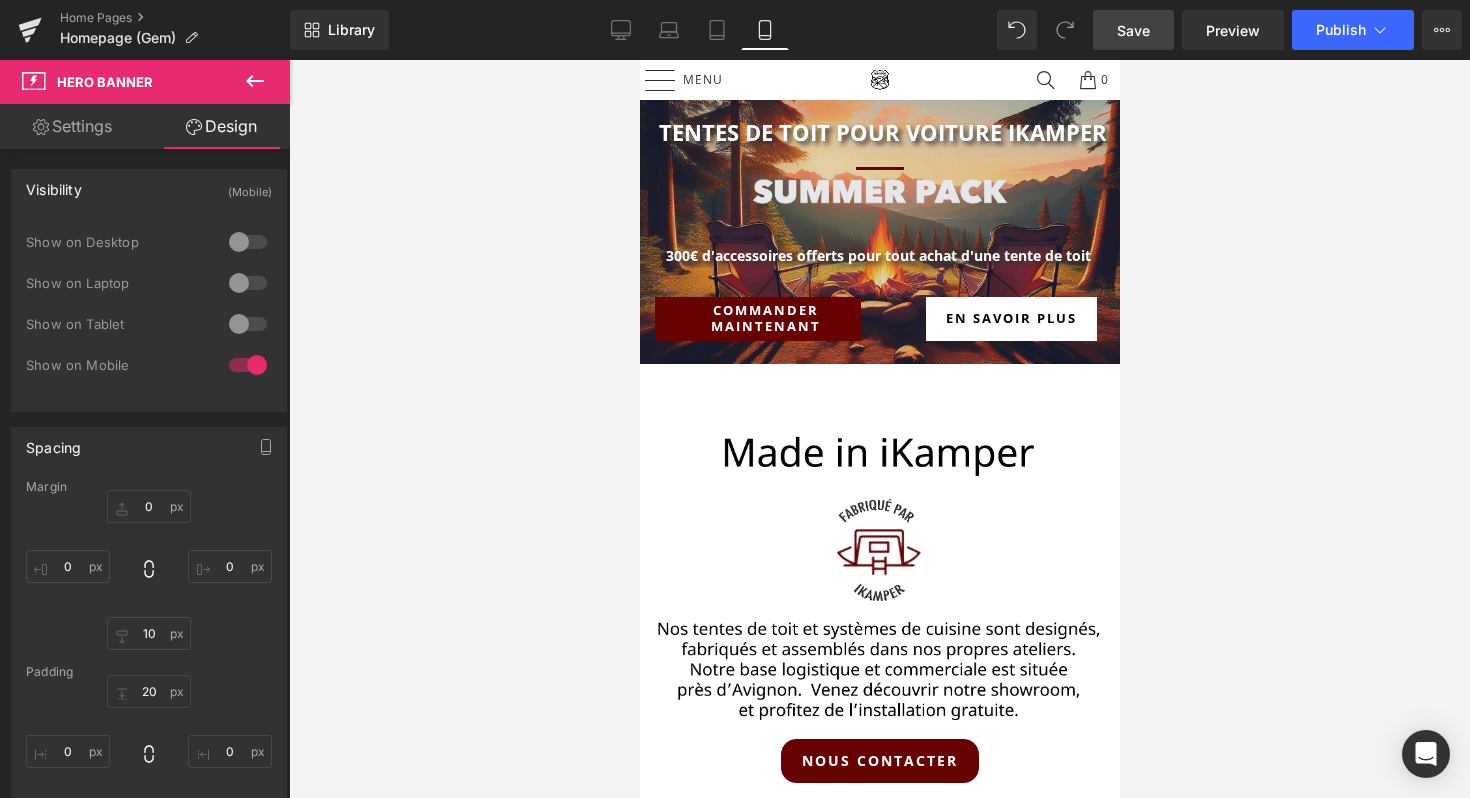 click on "Visibility
(Mobile)" at bounding box center [149, 189] 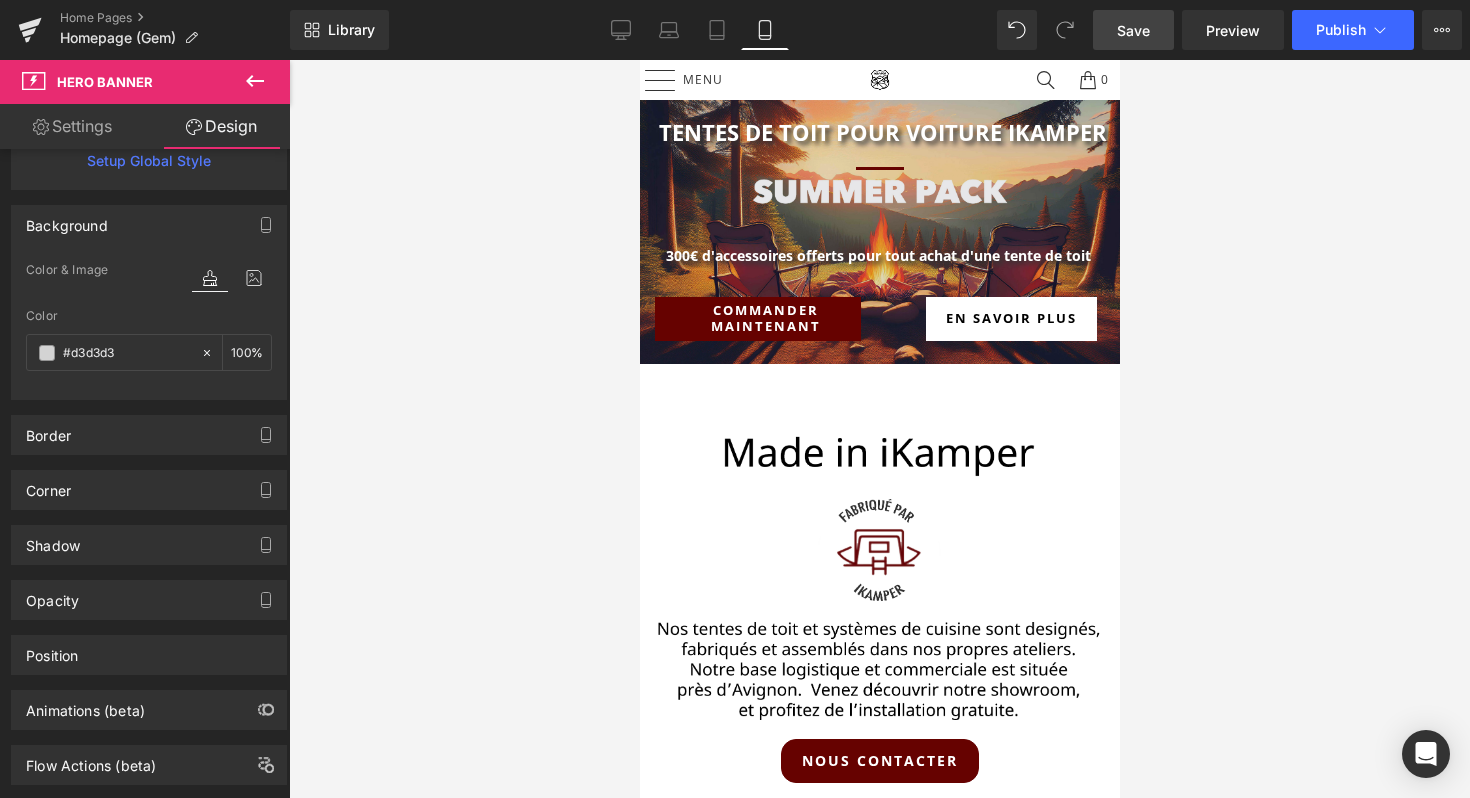 scroll, scrollTop: 490, scrollLeft: 0, axis: vertical 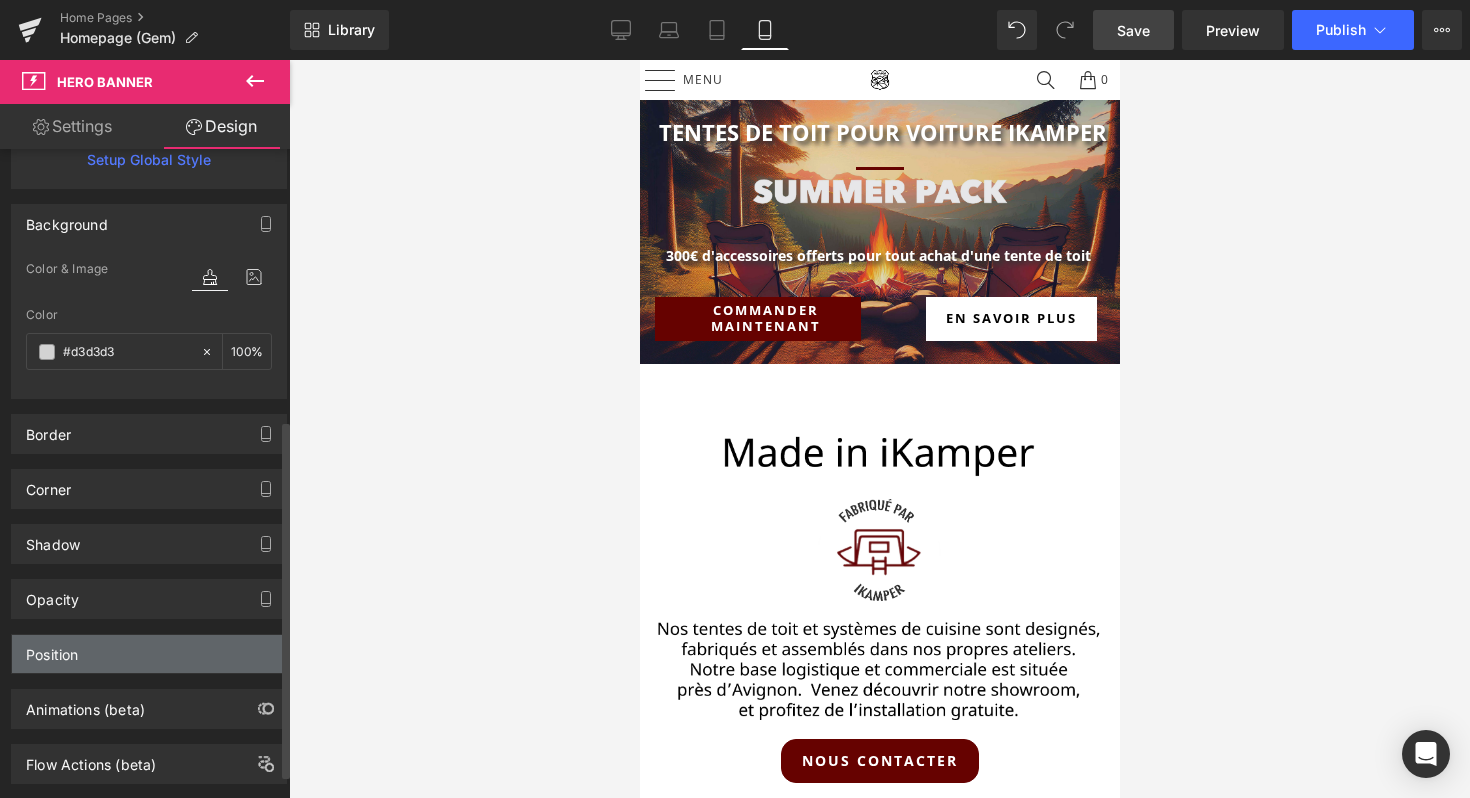 click on "Position" at bounding box center (149, 654) 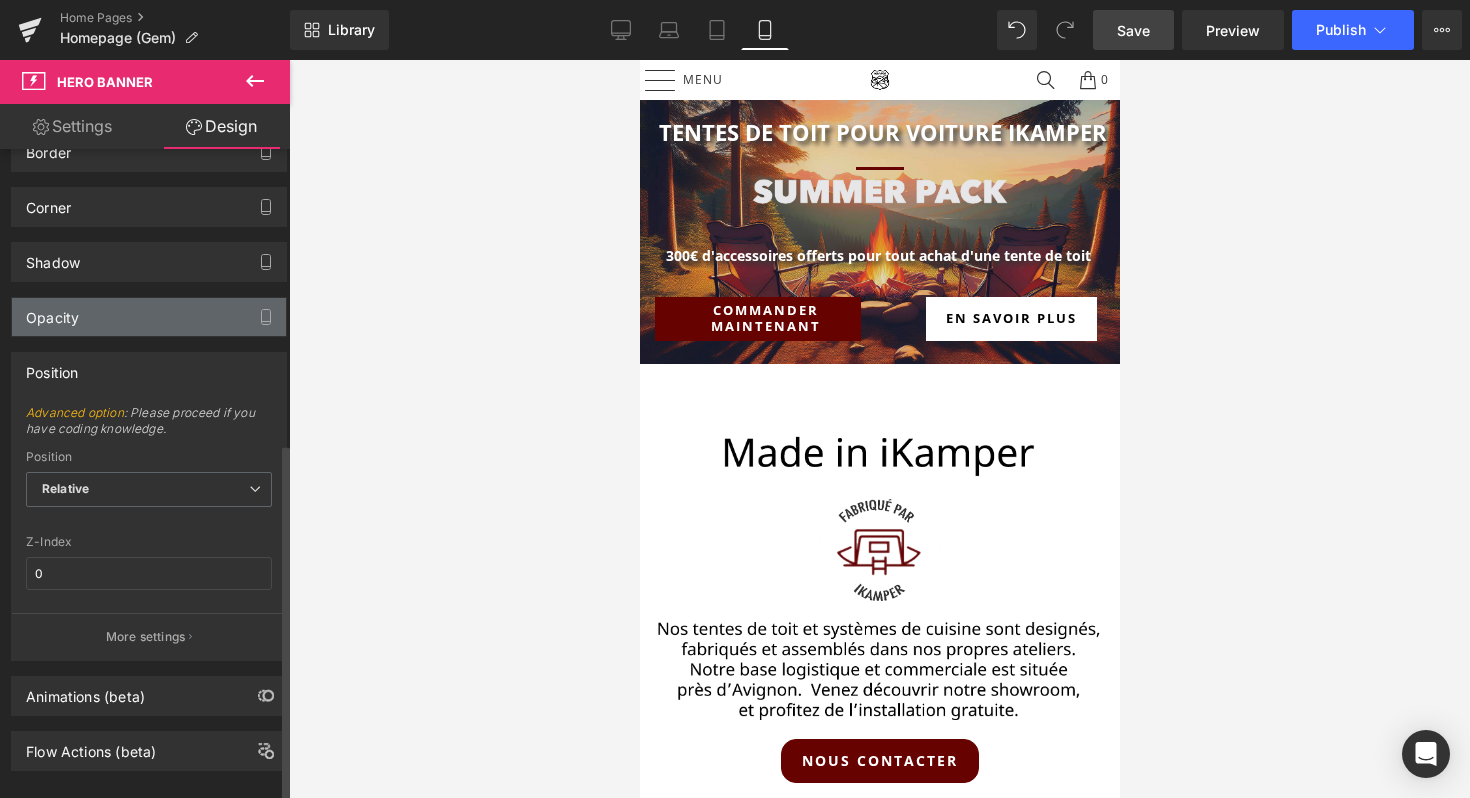 scroll, scrollTop: 773, scrollLeft: 0, axis: vertical 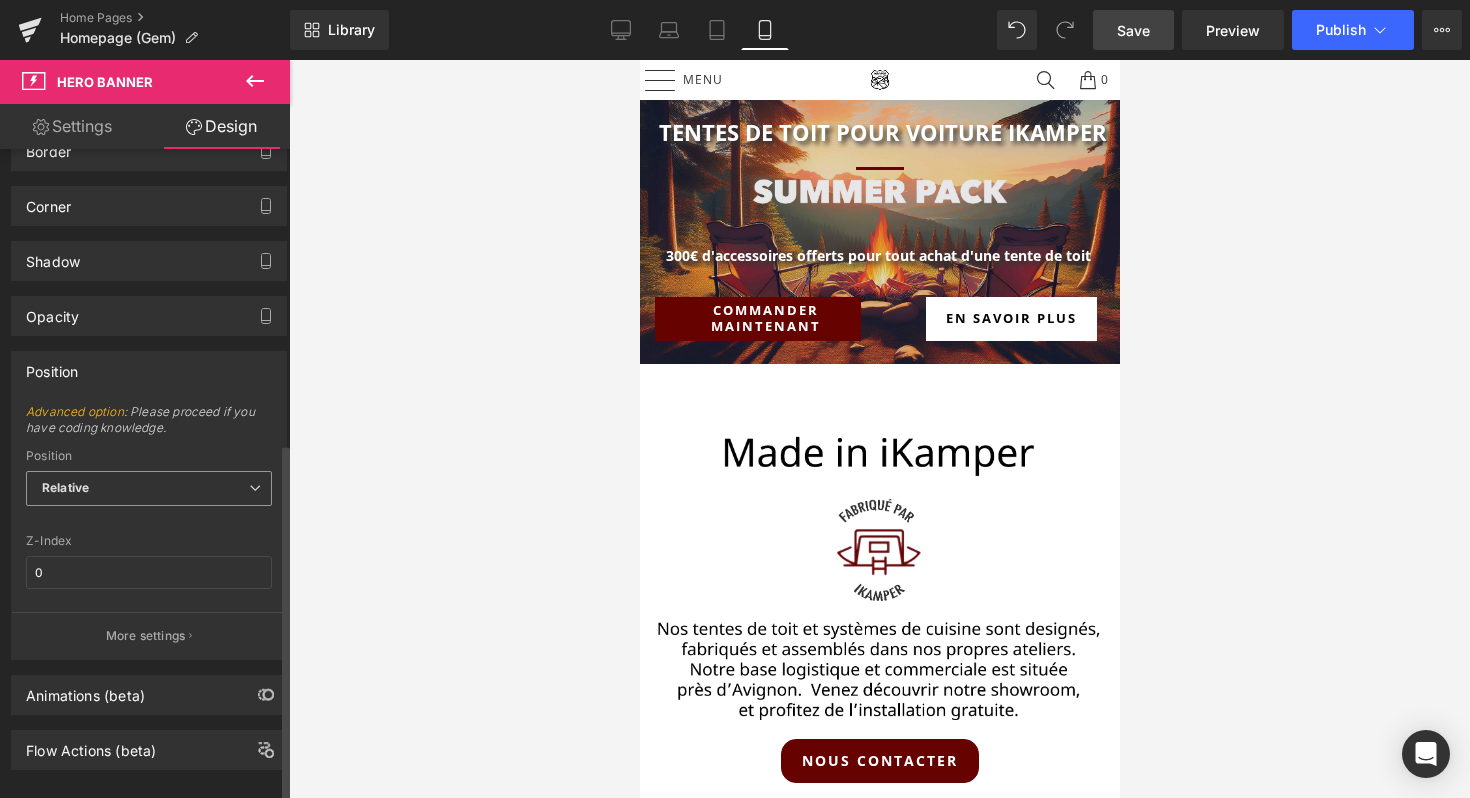 click on "Relative" at bounding box center [149, 488] 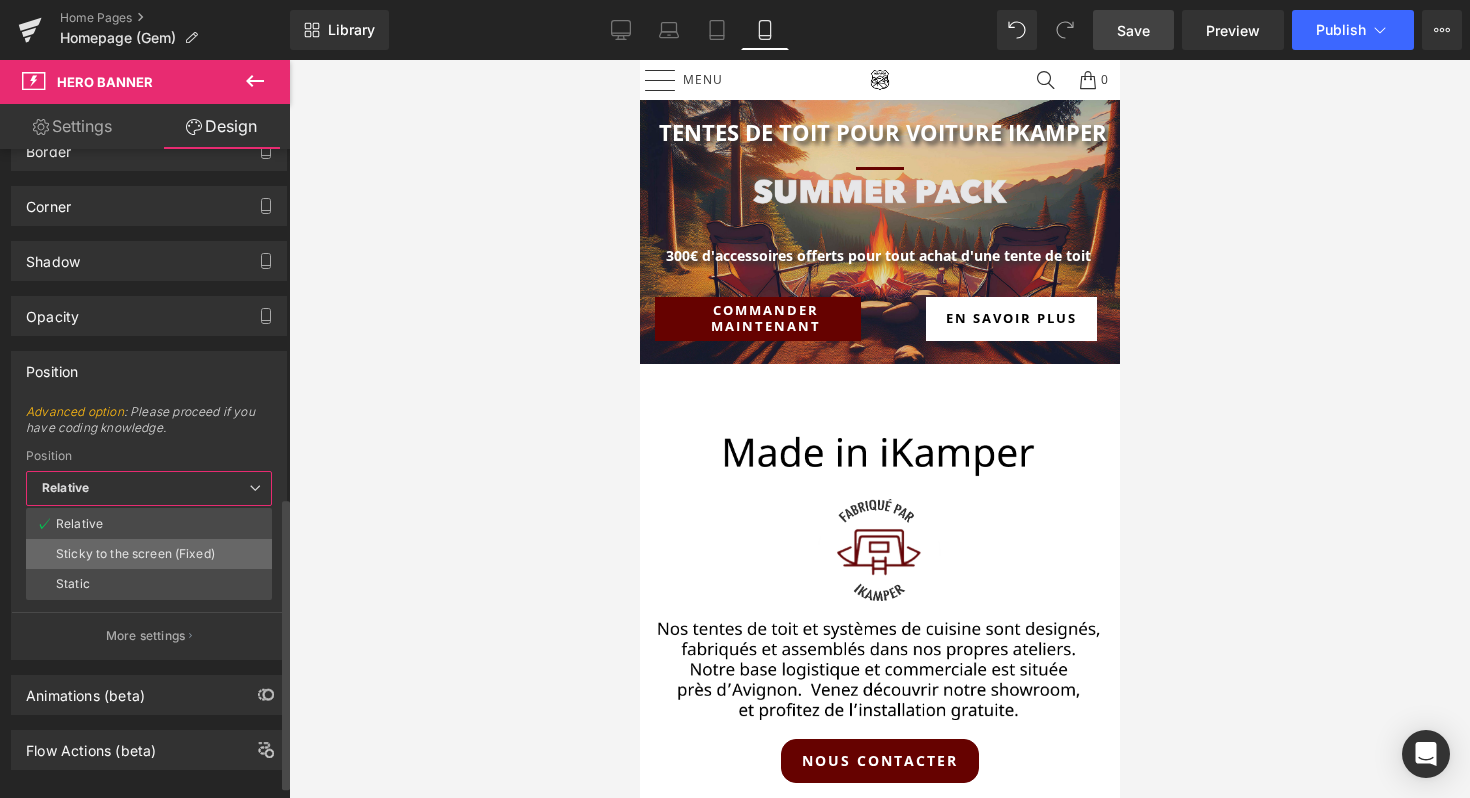 click on "Sticky to the screen (Fixed)" at bounding box center (135, 554) 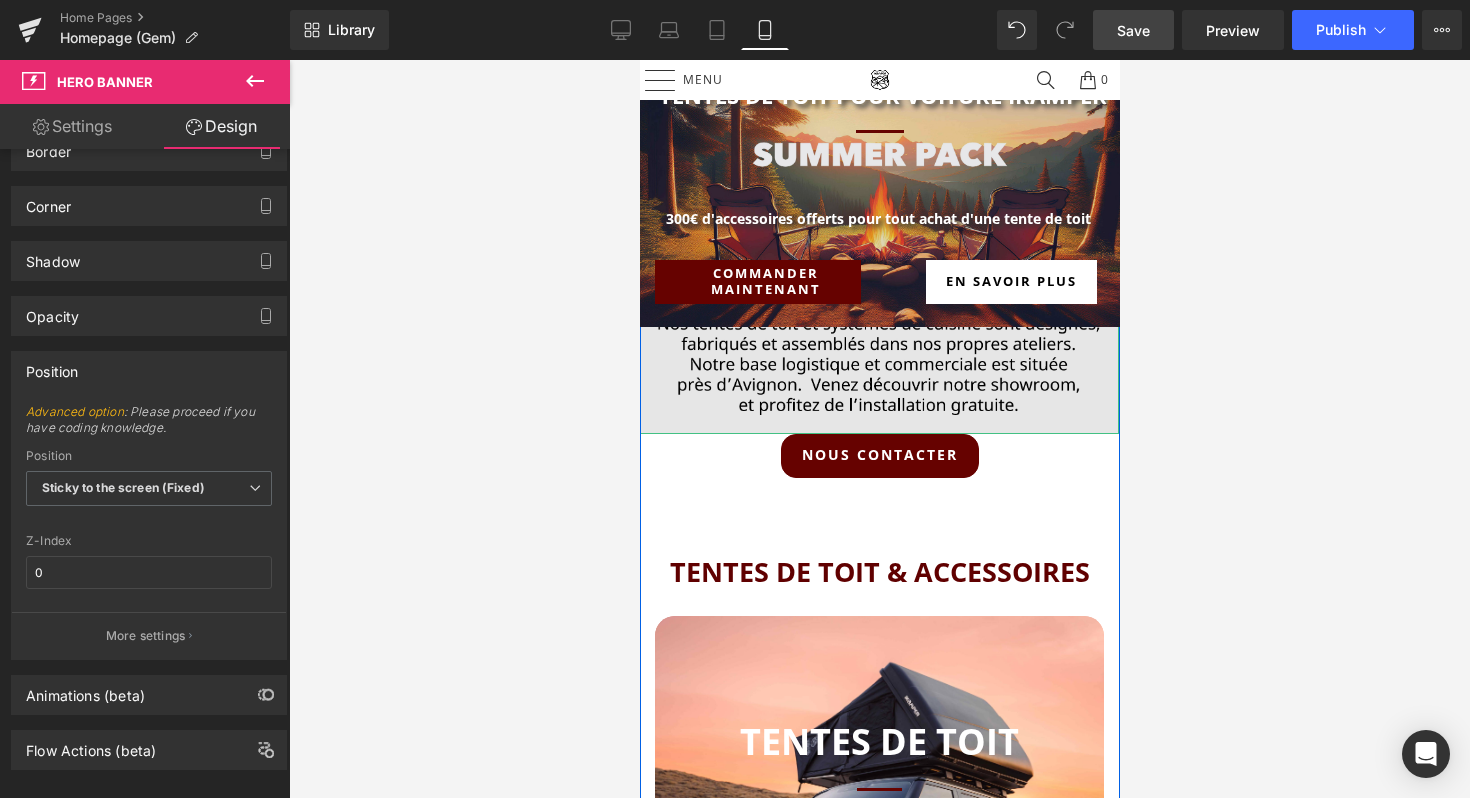 scroll, scrollTop: 0, scrollLeft: 0, axis: both 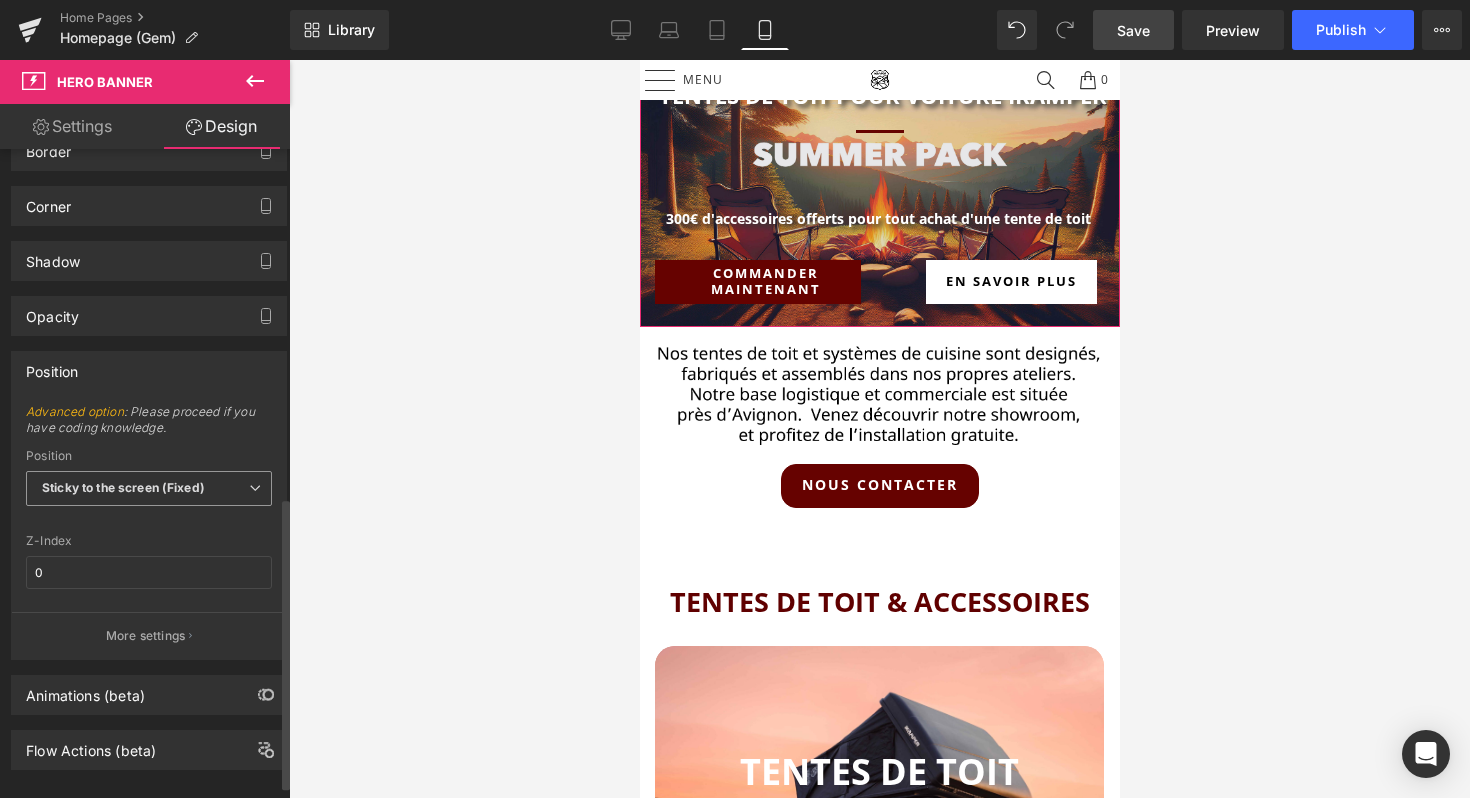click on "Sticky to the screen (Fixed)" at bounding box center [123, 487] 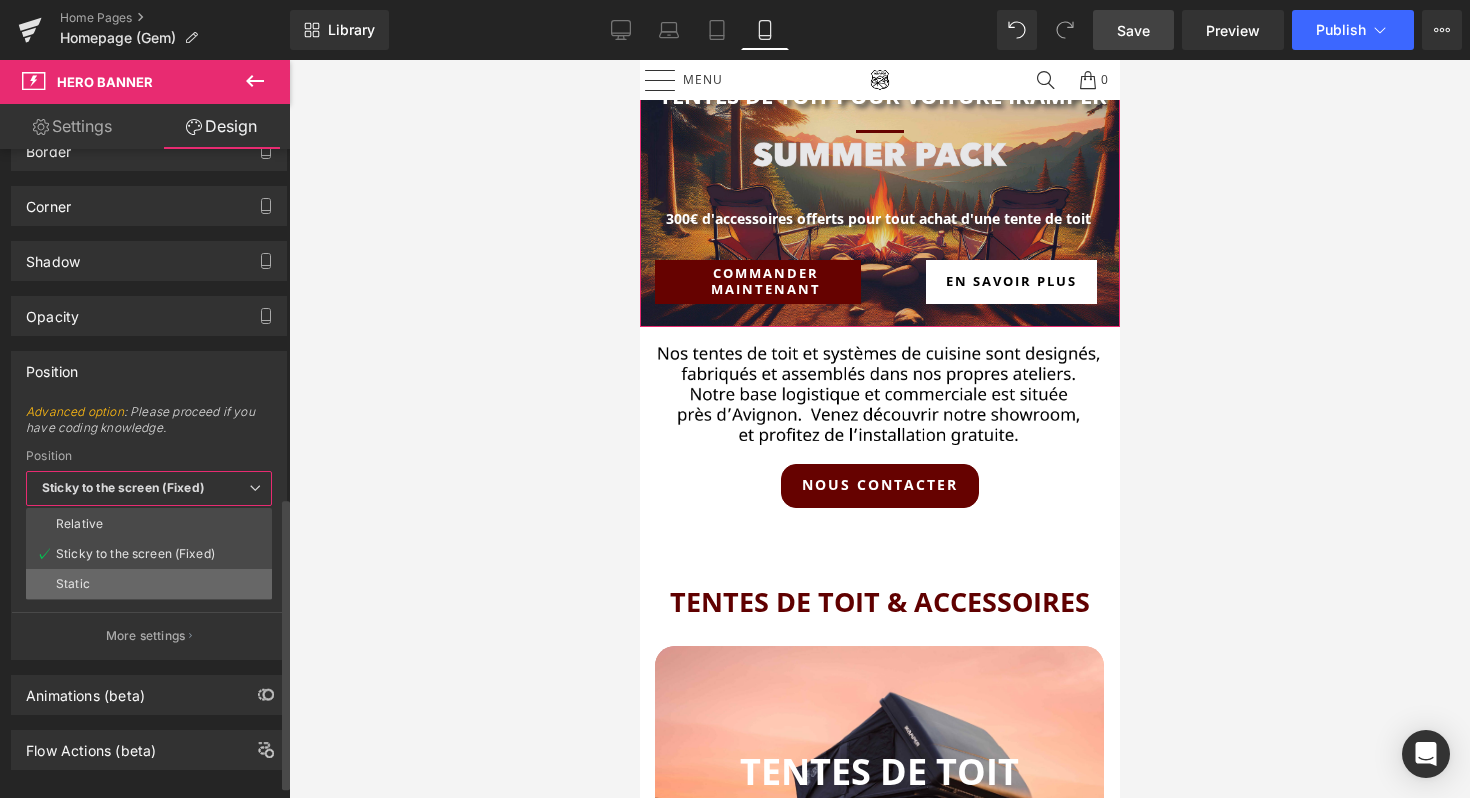 click on "Static" at bounding box center (149, 584) 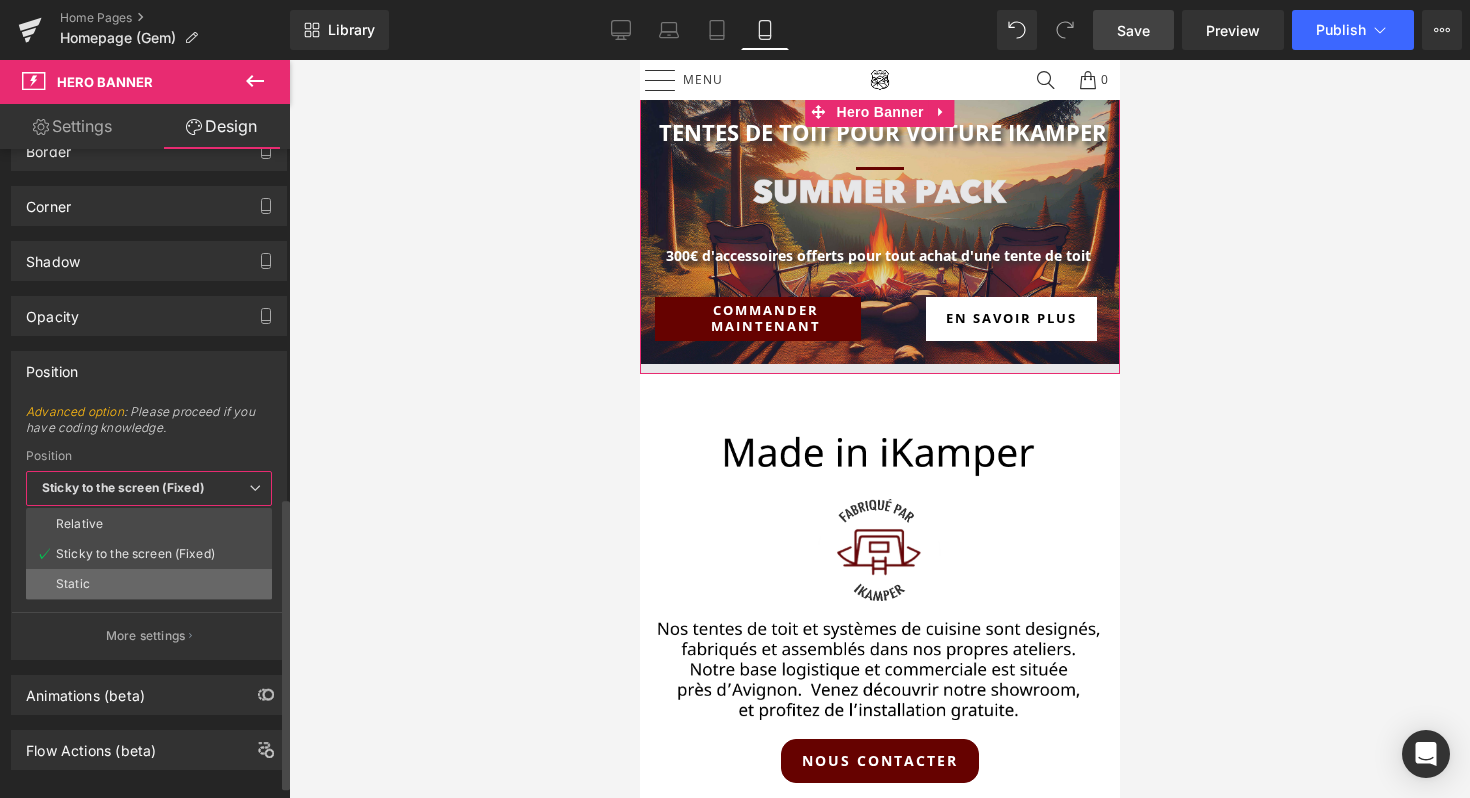 scroll, scrollTop: 724, scrollLeft: 0, axis: vertical 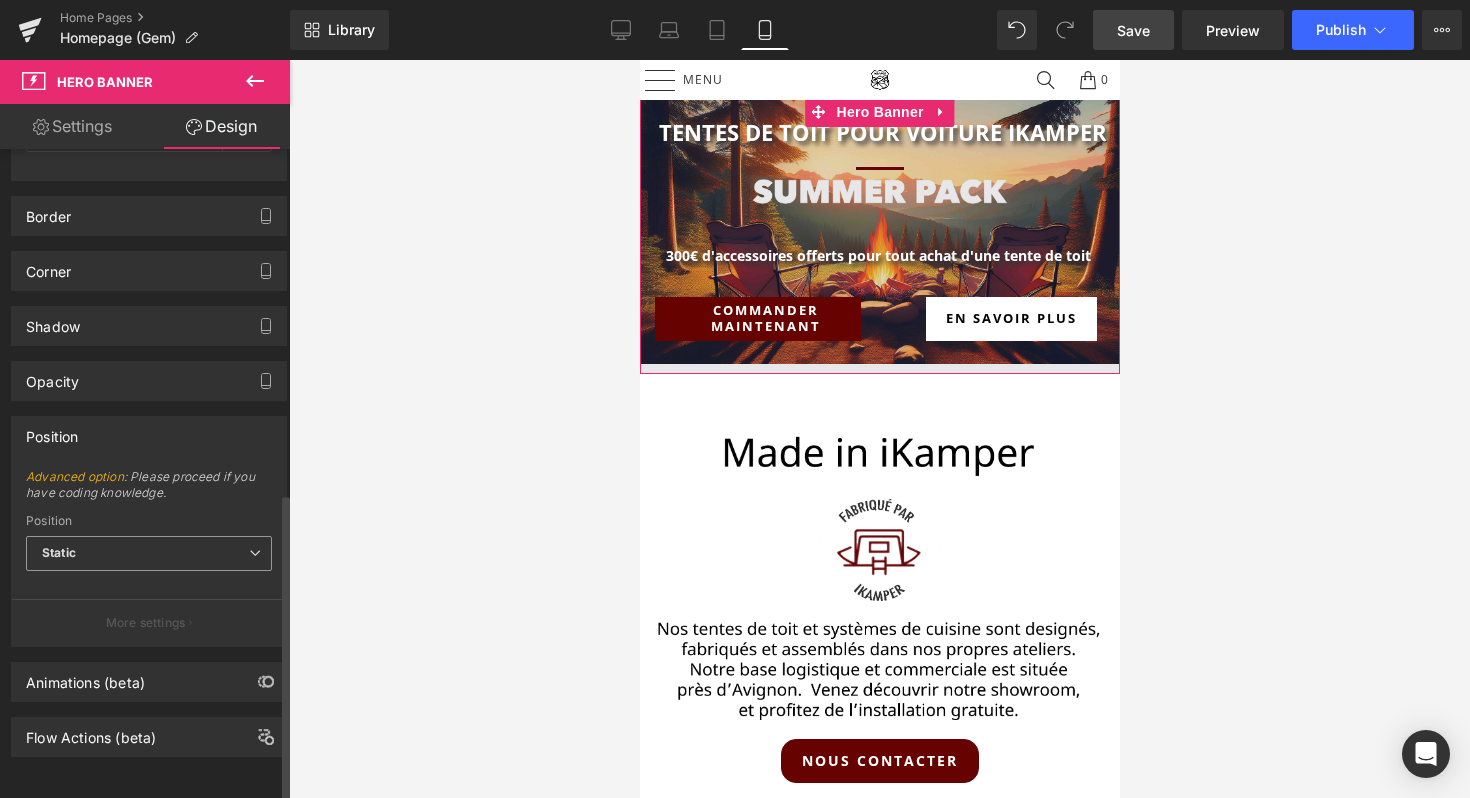 click on "Static" at bounding box center [149, 553] 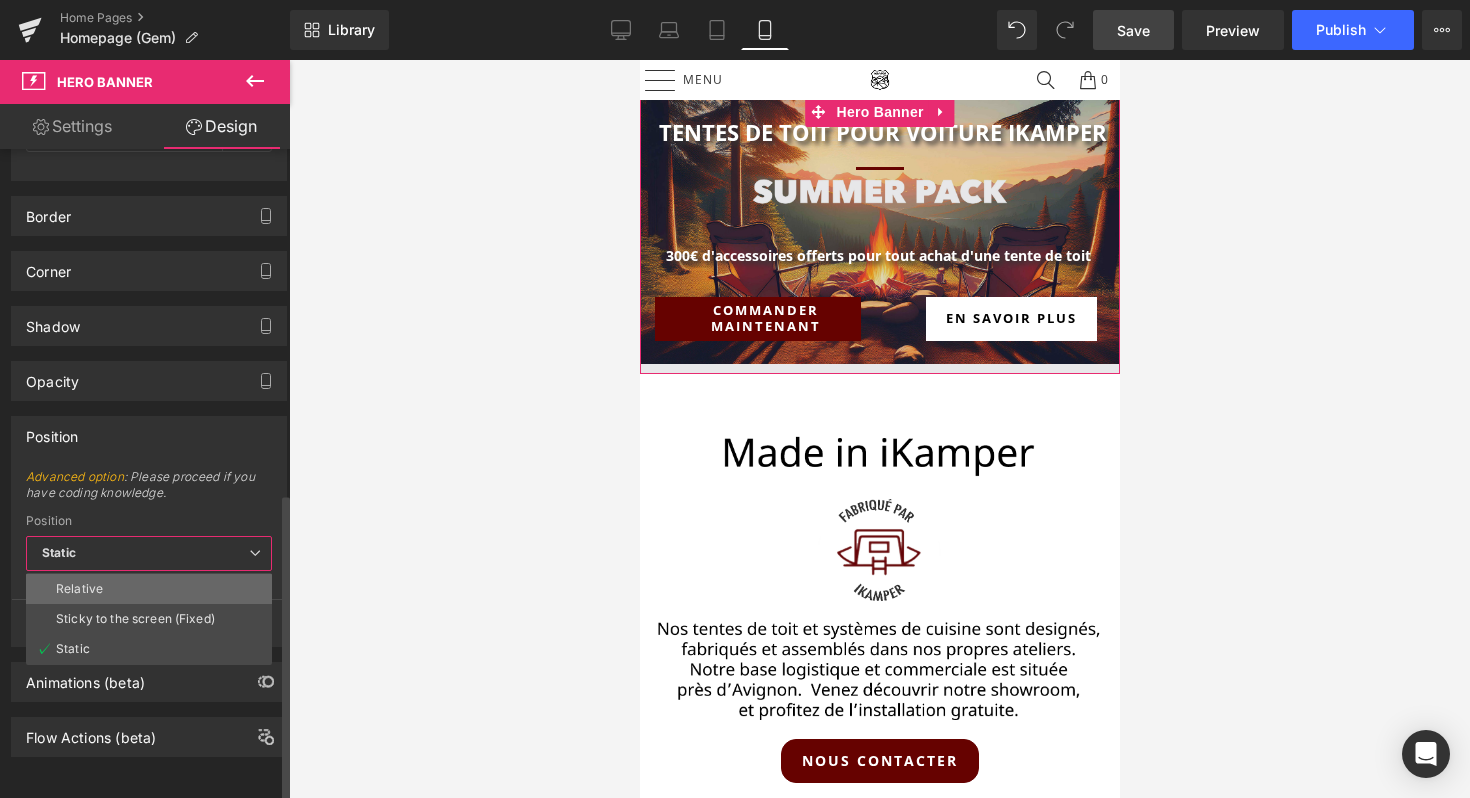 click on "Relative" at bounding box center (79, 589) 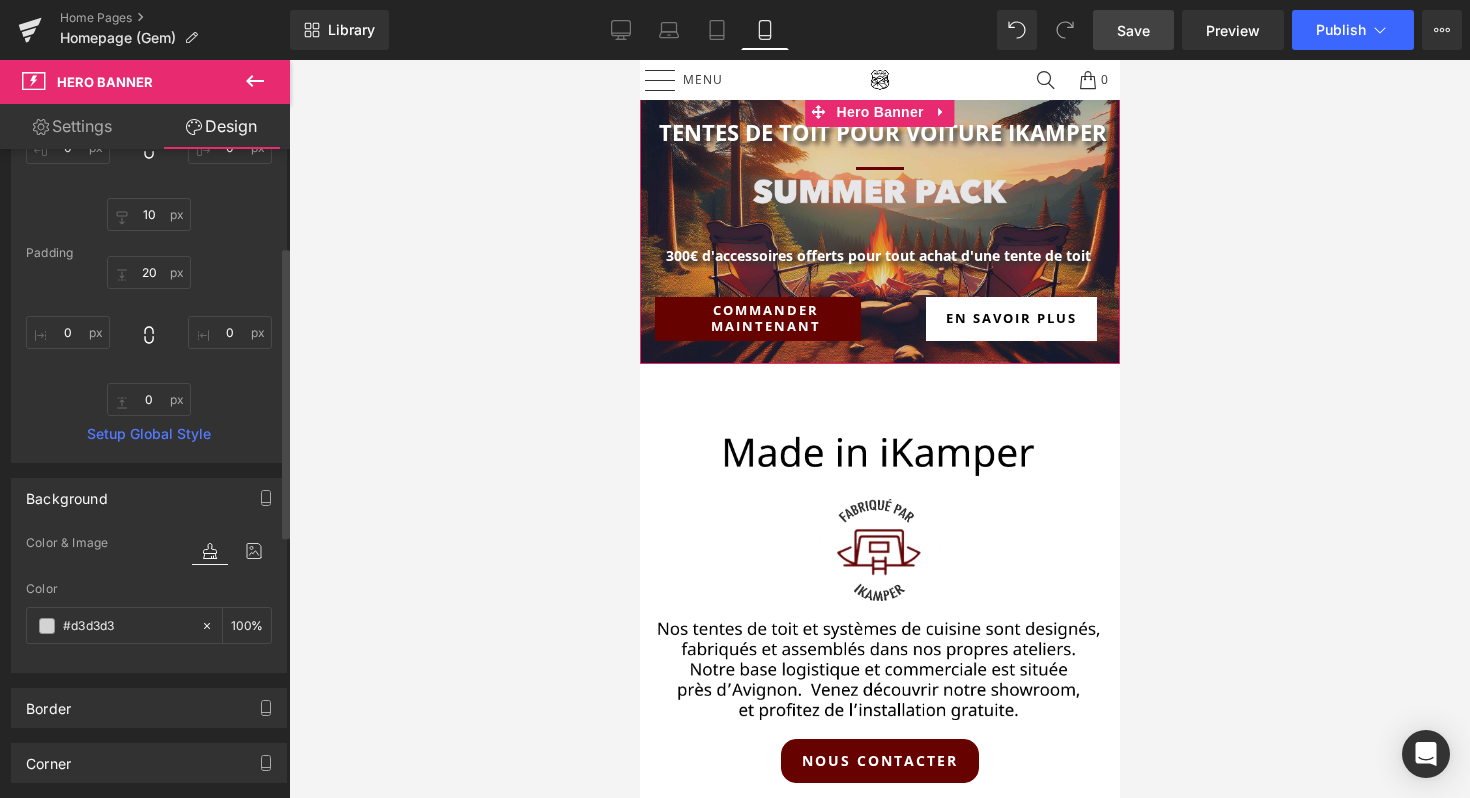 scroll, scrollTop: 0, scrollLeft: 0, axis: both 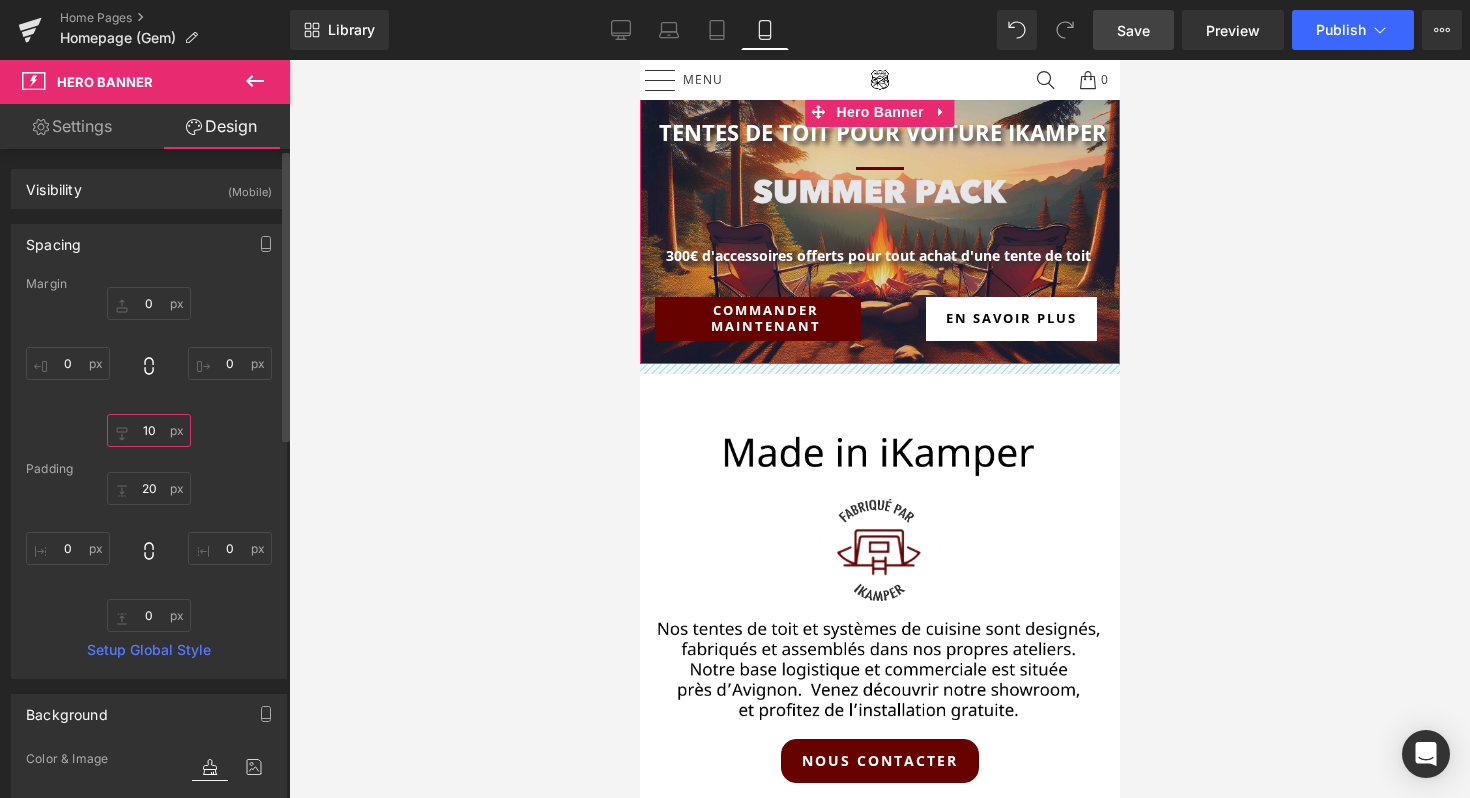 click at bounding box center (149, 430) 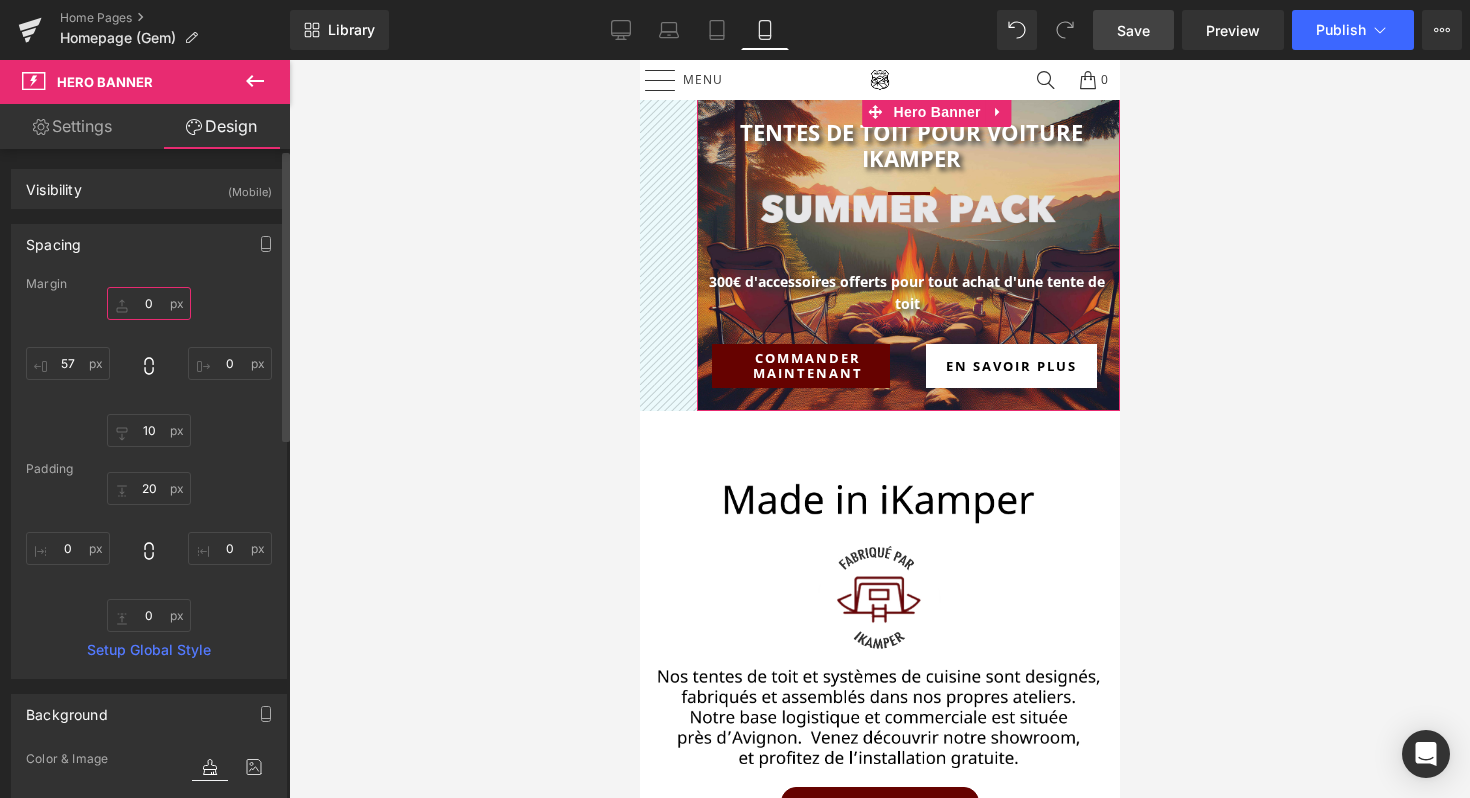 click at bounding box center [149, 303] 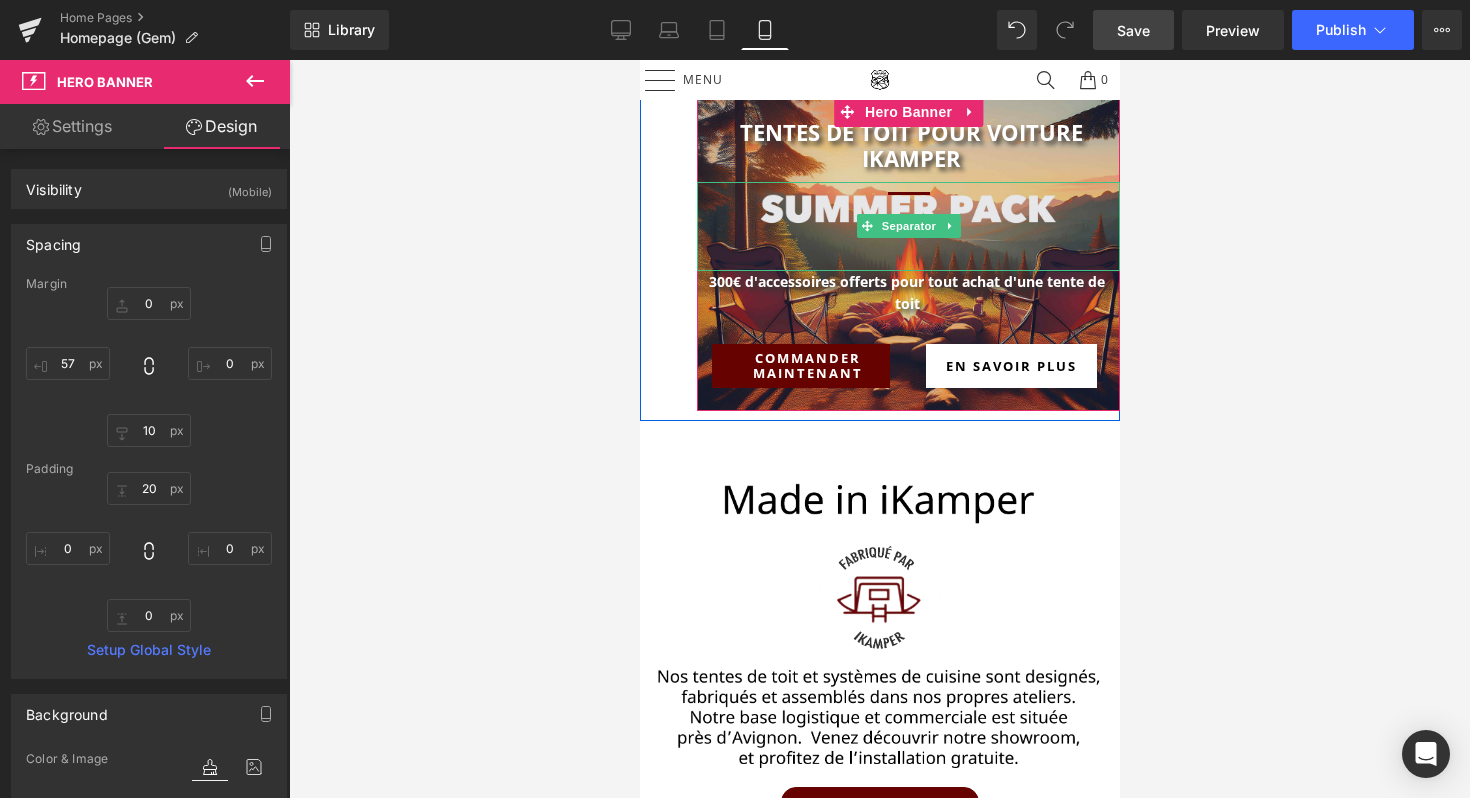 click at bounding box center [907, 226] 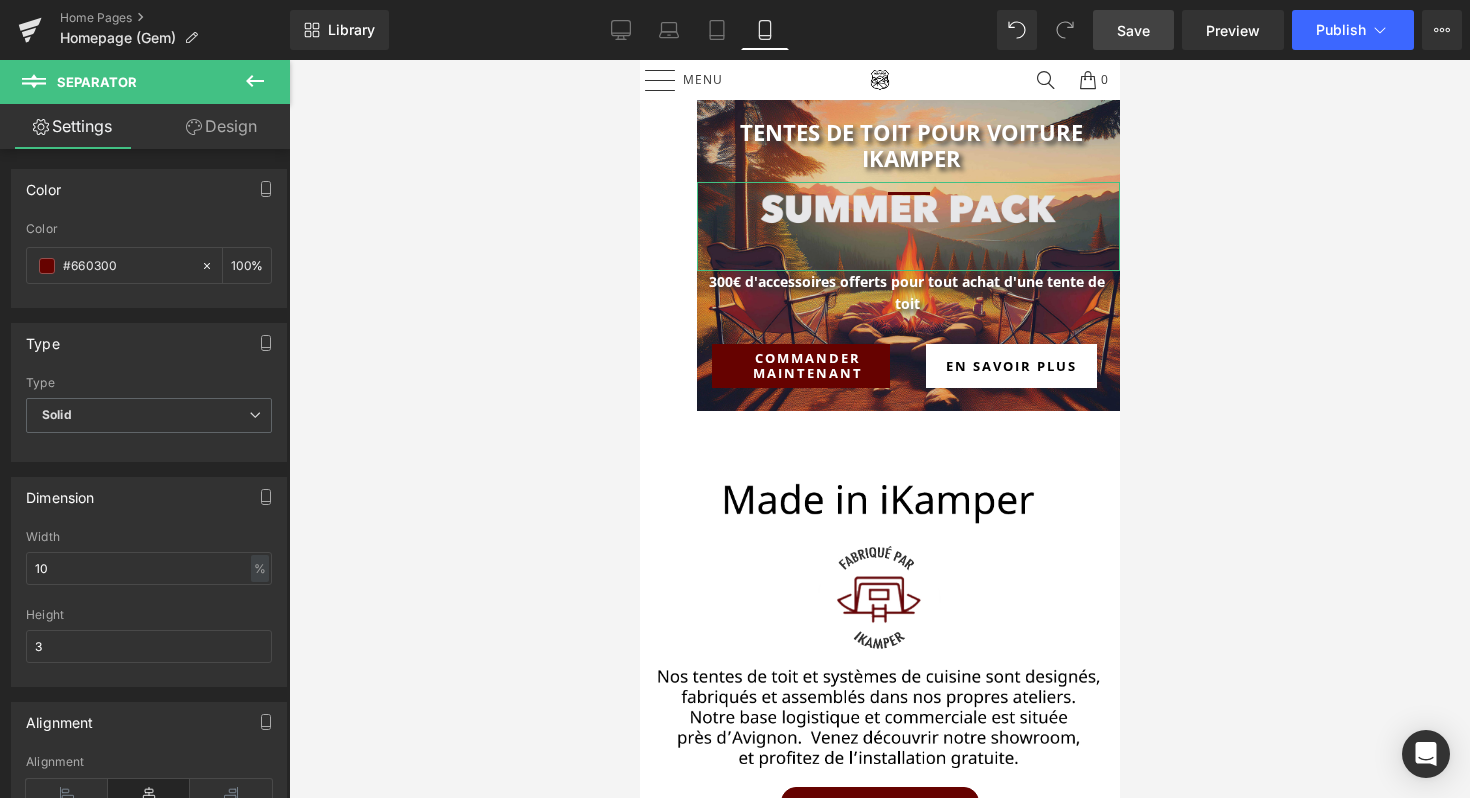 click on "Design" at bounding box center [221, 126] 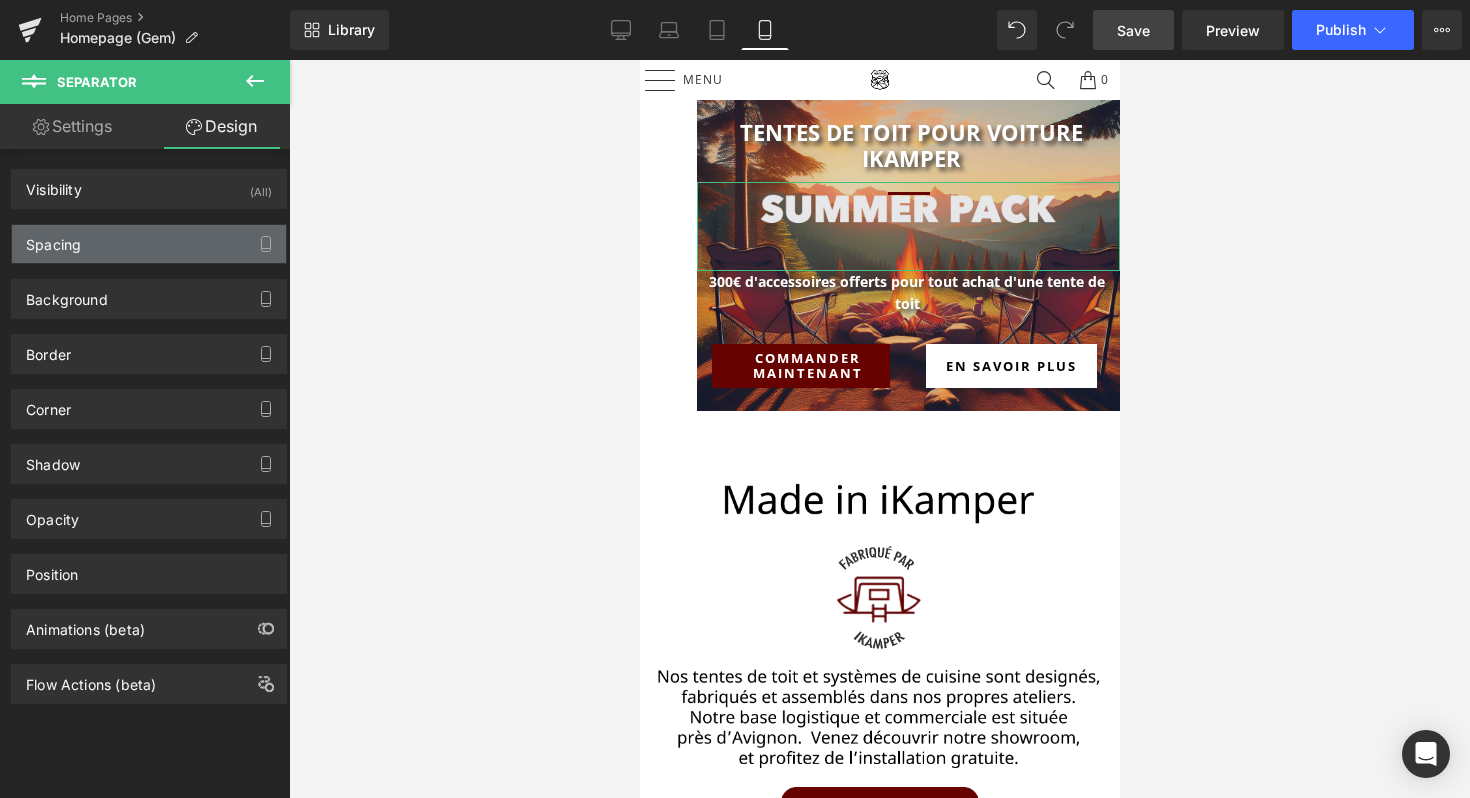 click on "Spacing" at bounding box center [149, 244] 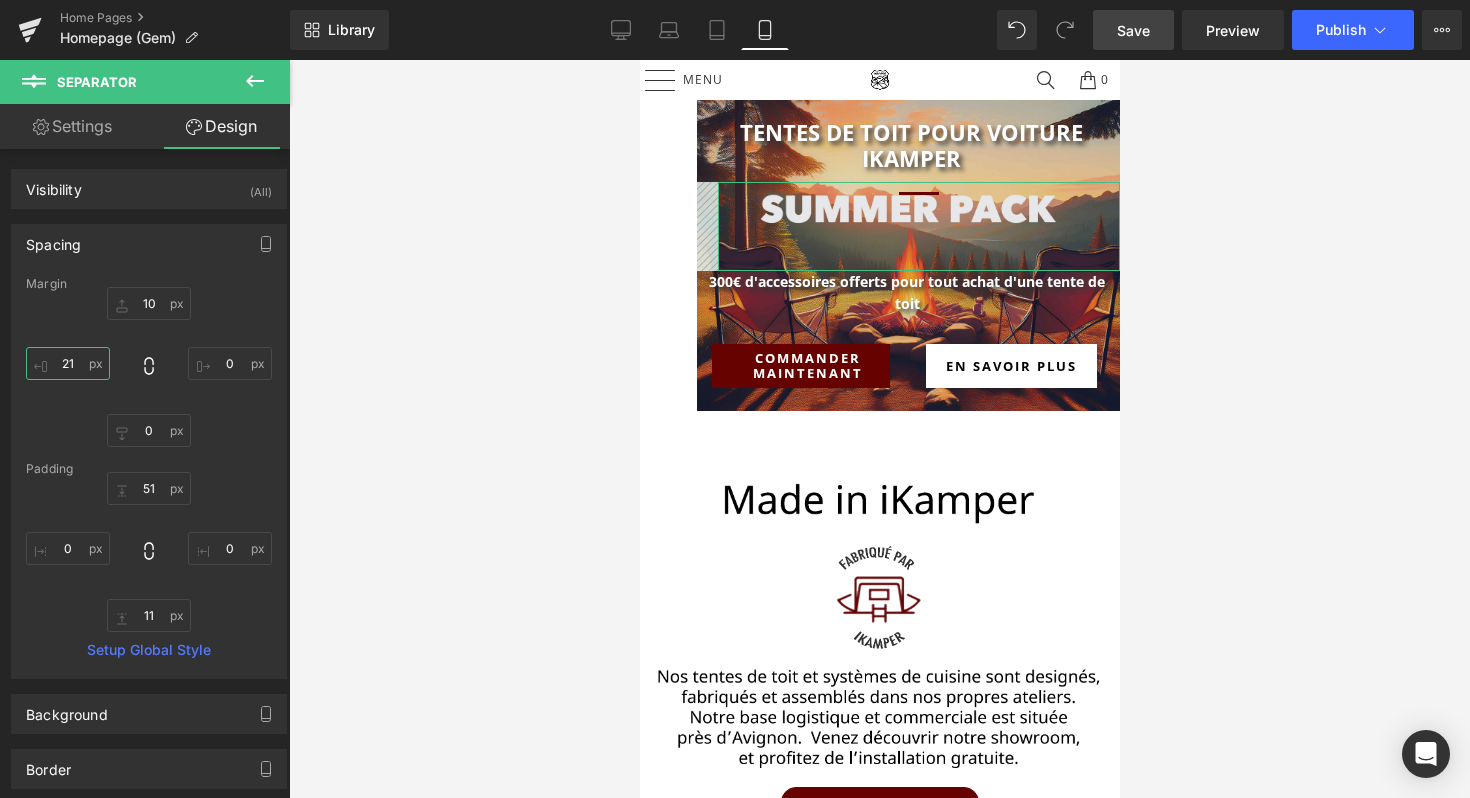 drag, startPoint x: 69, startPoint y: 361, endPoint x: 65, endPoint y: 340, distance: 21.377558 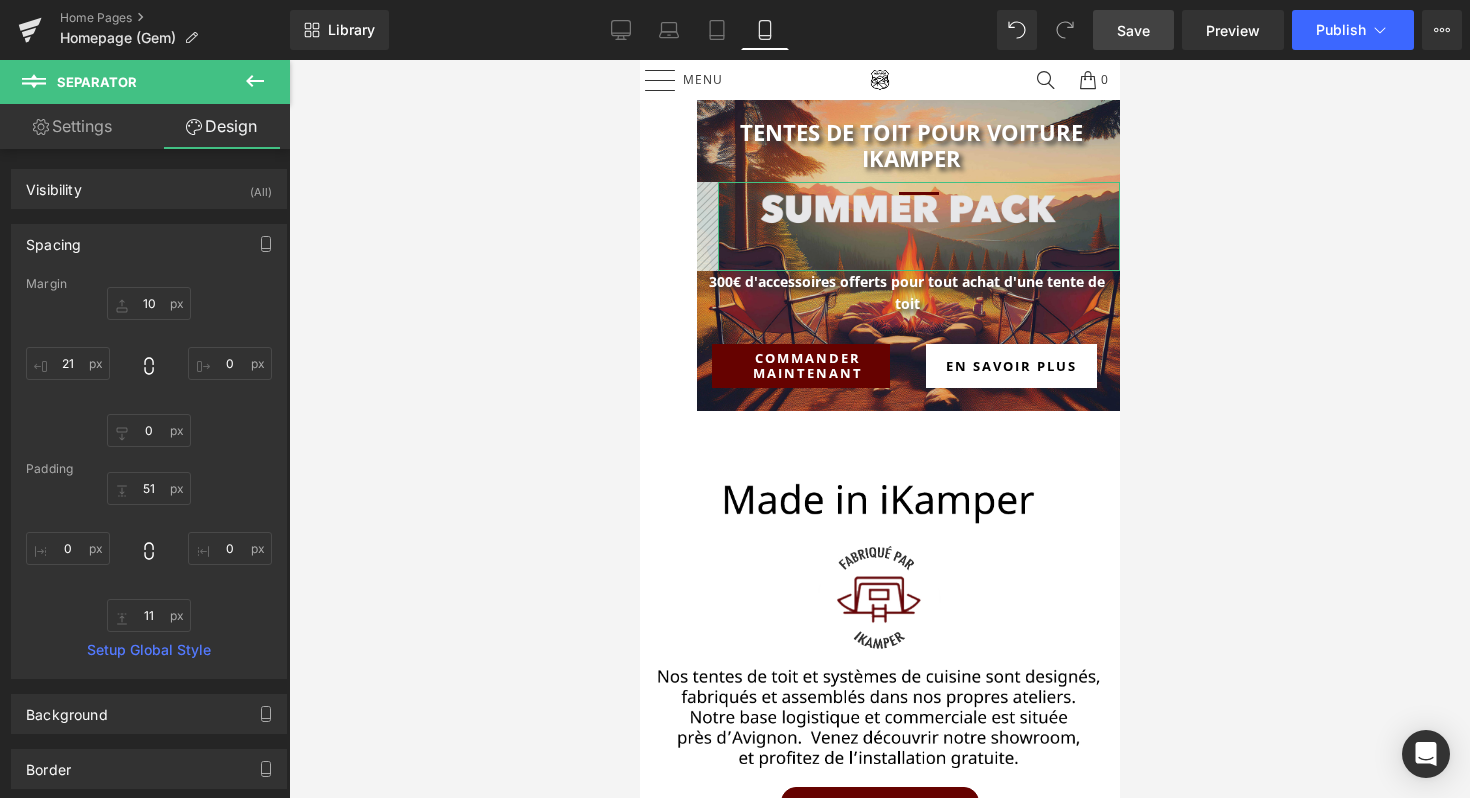 click on "10
0
0
0" at bounding box center [149, 367] 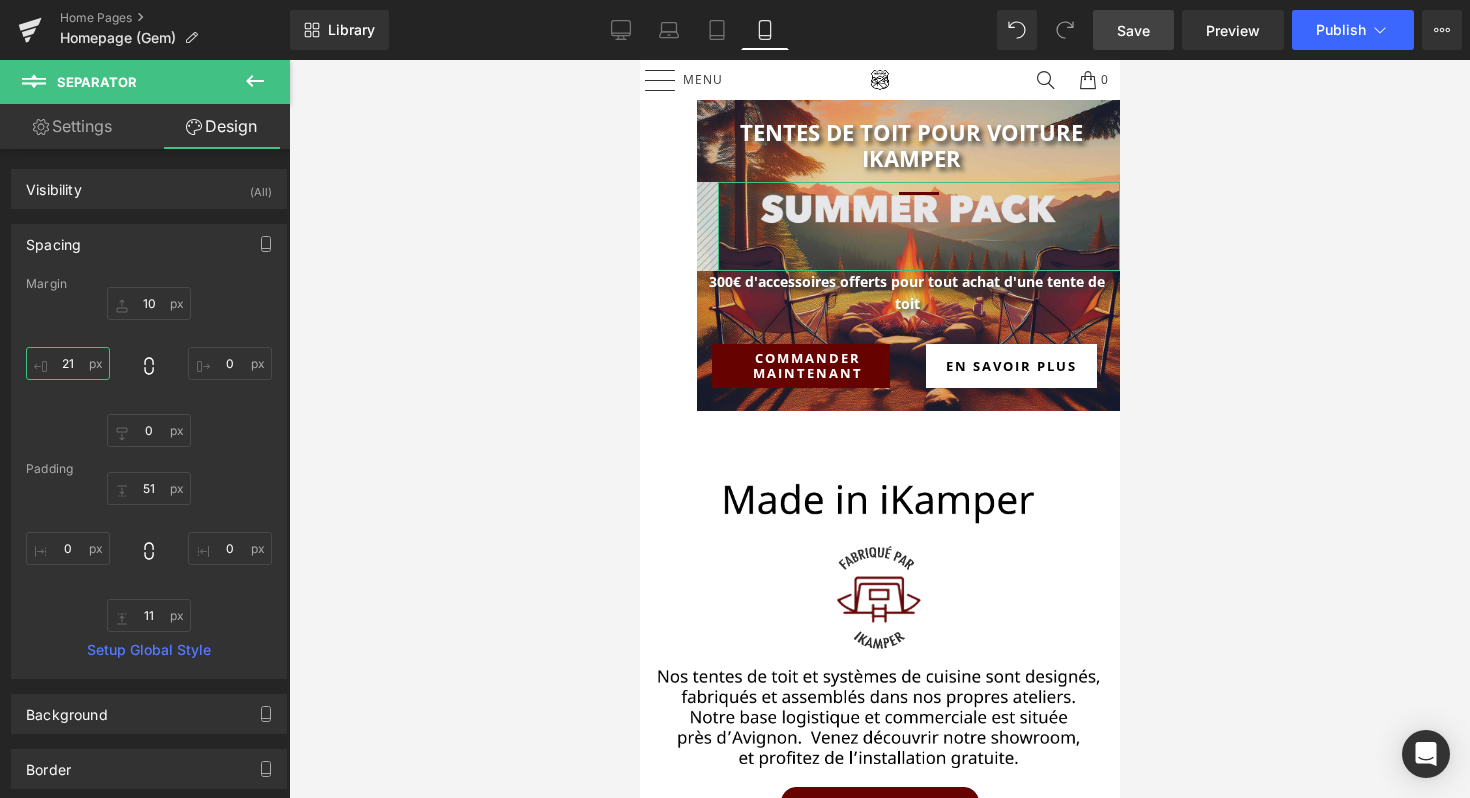 drag, startPoint x: 63, startPoint y: 357, endPoint x: 71, endPoint y: 171, distance: 186.17197 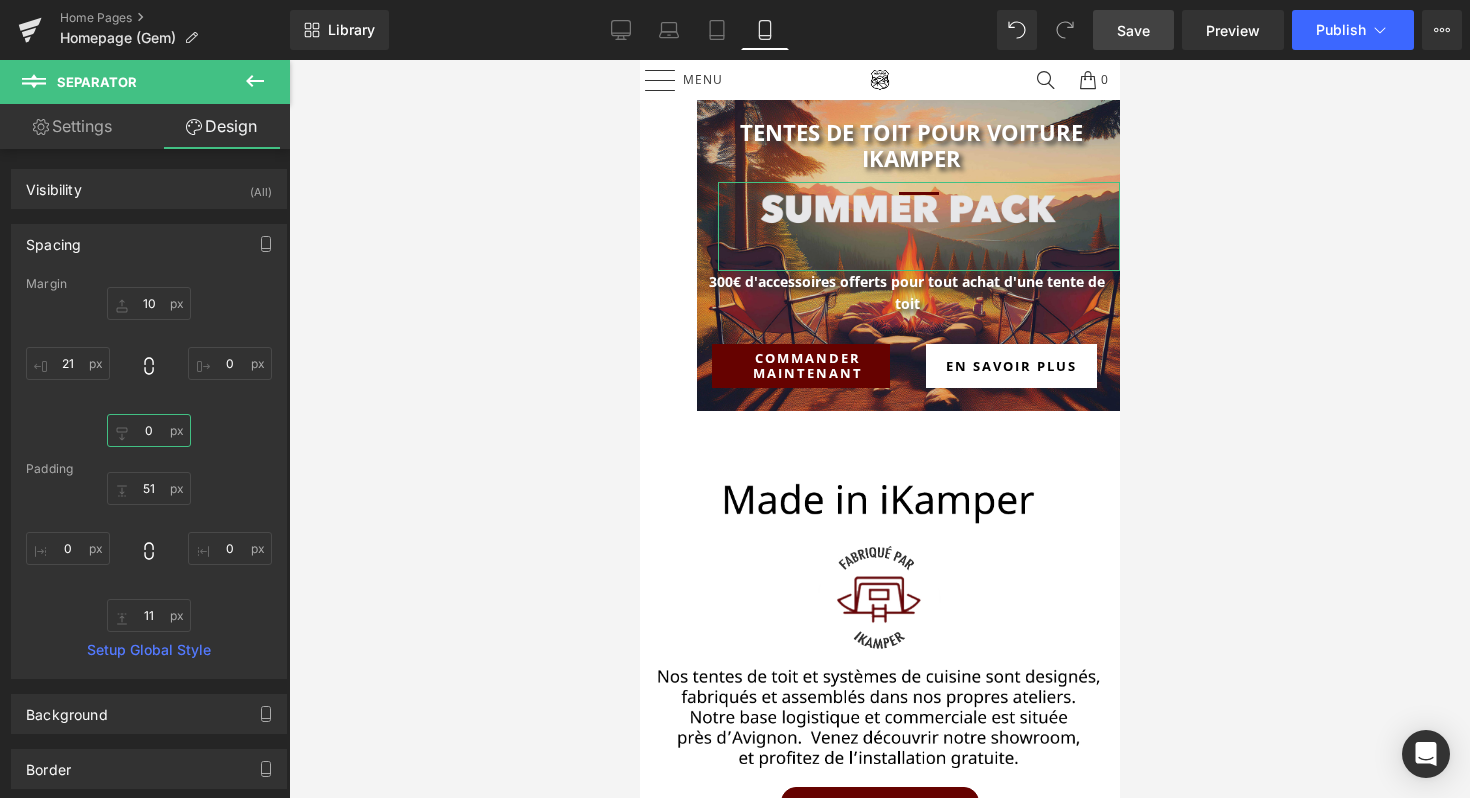 drag, startPoint x: 146, startPoint y: 435, endPoint x: 146, endPoint y: 418, distance: 17 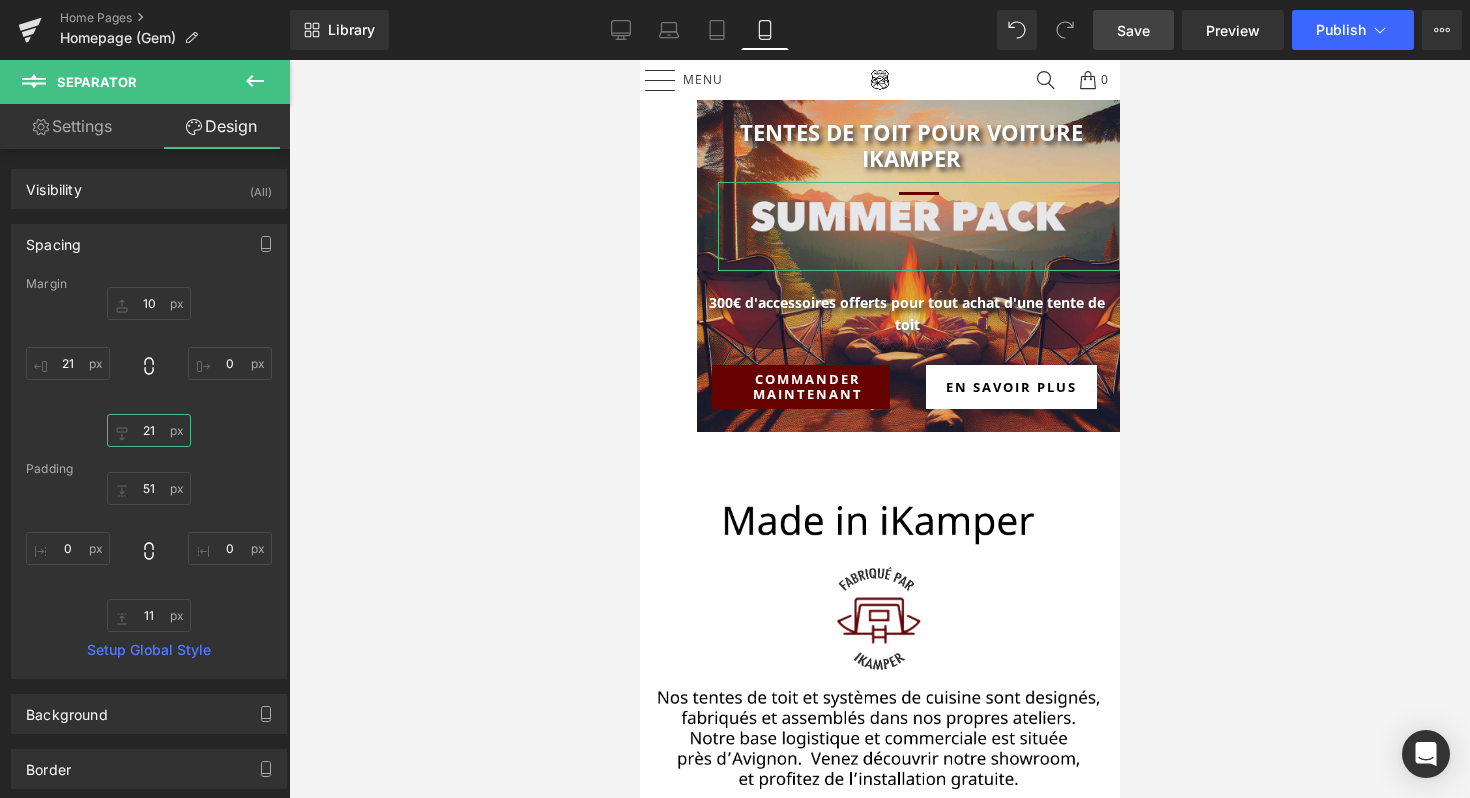 drag, startPoint x: 121, startPoint y: 435, endPoint x: 115, endPoint y: 414, distance: 21.84033 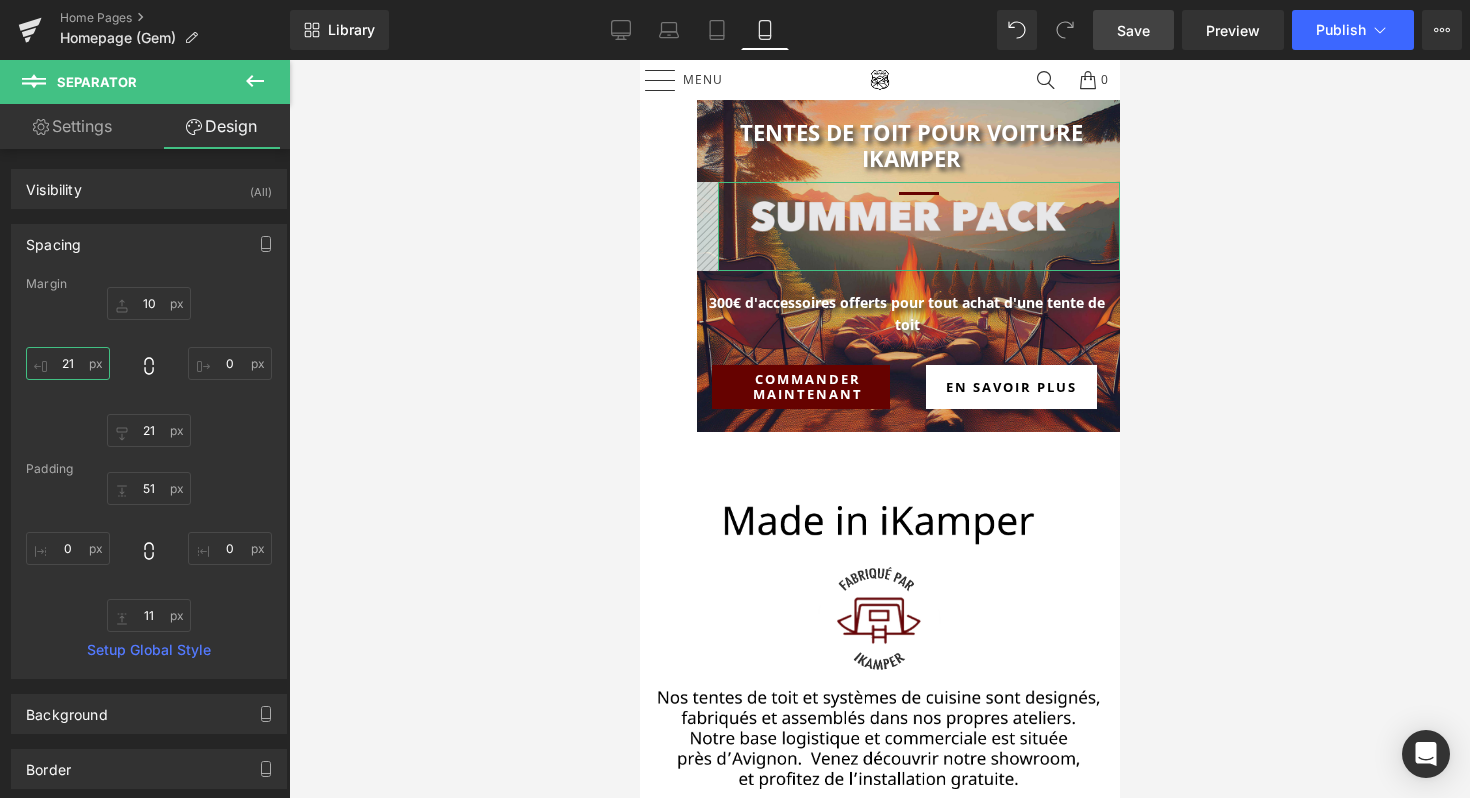 click on "0" at bounding box center (68, 363) 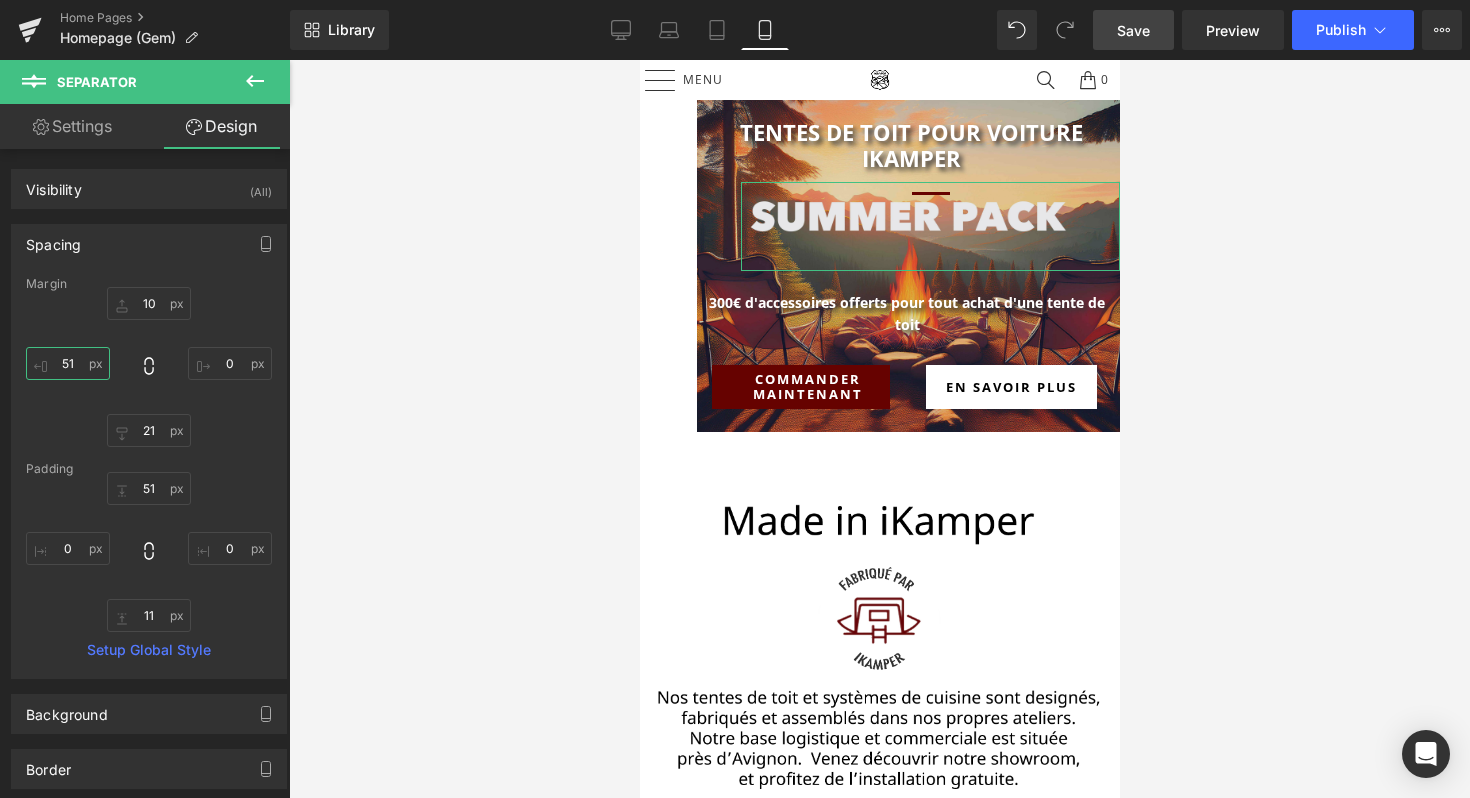 drag, startPoint x: 65, startPoint y: 368, endPoint x: 65, endPoint y: 331, distance: 37 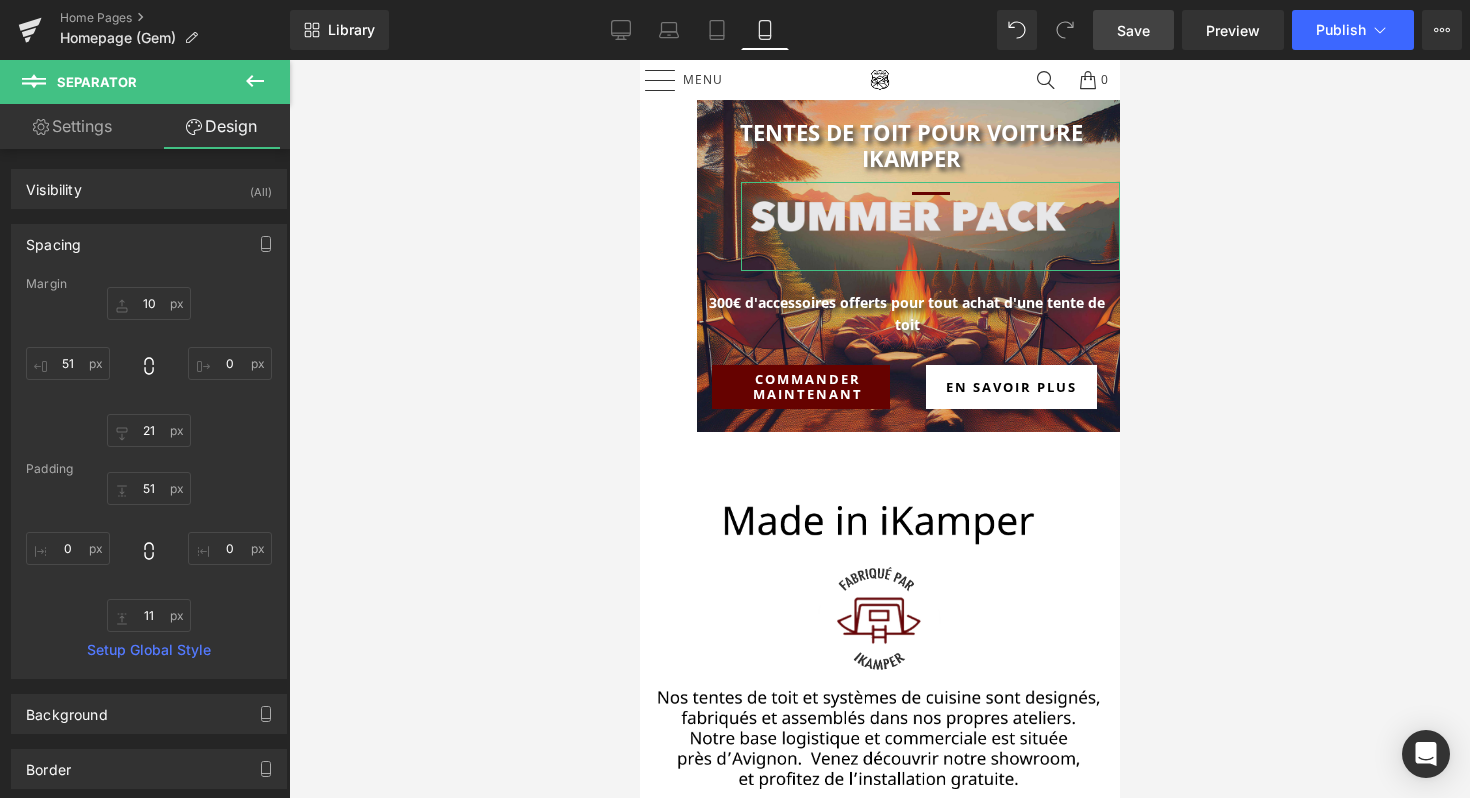 click on "10
0
0
0" at bounding box center (149, 367) 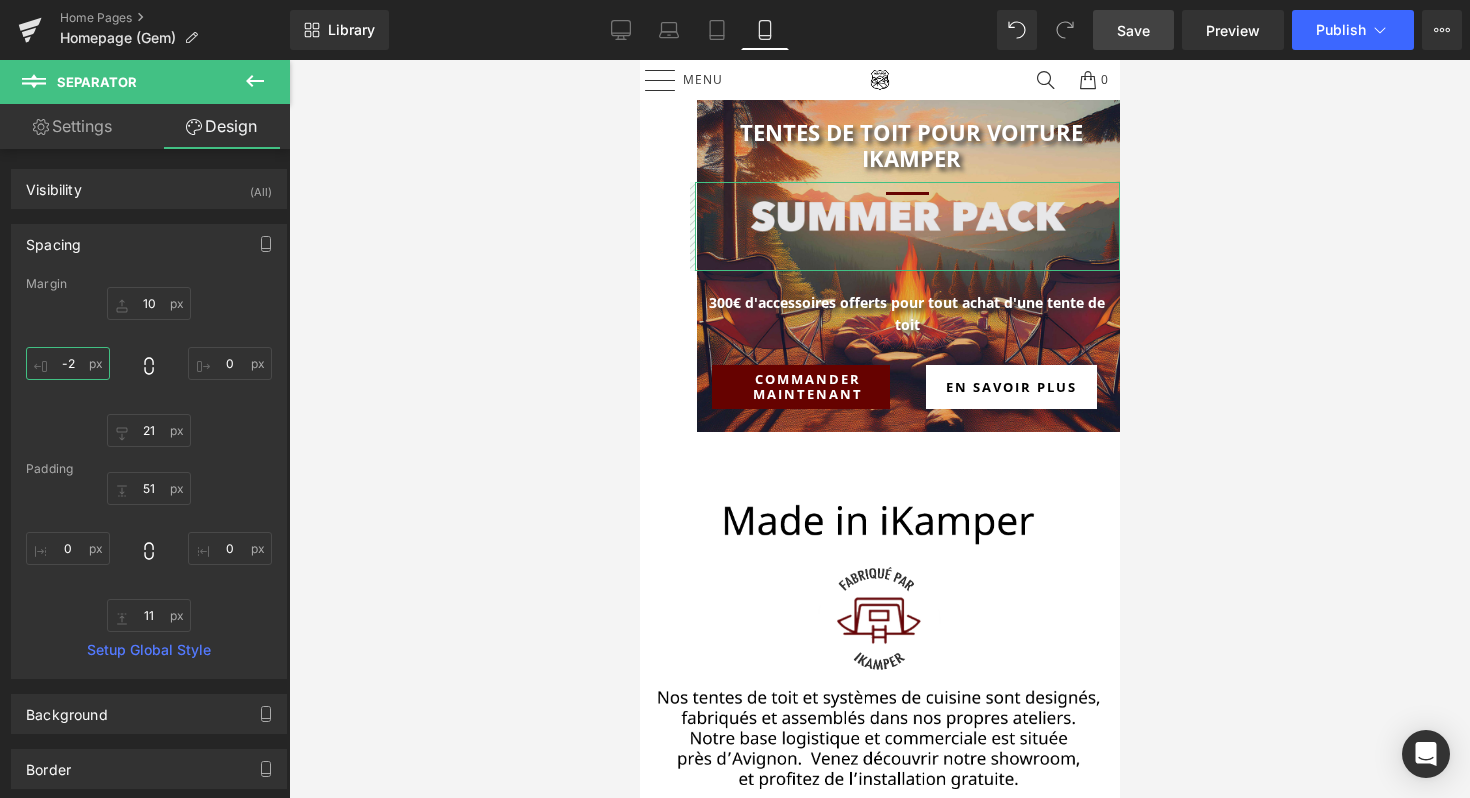 drag, startPoint x: 65, startPoint y: 360, endPoint x: 59, endPoint y: 420, distance: 60.299255 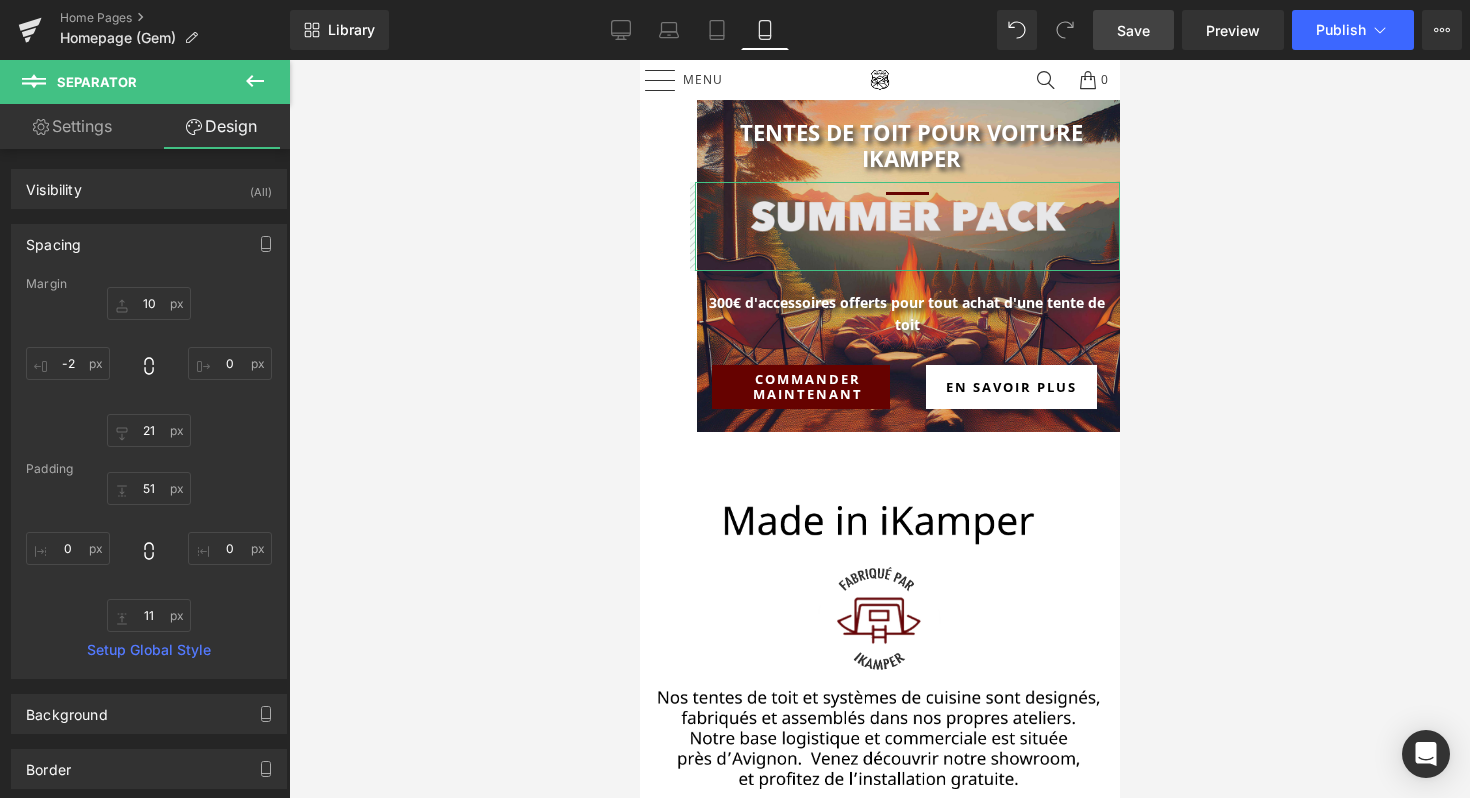 click on "10
0
0
0" at bounding box center (149, 367) 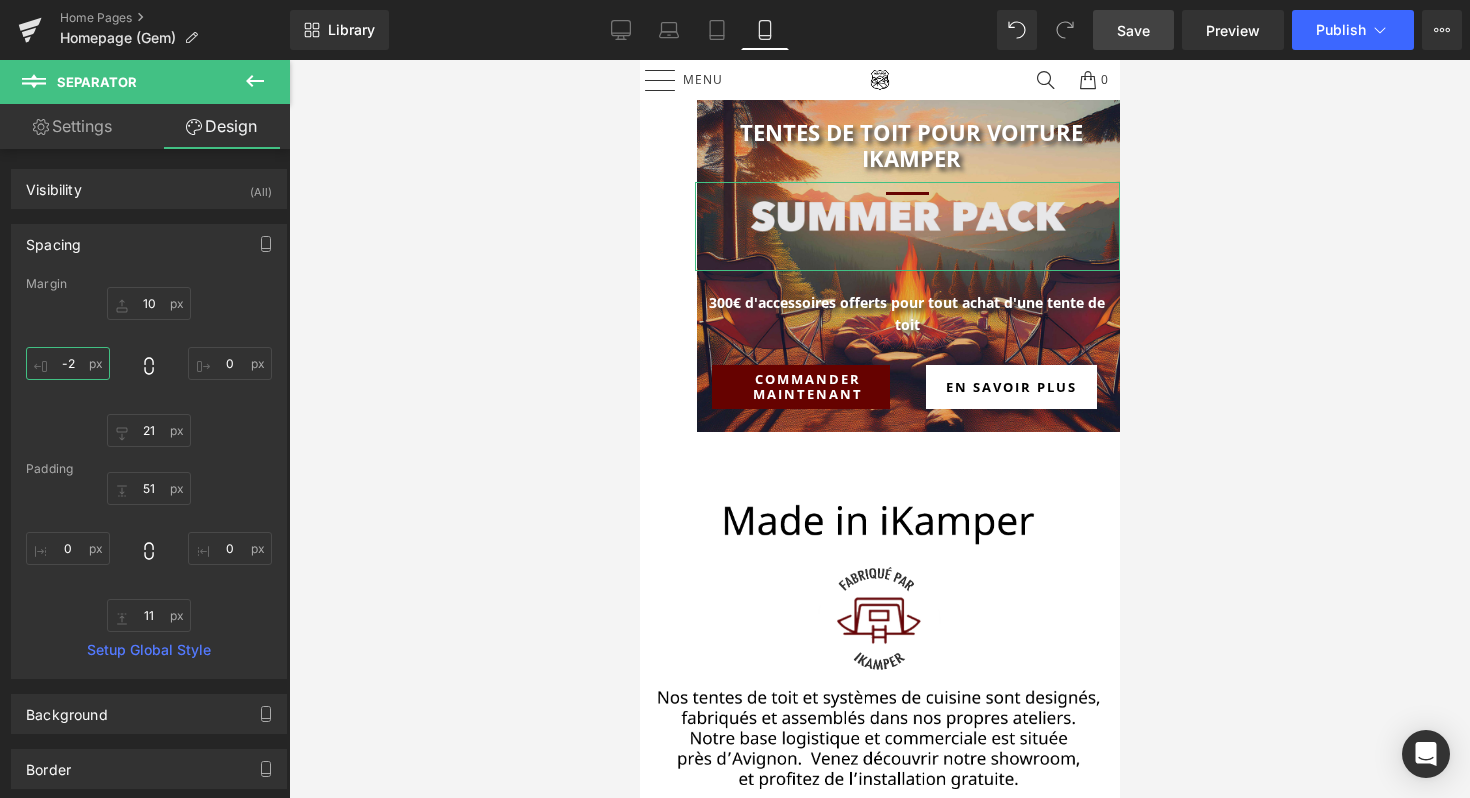click on "0" at bounding box center [68, 363] 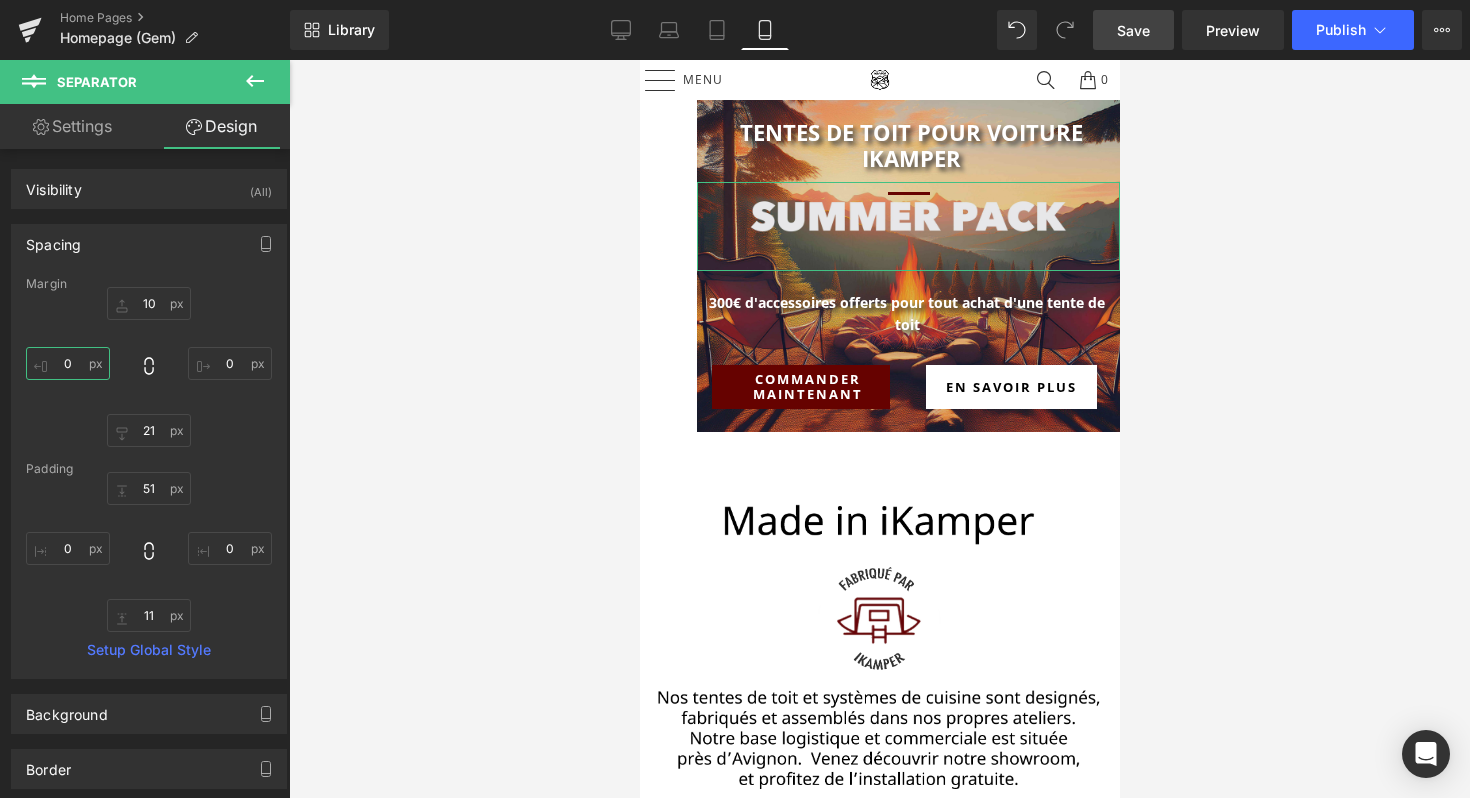 type on "0" 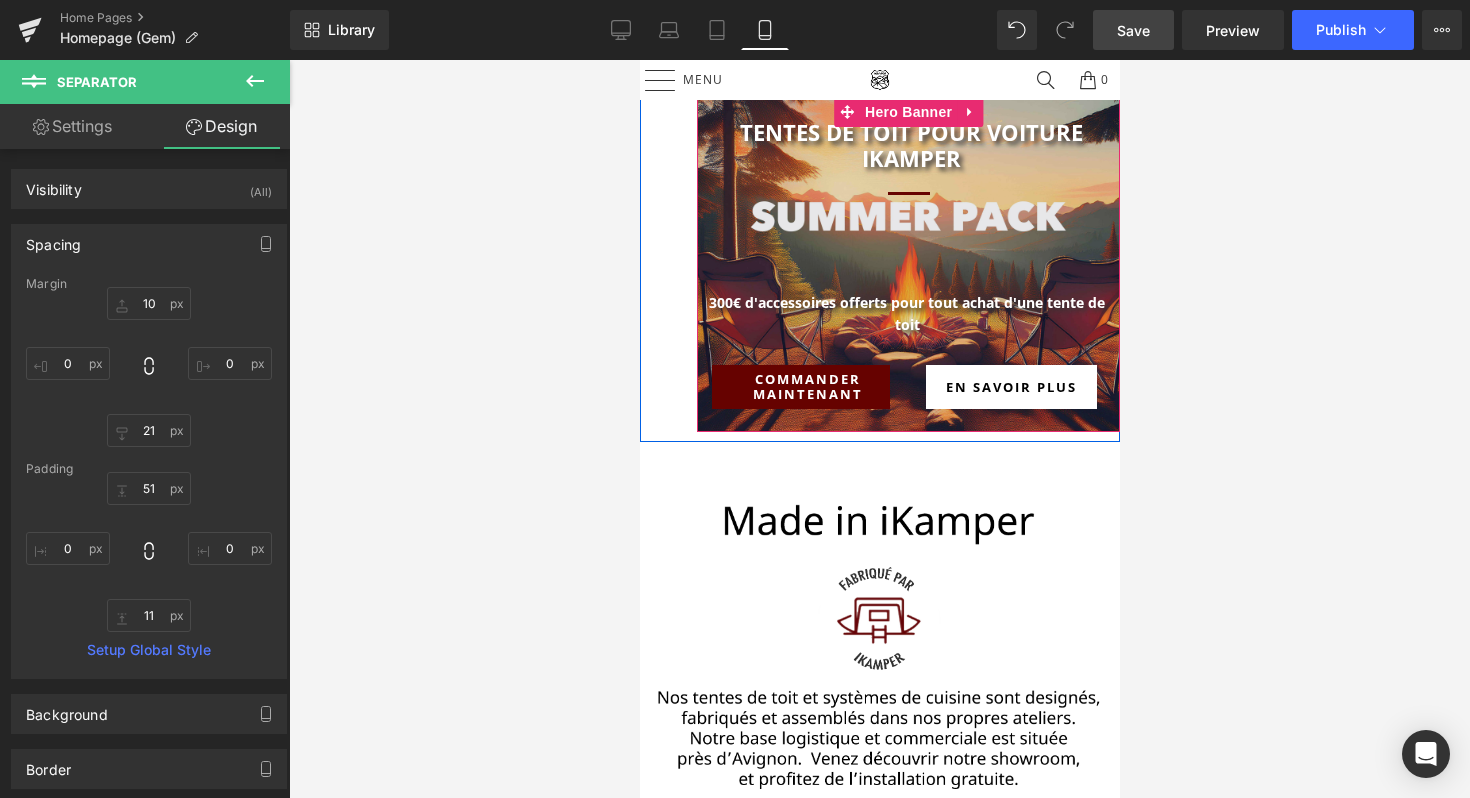 click on "Separator" at bounding box center (907, 226) 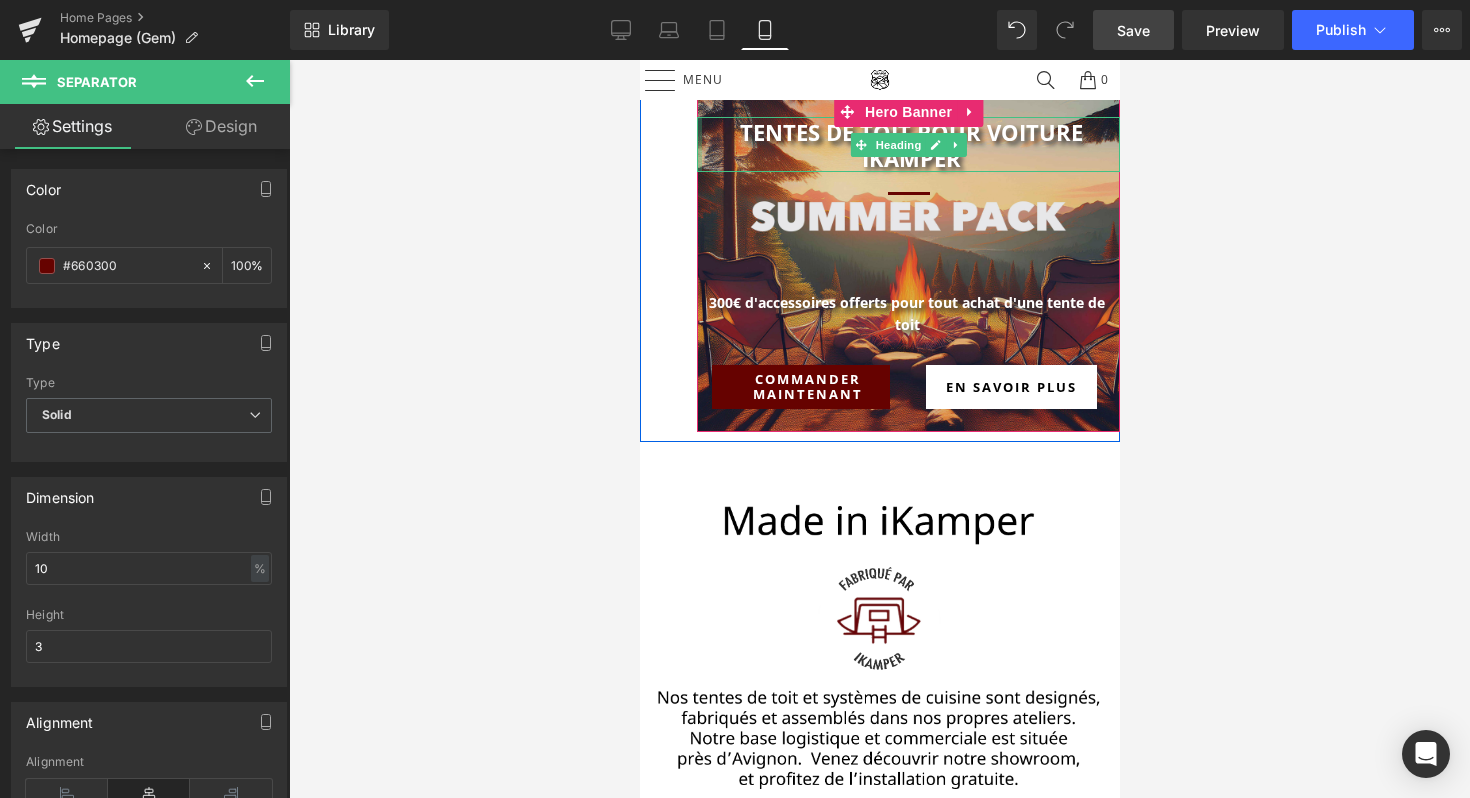 click at bounding box center [698, 144] 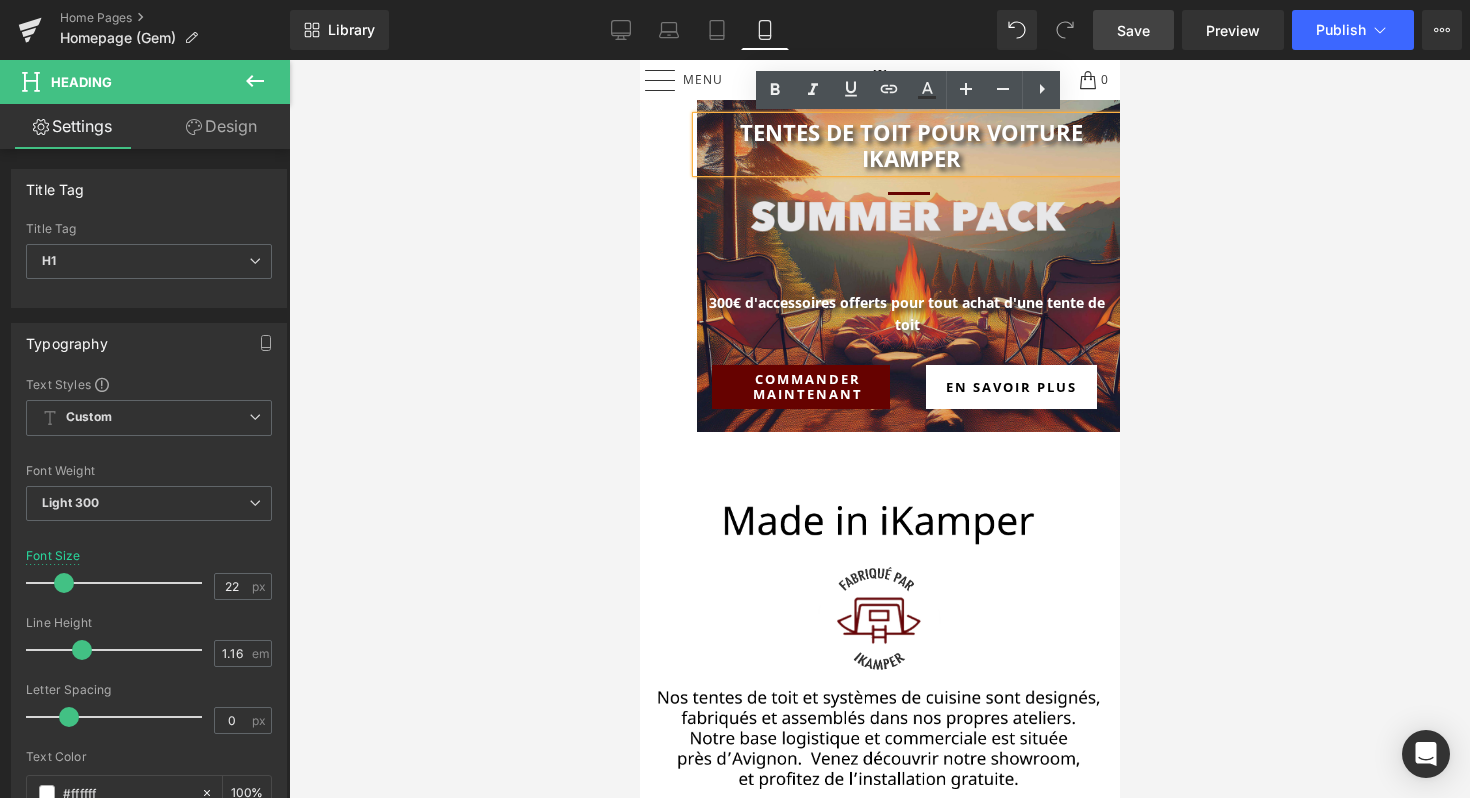 click on "Tentes de toit pour voiture iKamper
Heading
Separator
Text Block
Button" at bounding box center [907, 274] 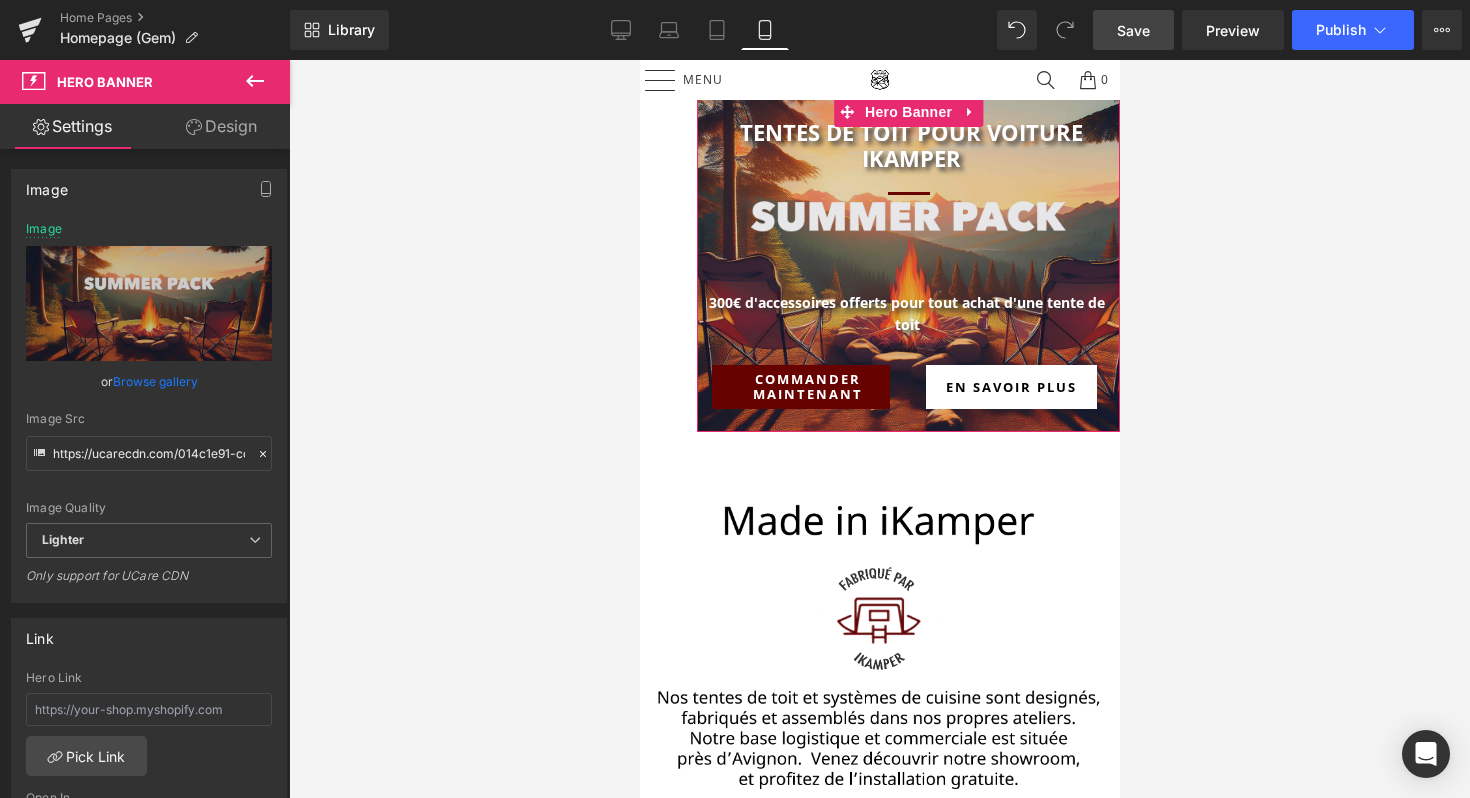 click on "Design" at bounding box center [221, 126] 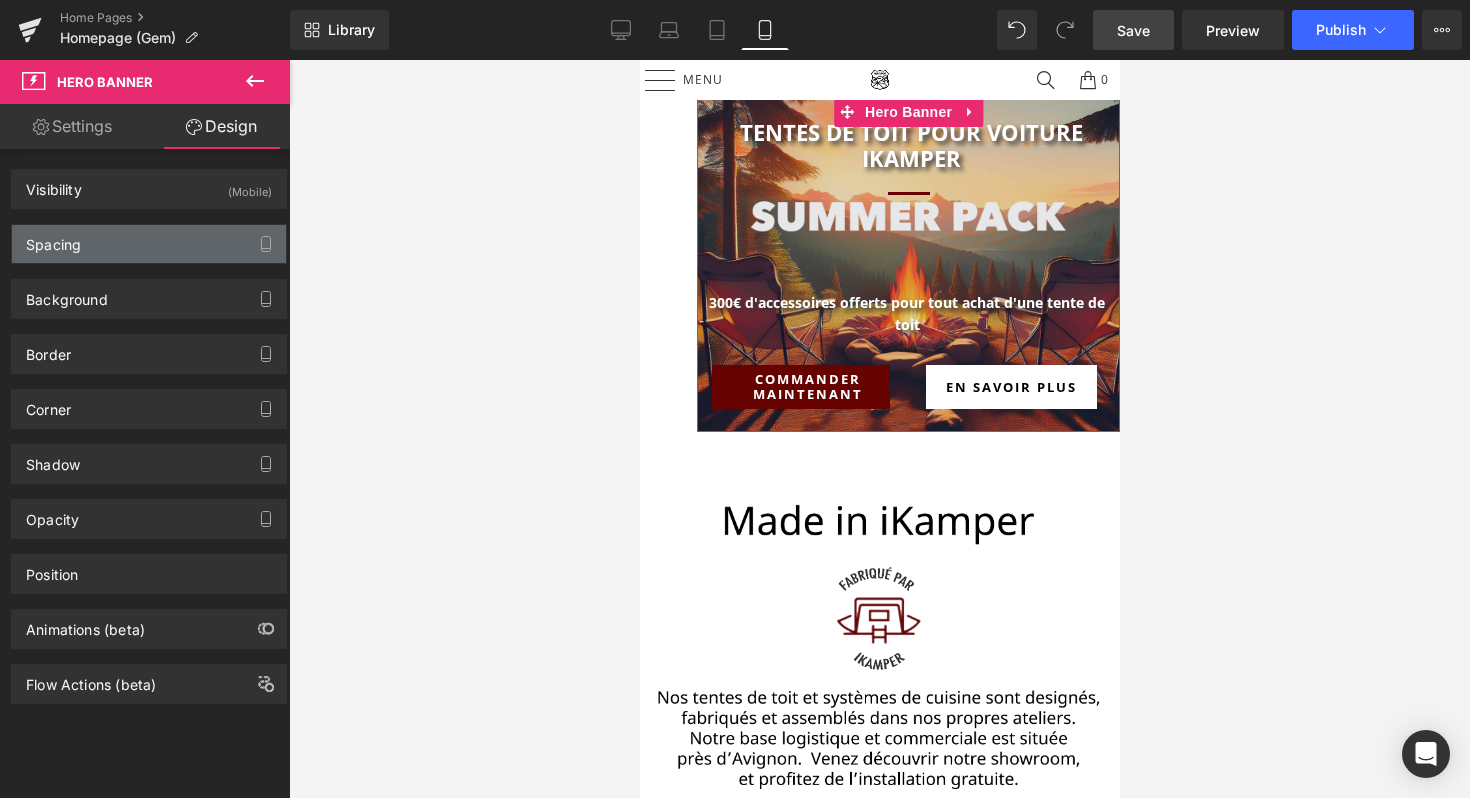 click on "Spacing" at bounding box center [149, 244] 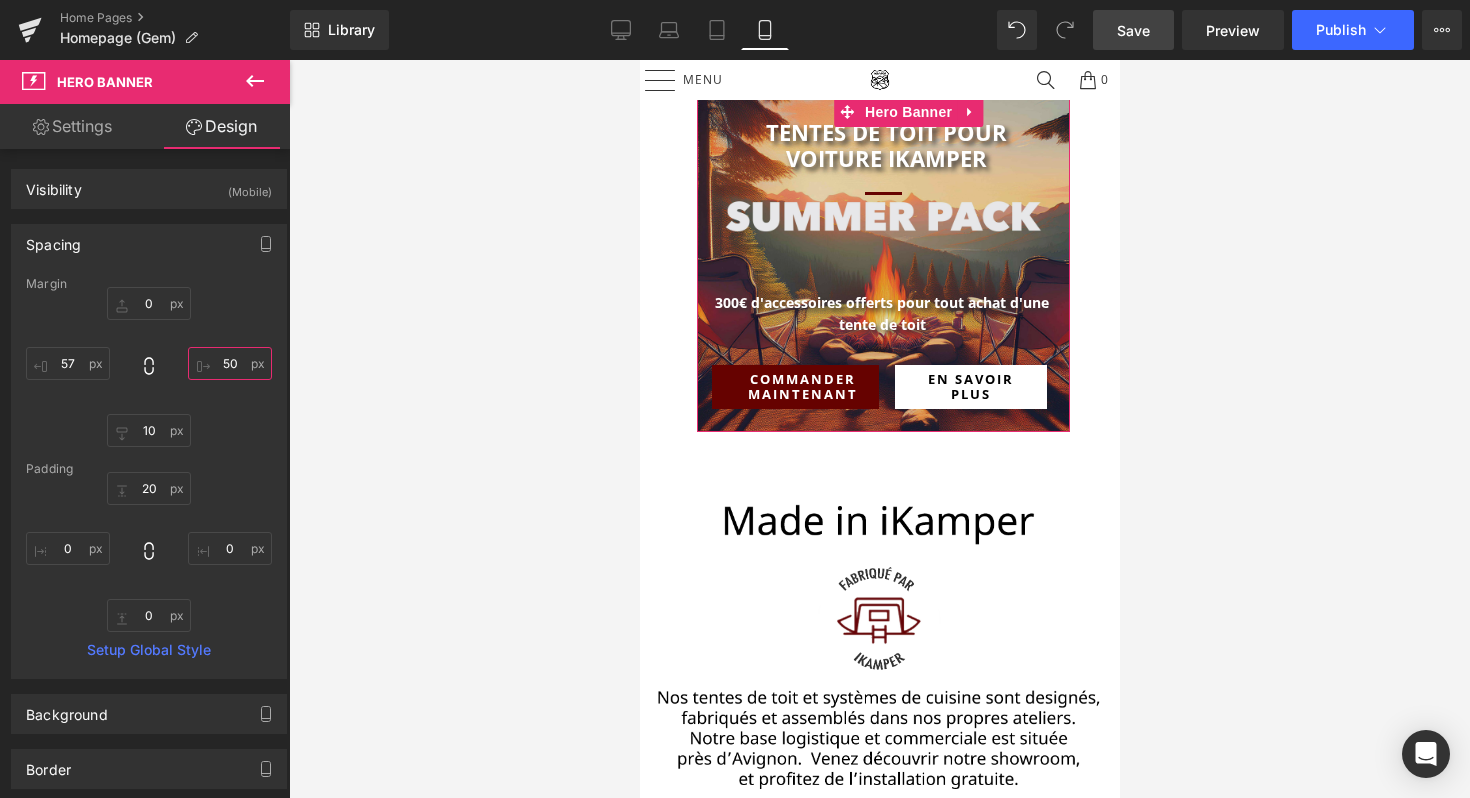 drag, startPoint x: 195, startPoint y: 360, endPoint x: 196, endPoint y: 310, distance: 50.01 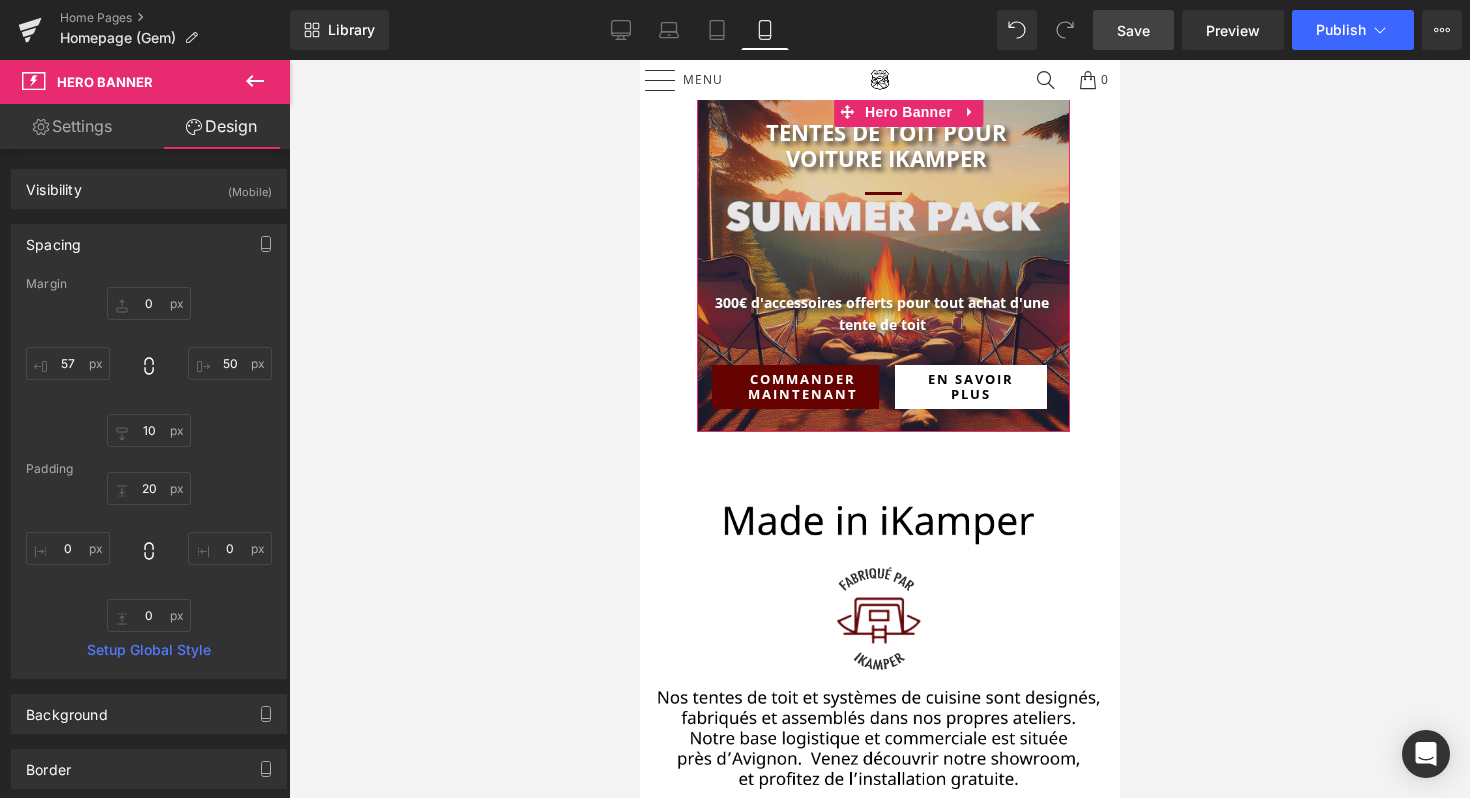 click on "0
0
10
57" at bounding box center (149, 367) 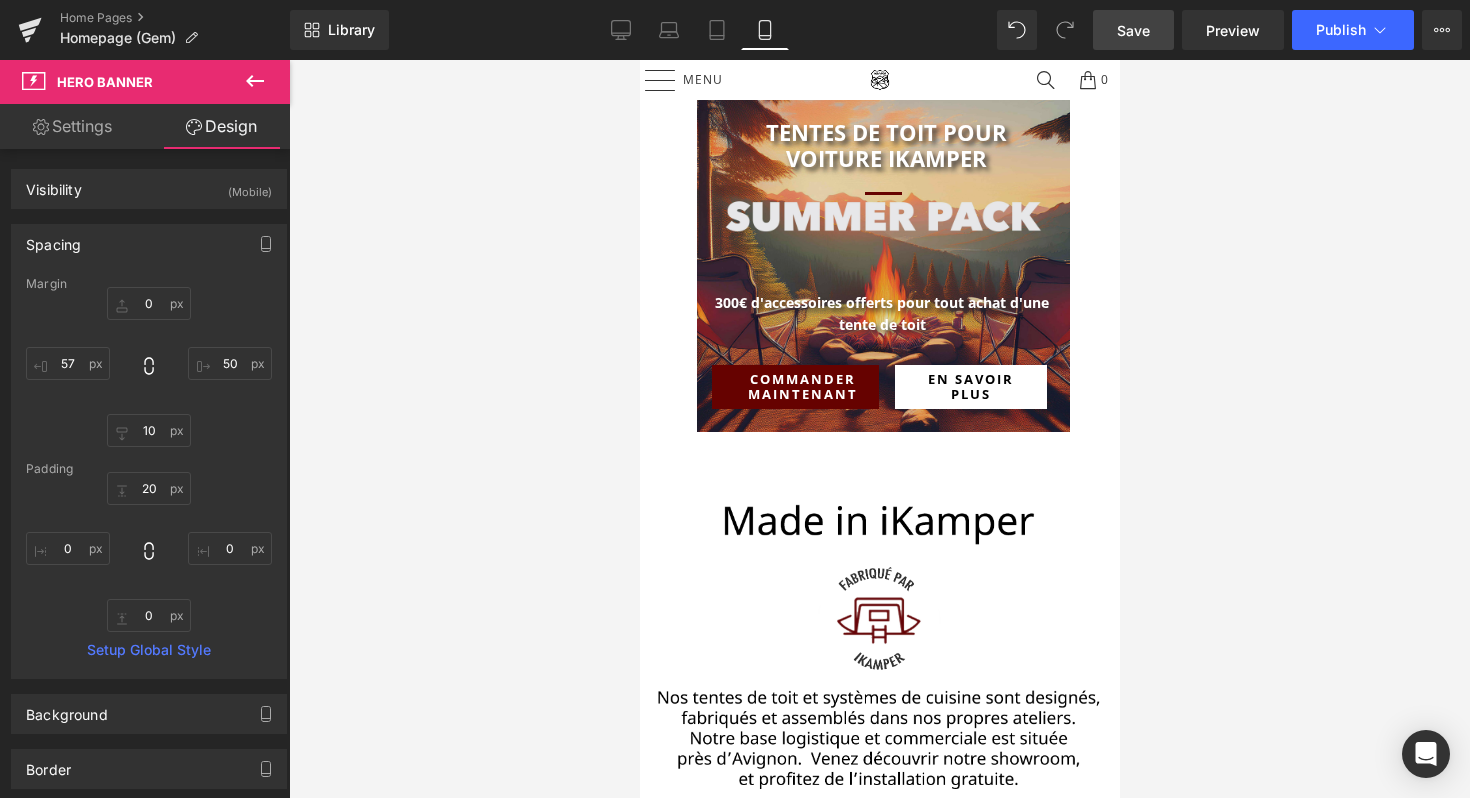 click on "Save" at bounding box center (1133, 30) 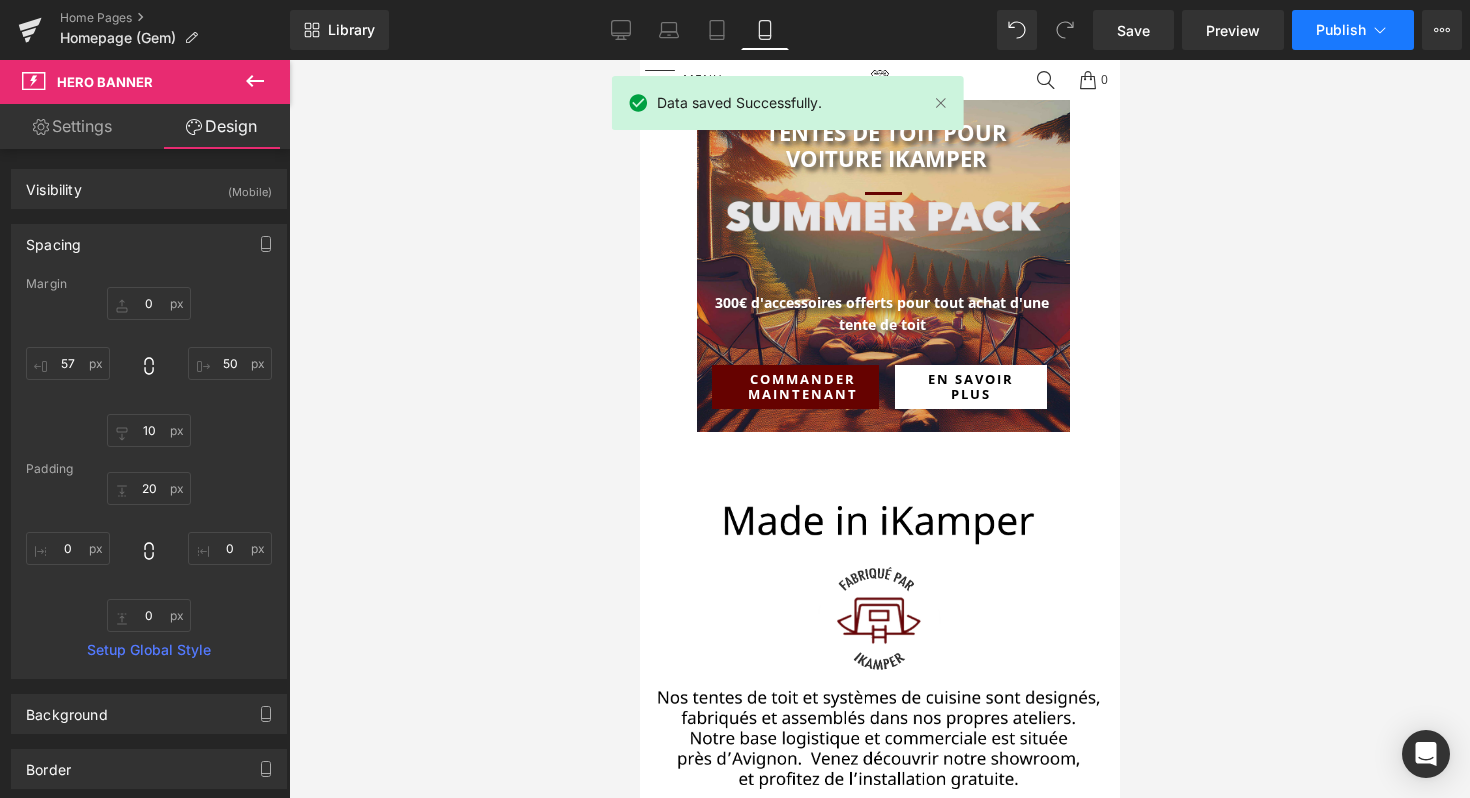click on "Publish" at bounding box center (1353, 30) 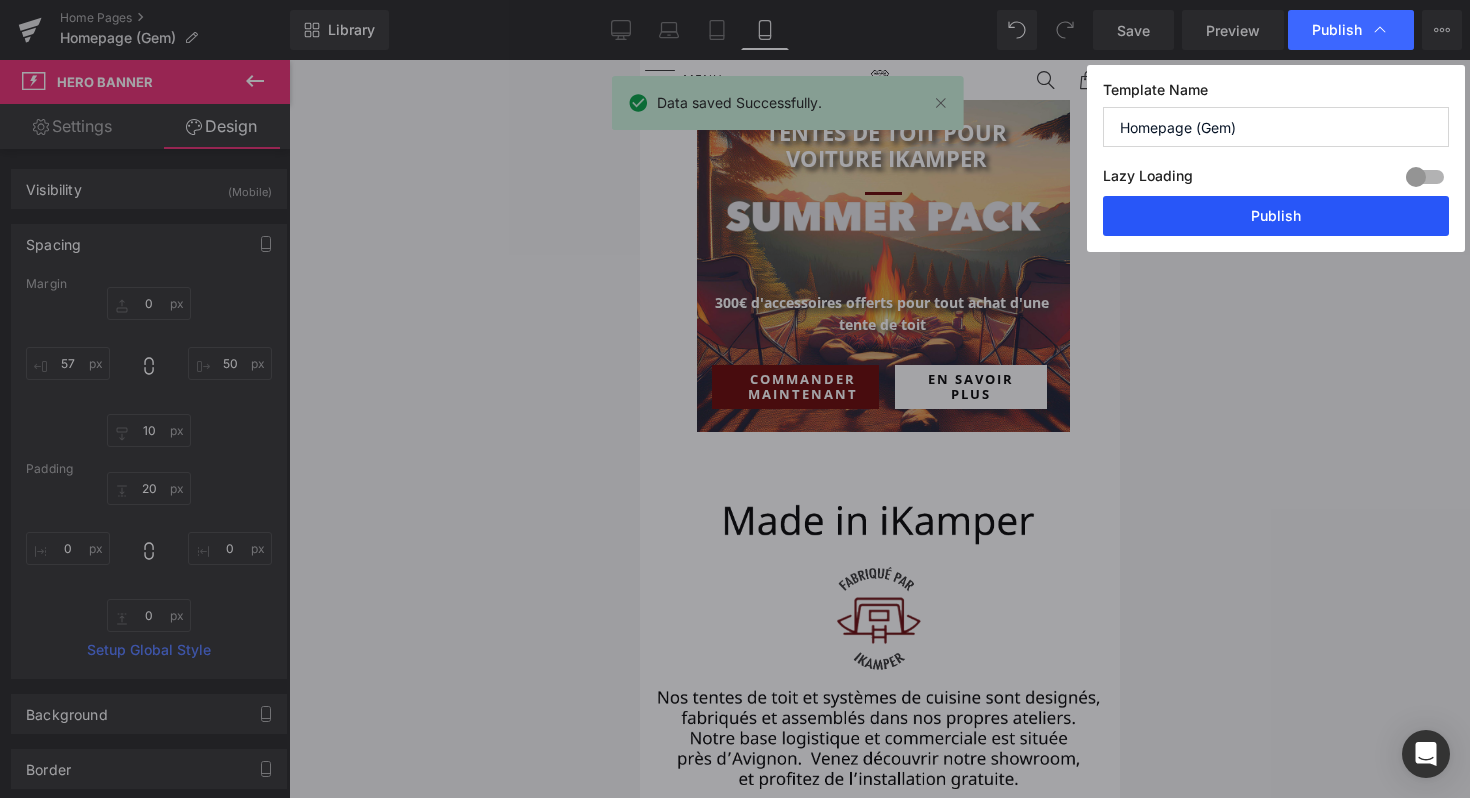 click on "Publish" at bounding box center [1276, 216] 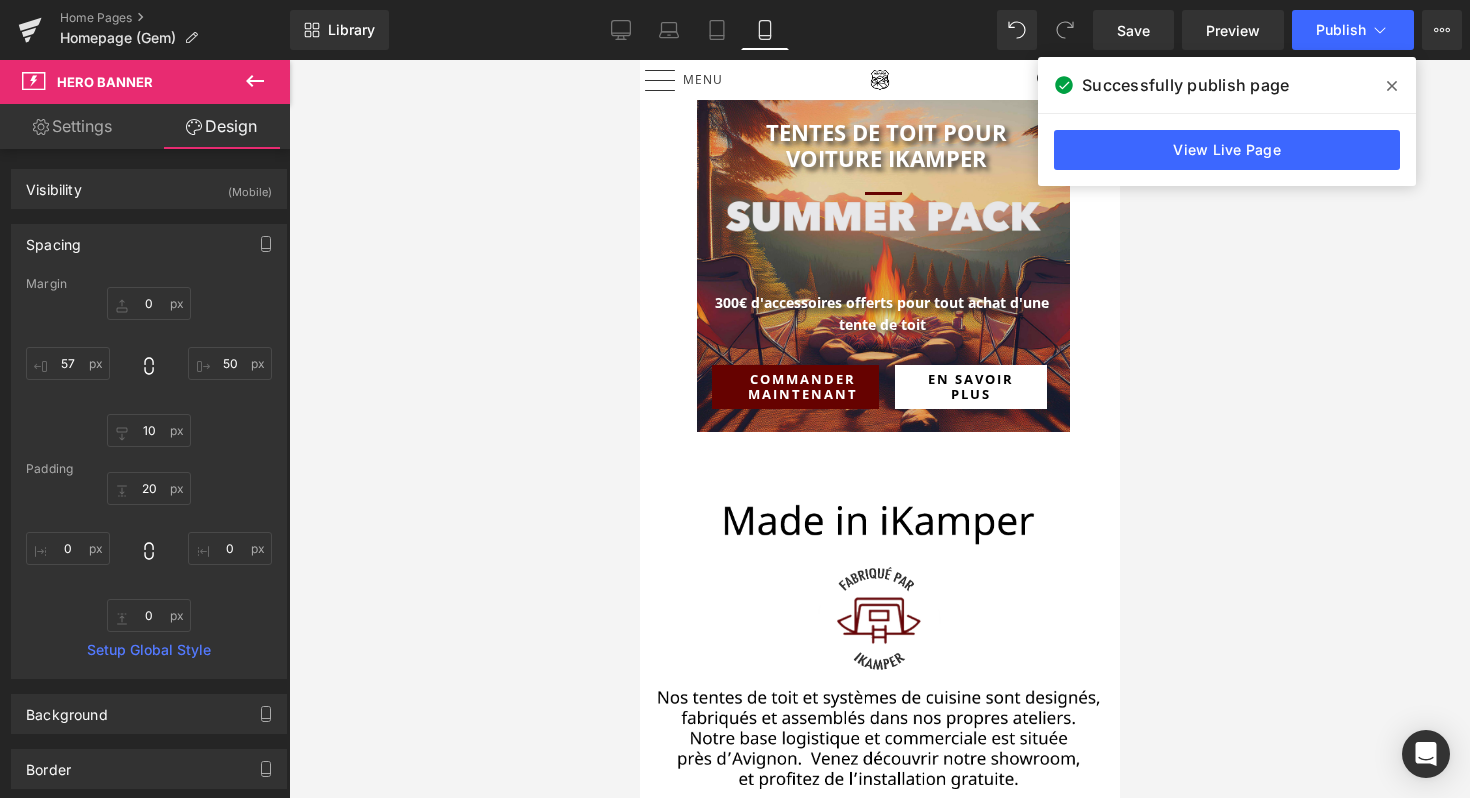 click at bounding box center (1392, 86) 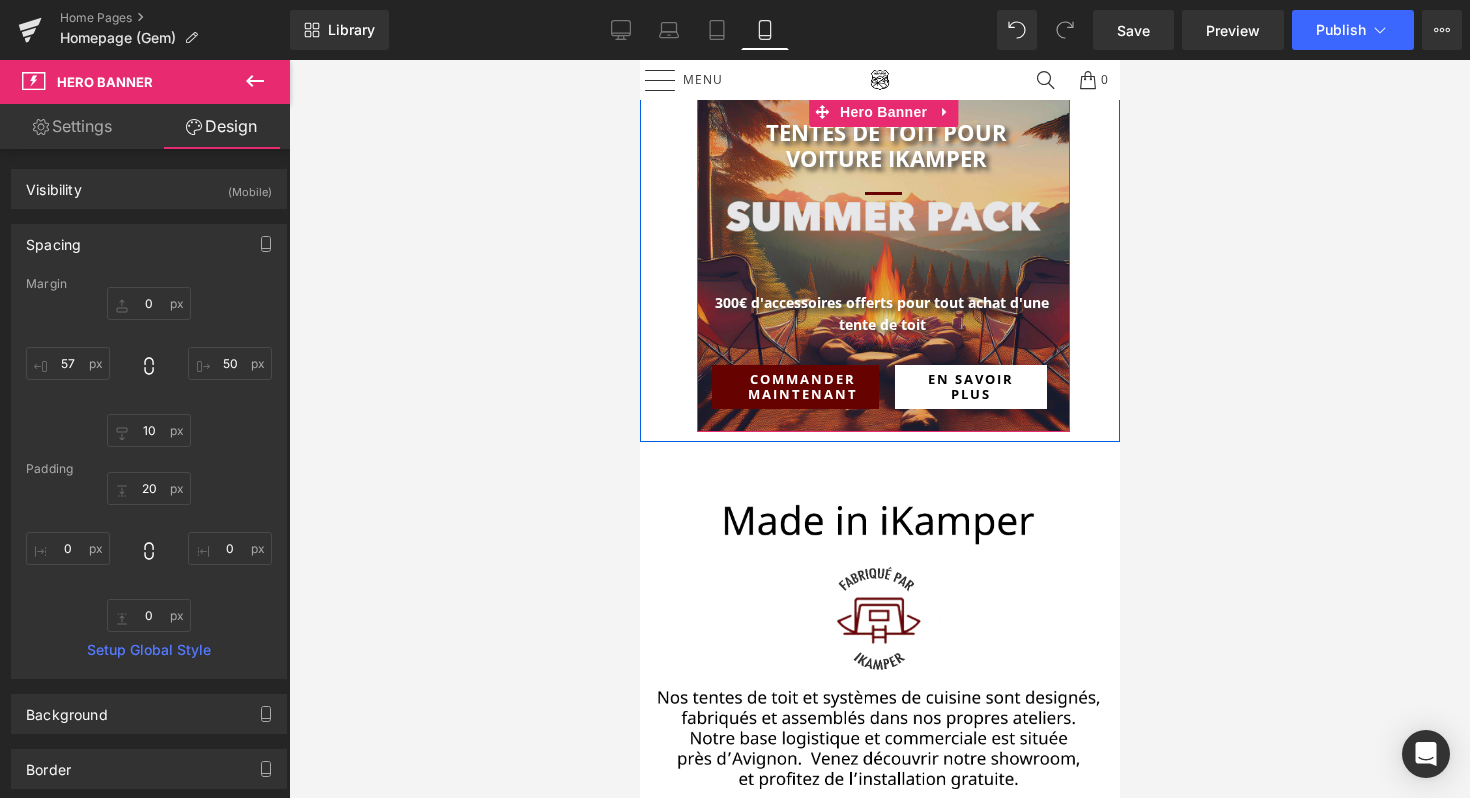 click on "Tentes de toit pour voiture iKamper
Heading
Separator
Text Block
Button" at bounding box center [882, 274] 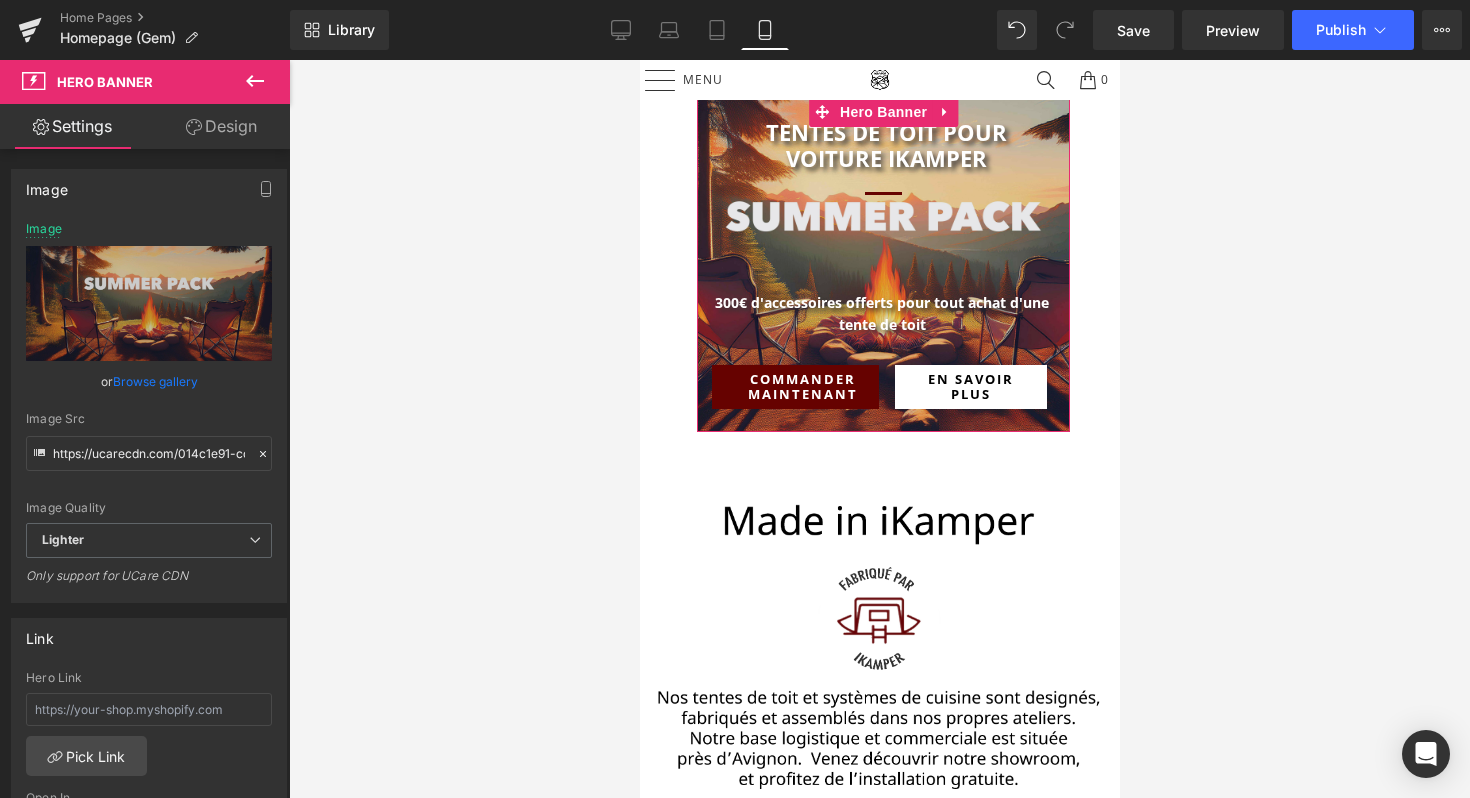 click on "Design" at bounding box center [221, 126] 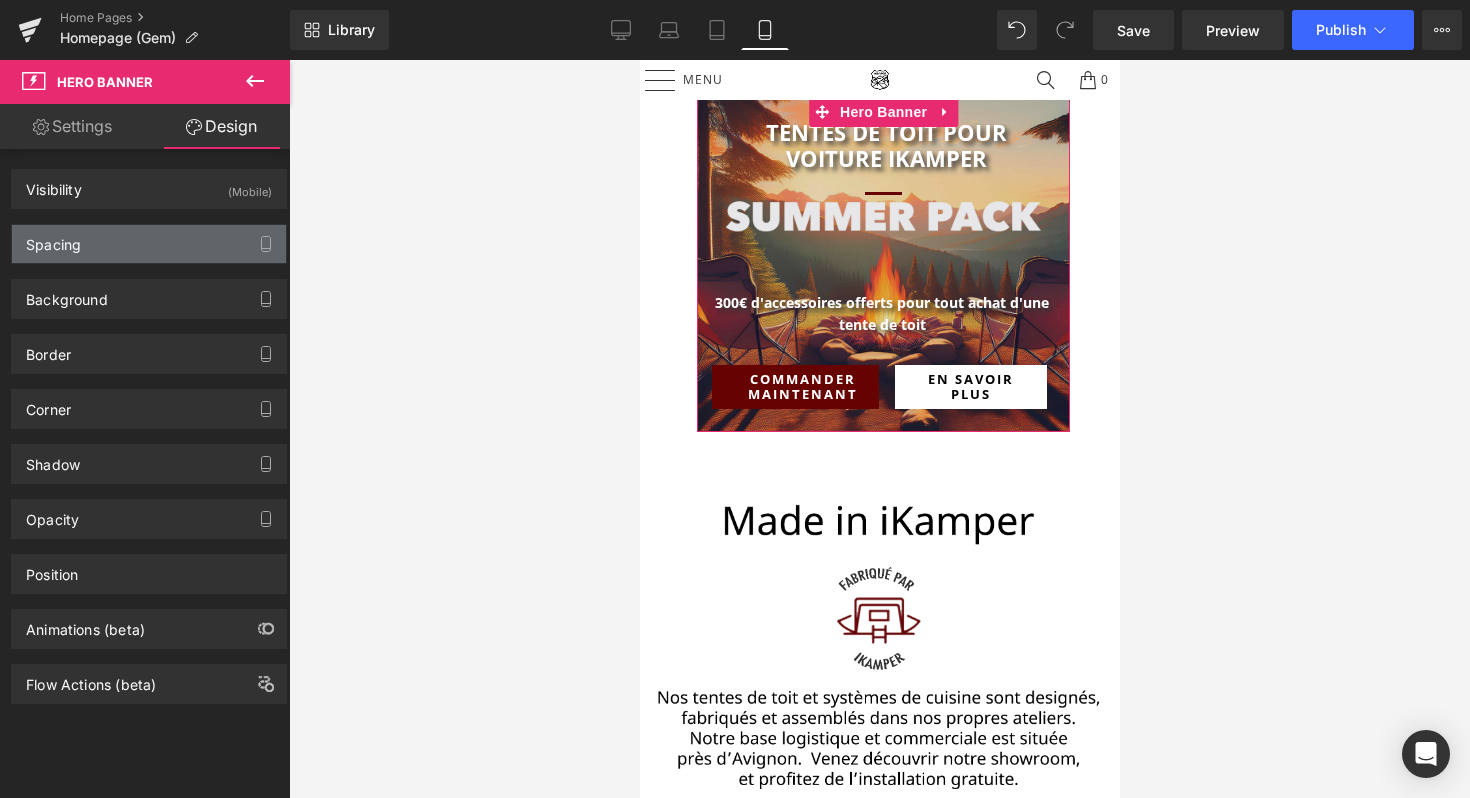 click on "Spacing" at bounding box center (149, 244) 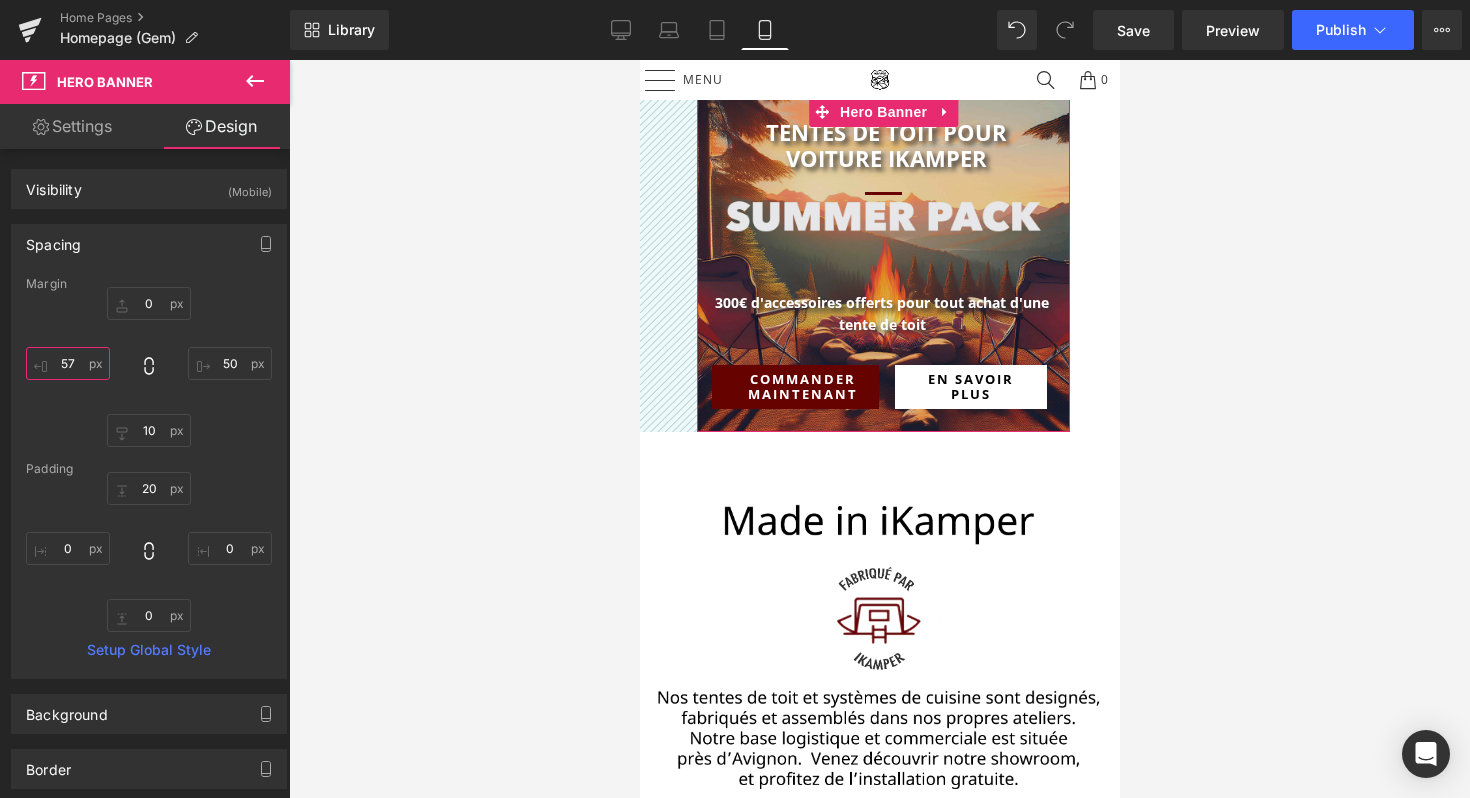 click on "57" at bounding box center (68, 363) 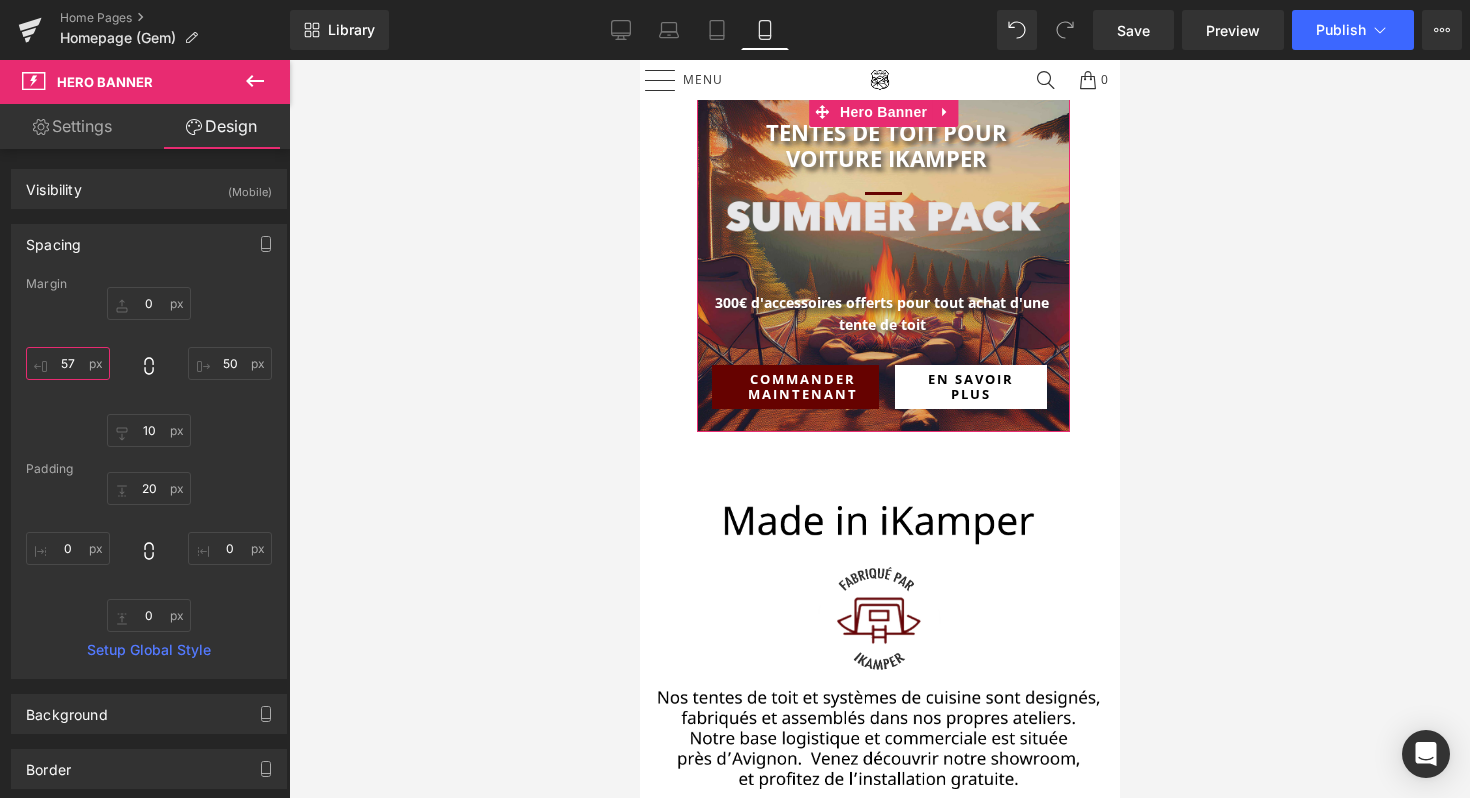 click on "57" at bounding box center [68, 363] 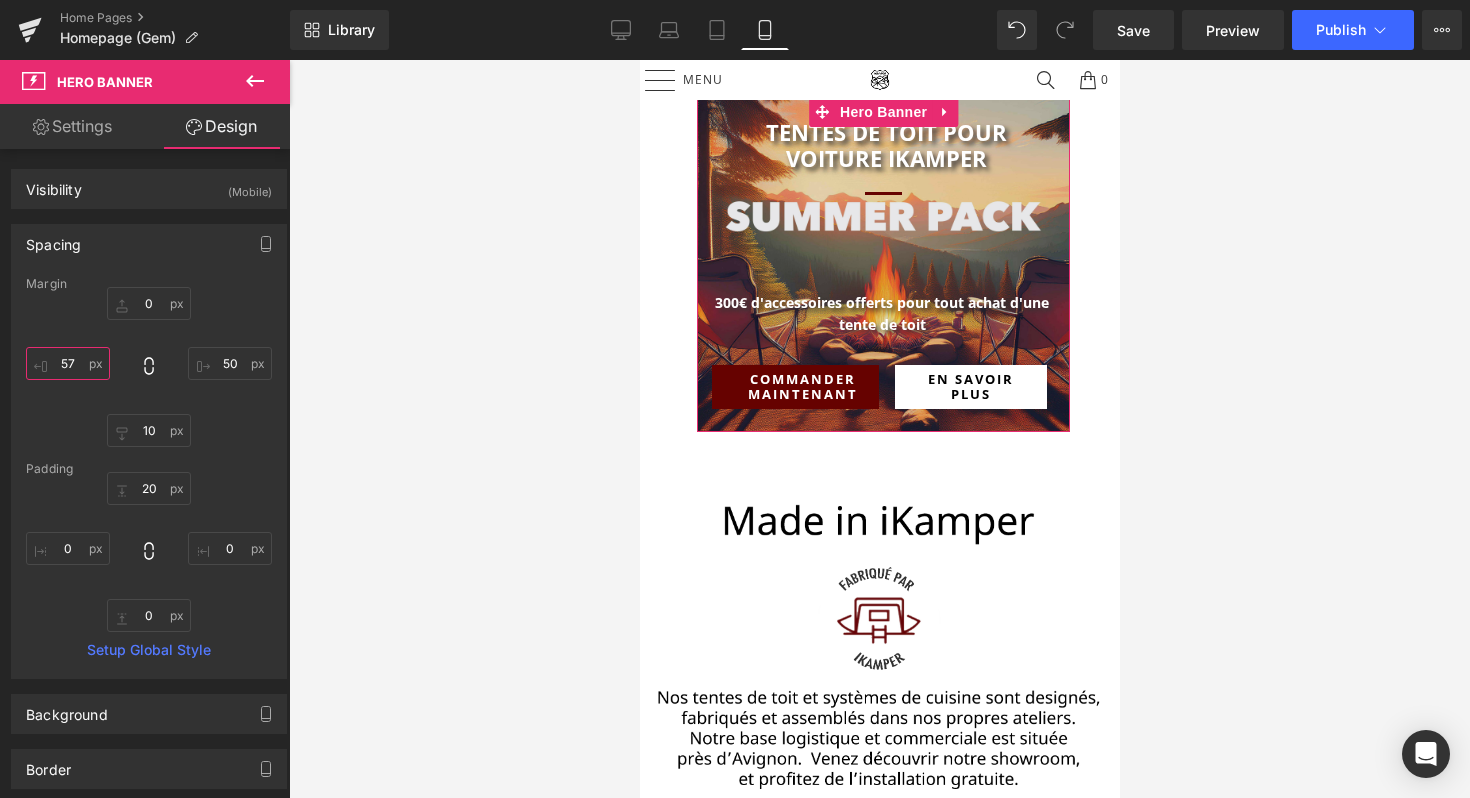 type on "5" 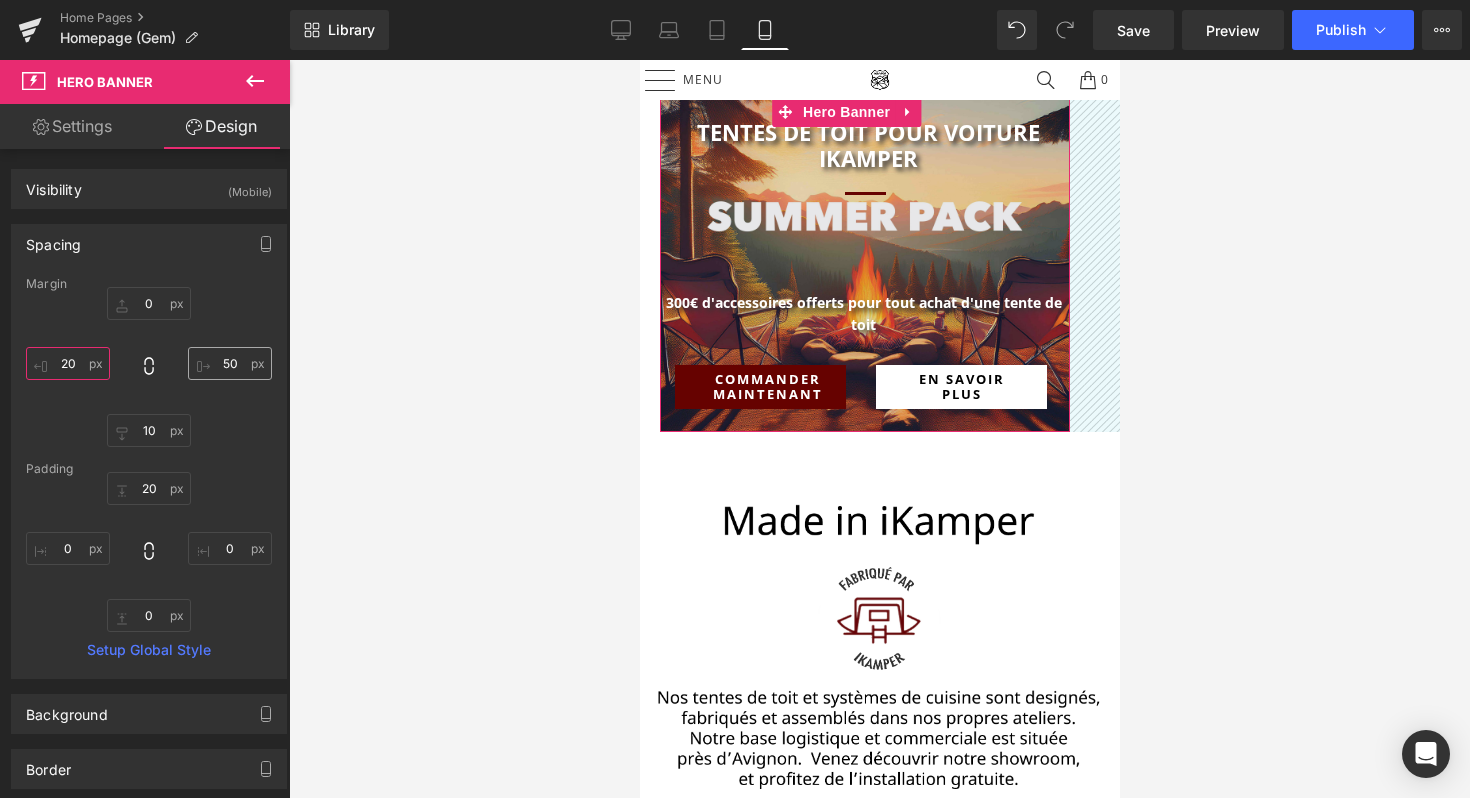 type on "20" 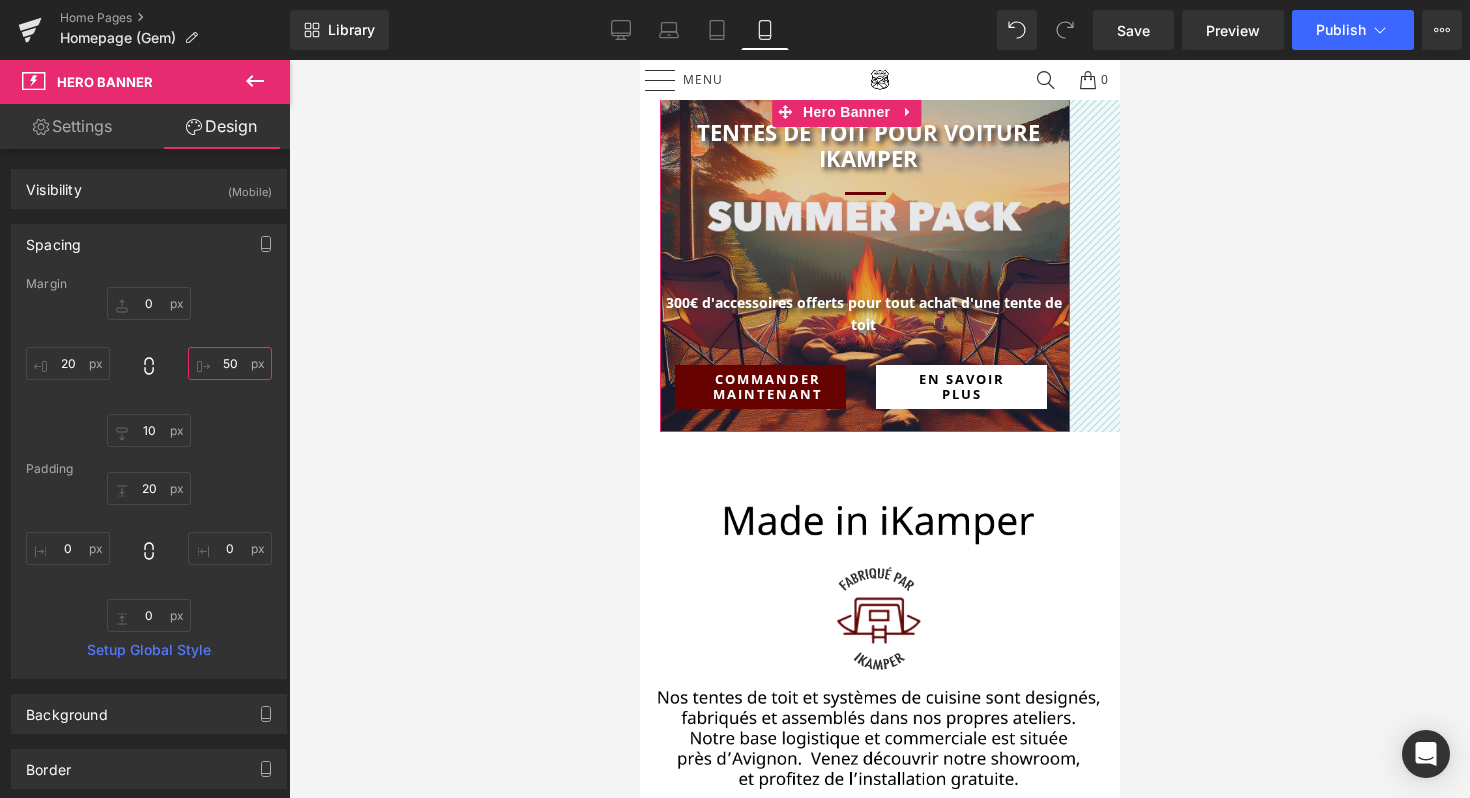 click on "50" at bounding box center (230, 363) 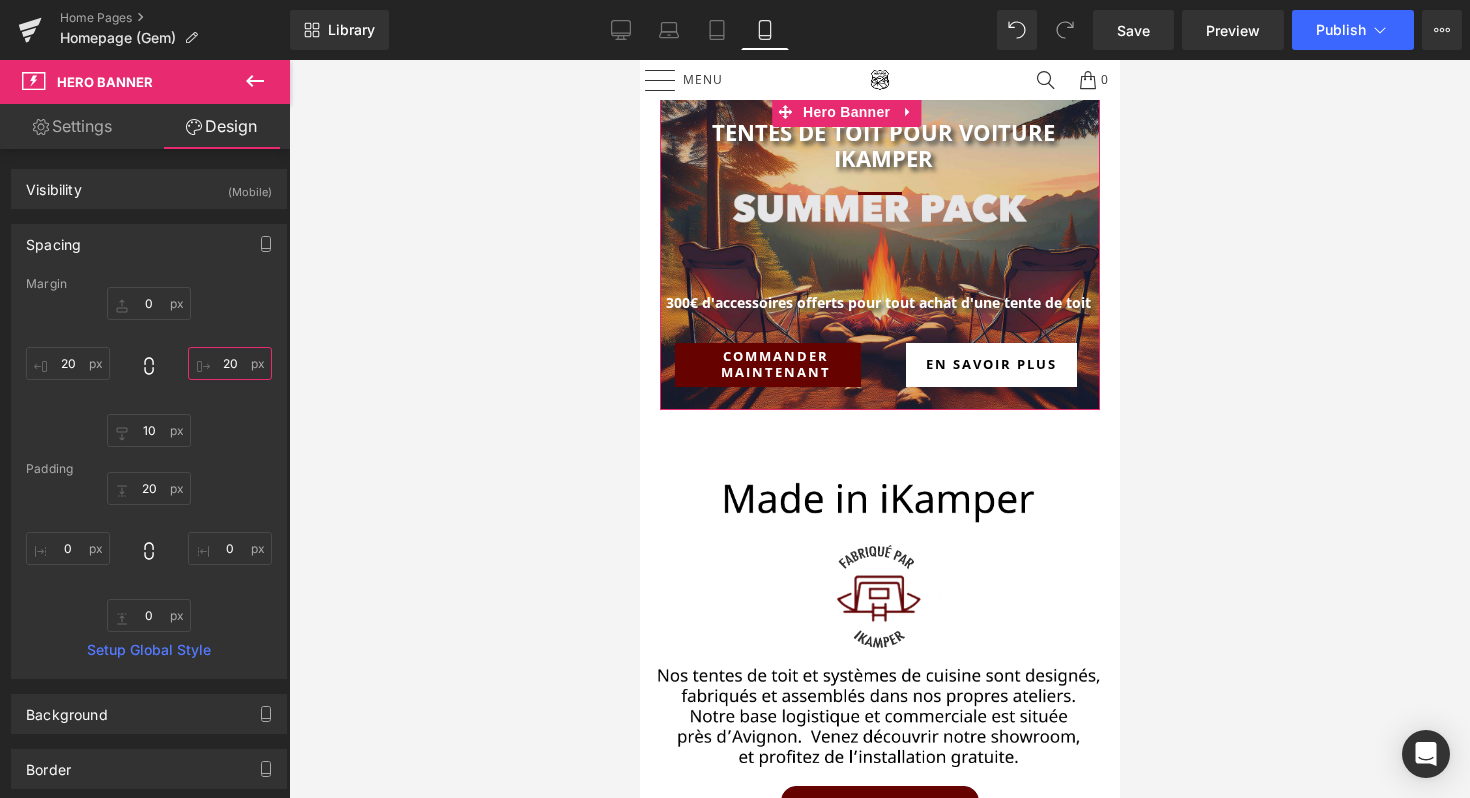 type on "20" 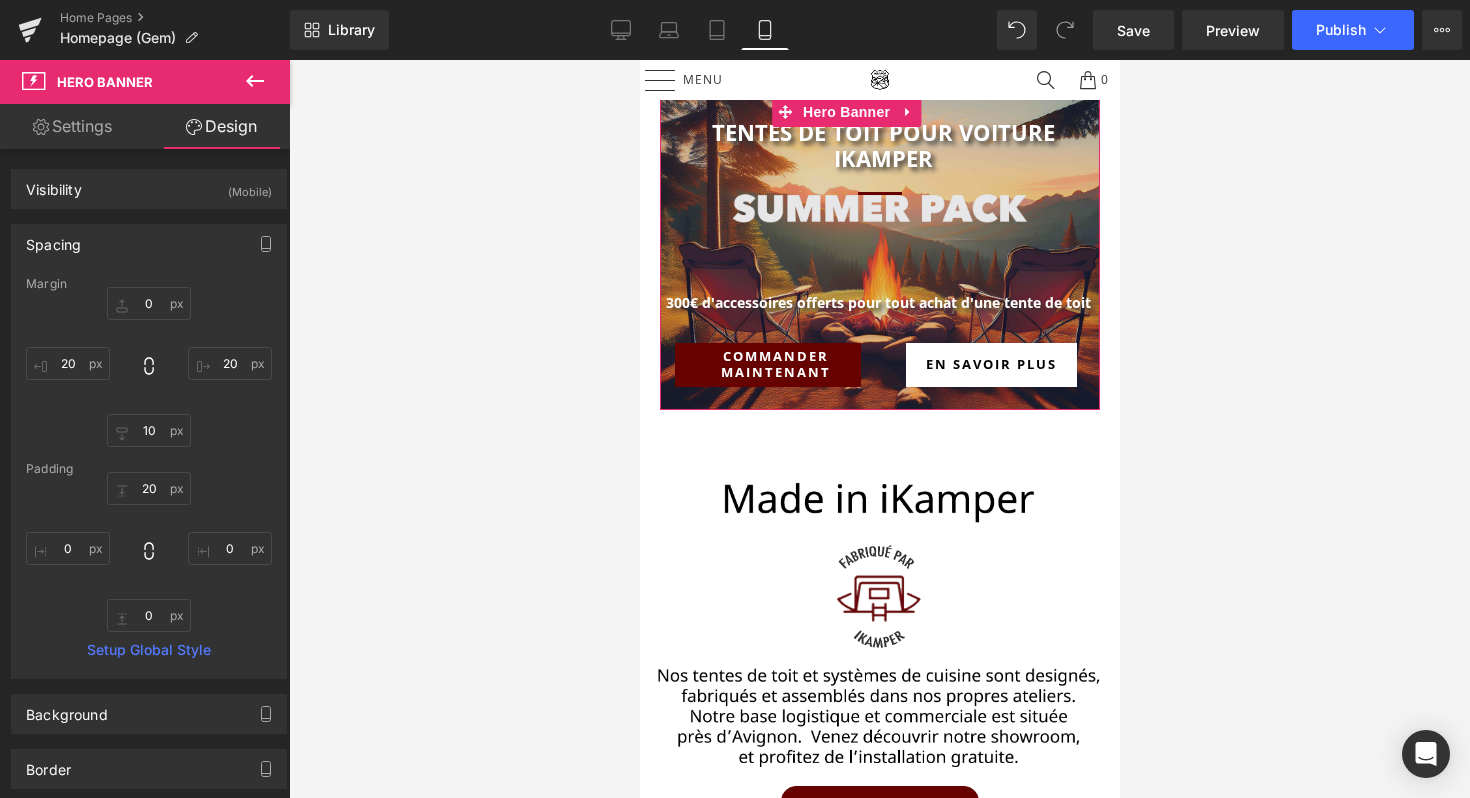 click on "0
20
10
20" at bounding box center [149, 367] 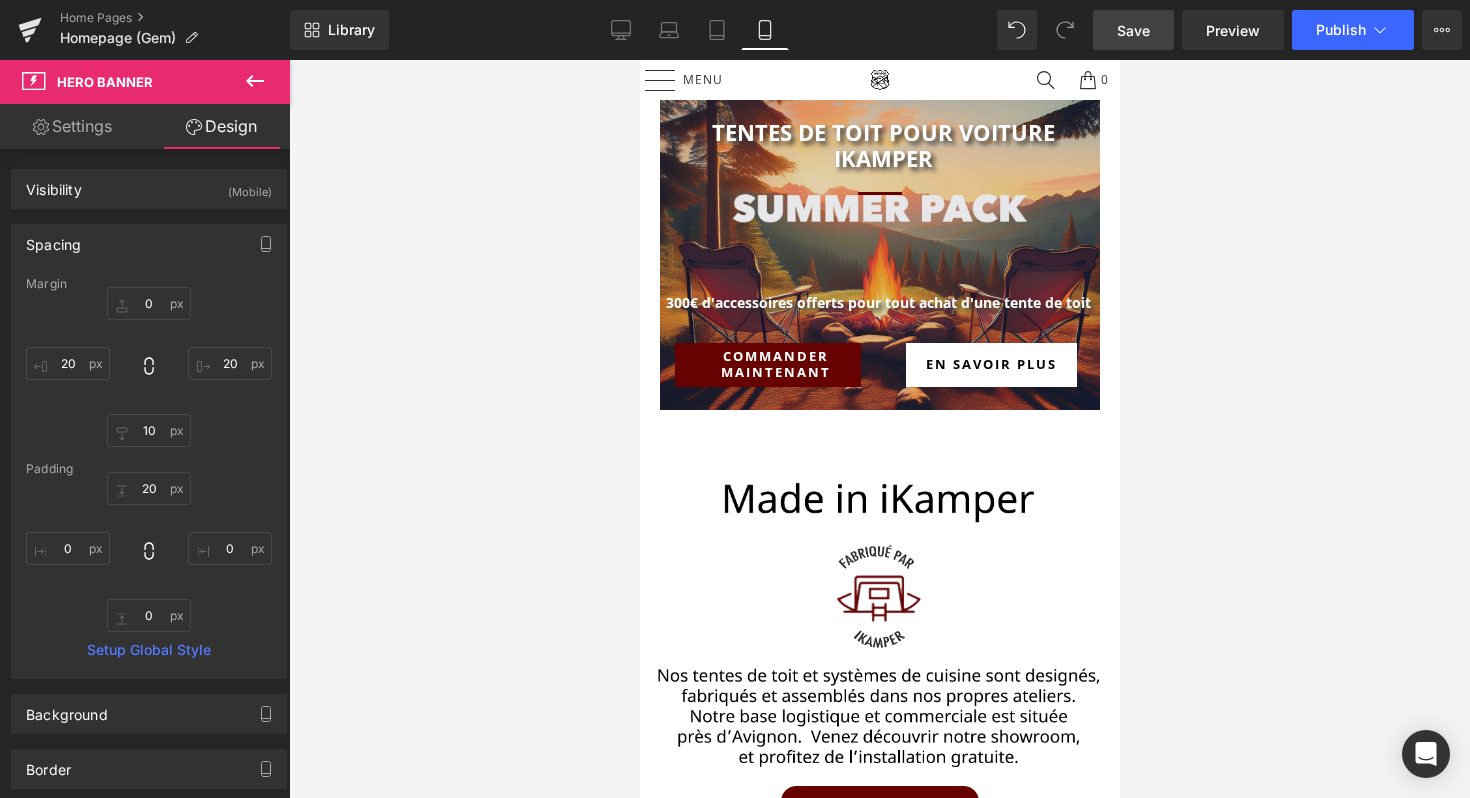 click on "Save" at bounding box center (1133, 30) 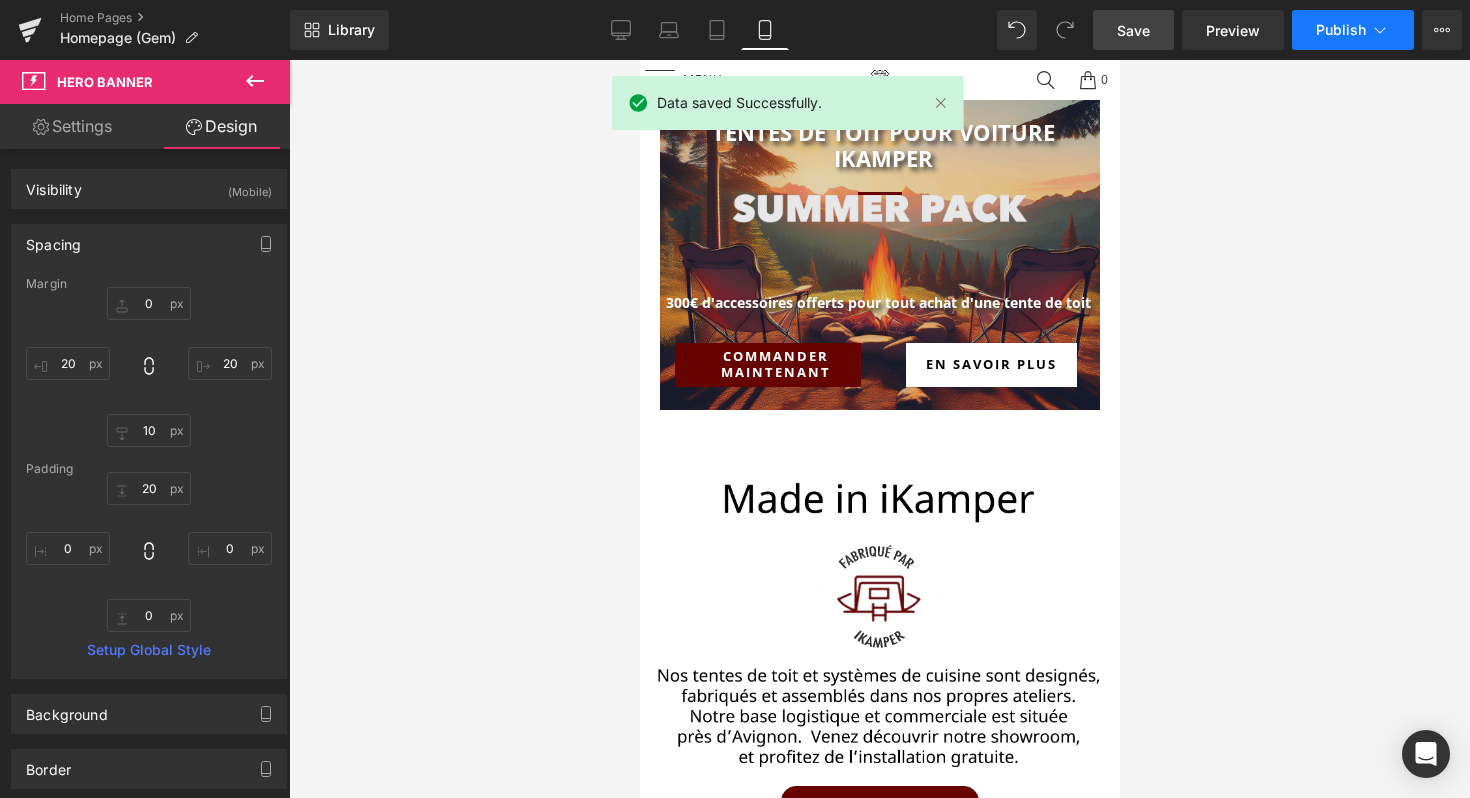 click 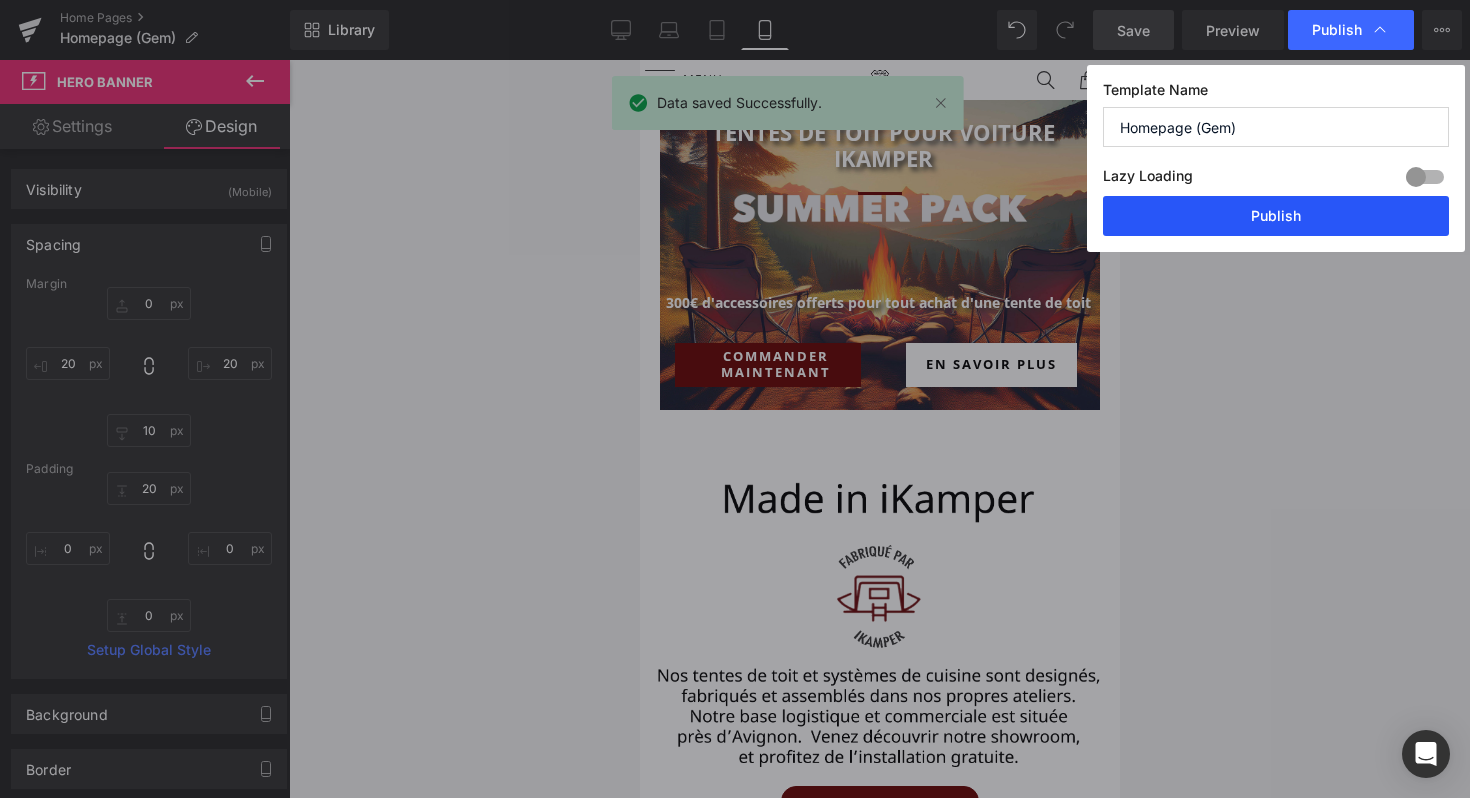 click on "Publish" at bounding box center (1276, 216) 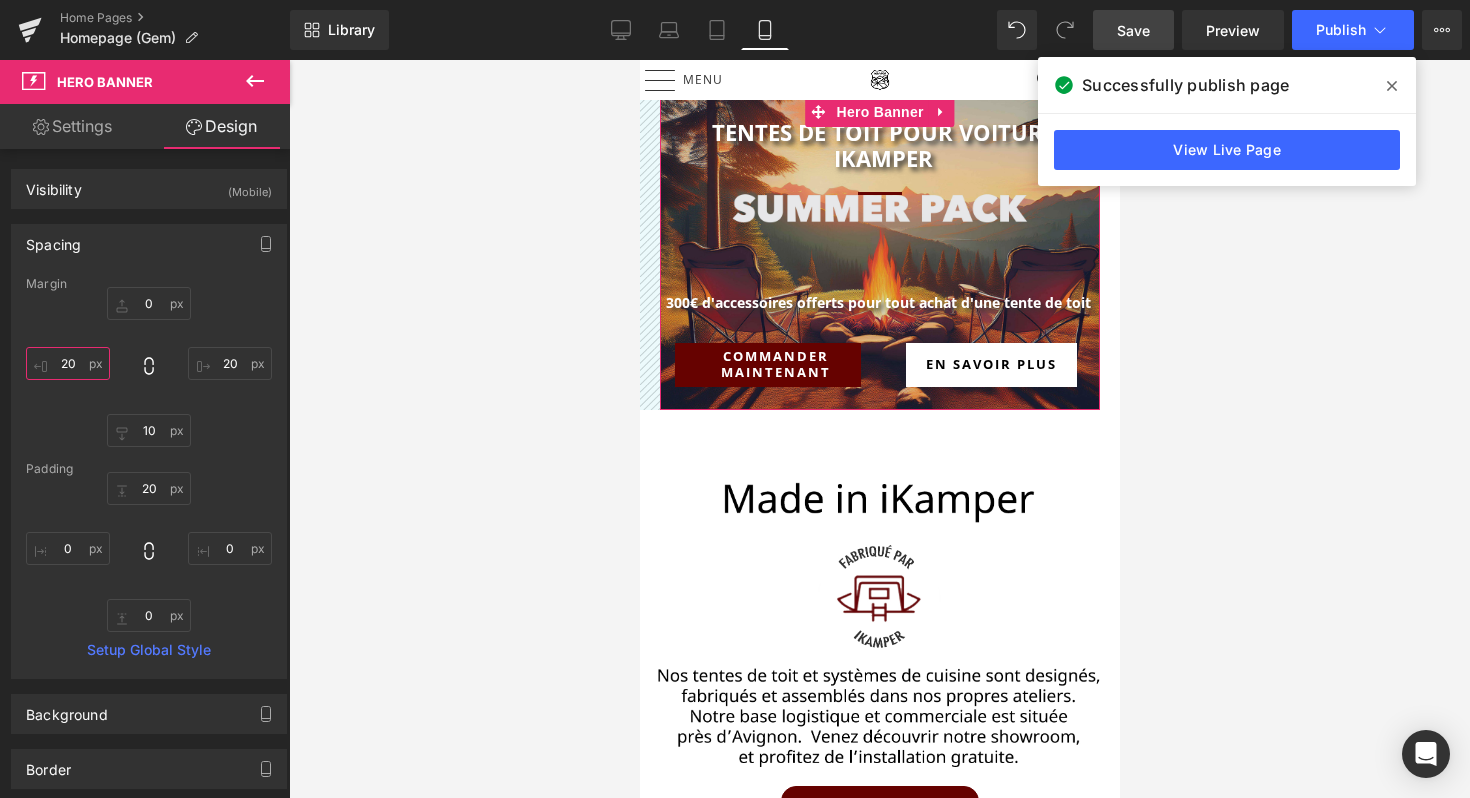 click on "20" at bounding box center [68, 363] 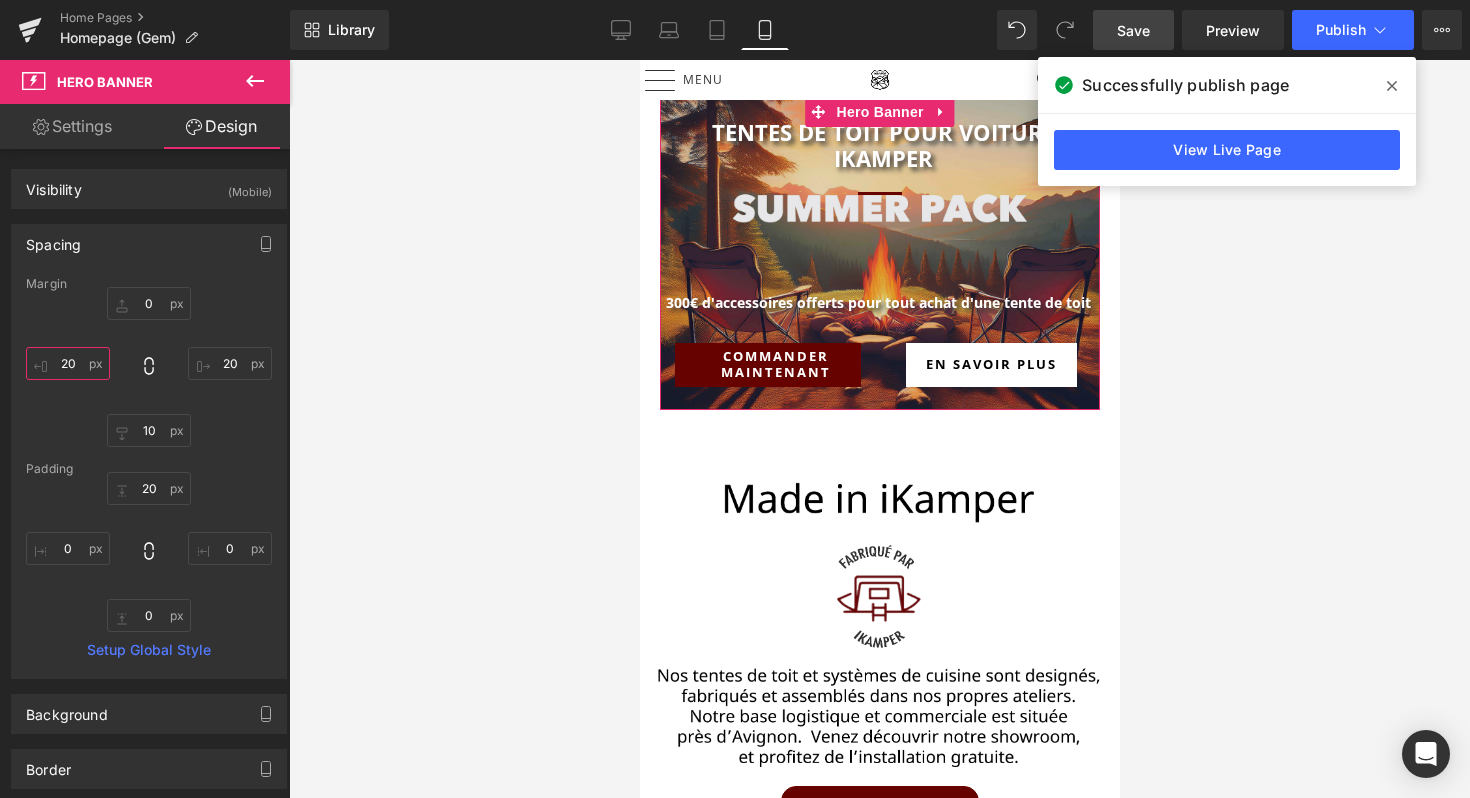 click on "20" at bounding box center [68, 363] 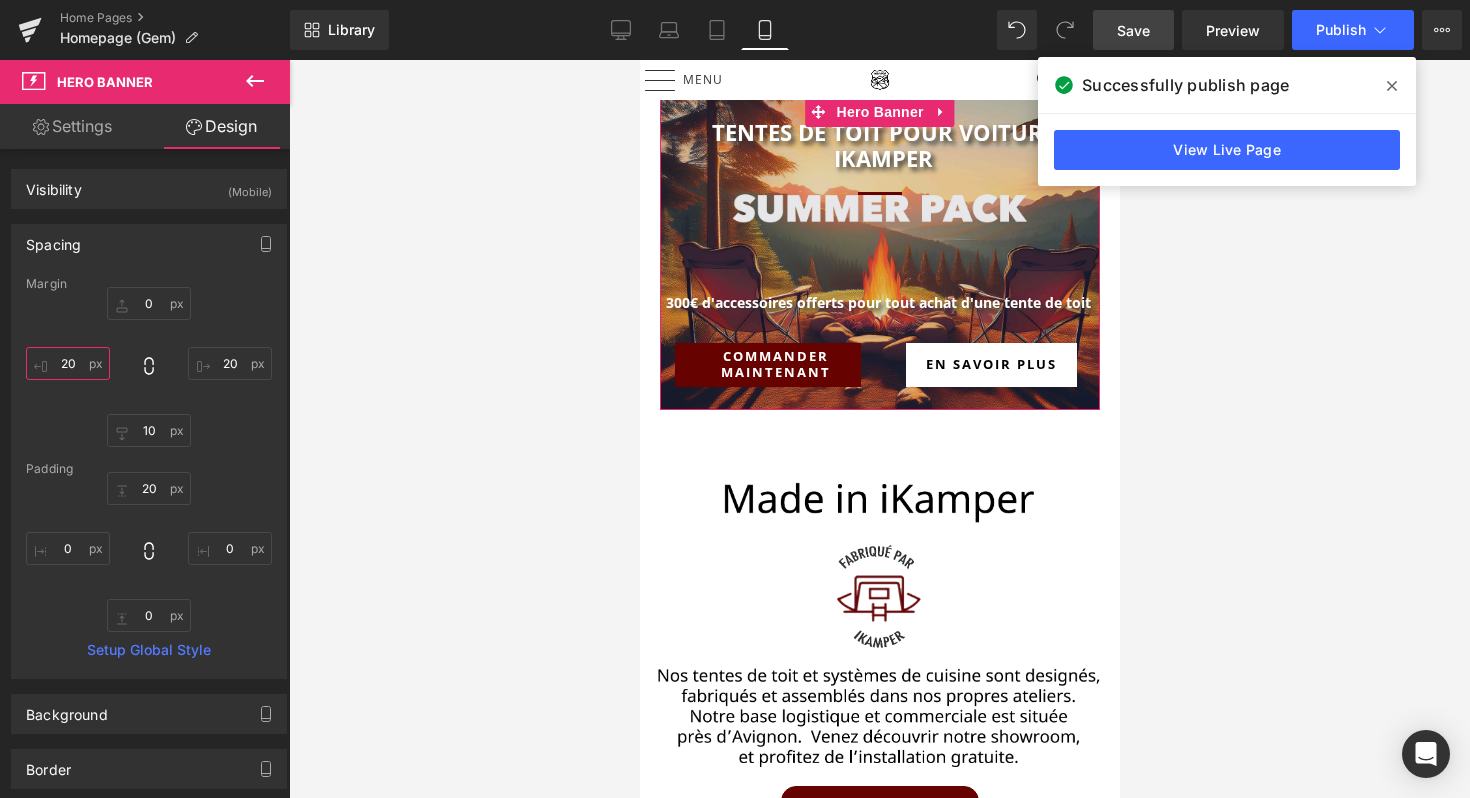 type on "2" 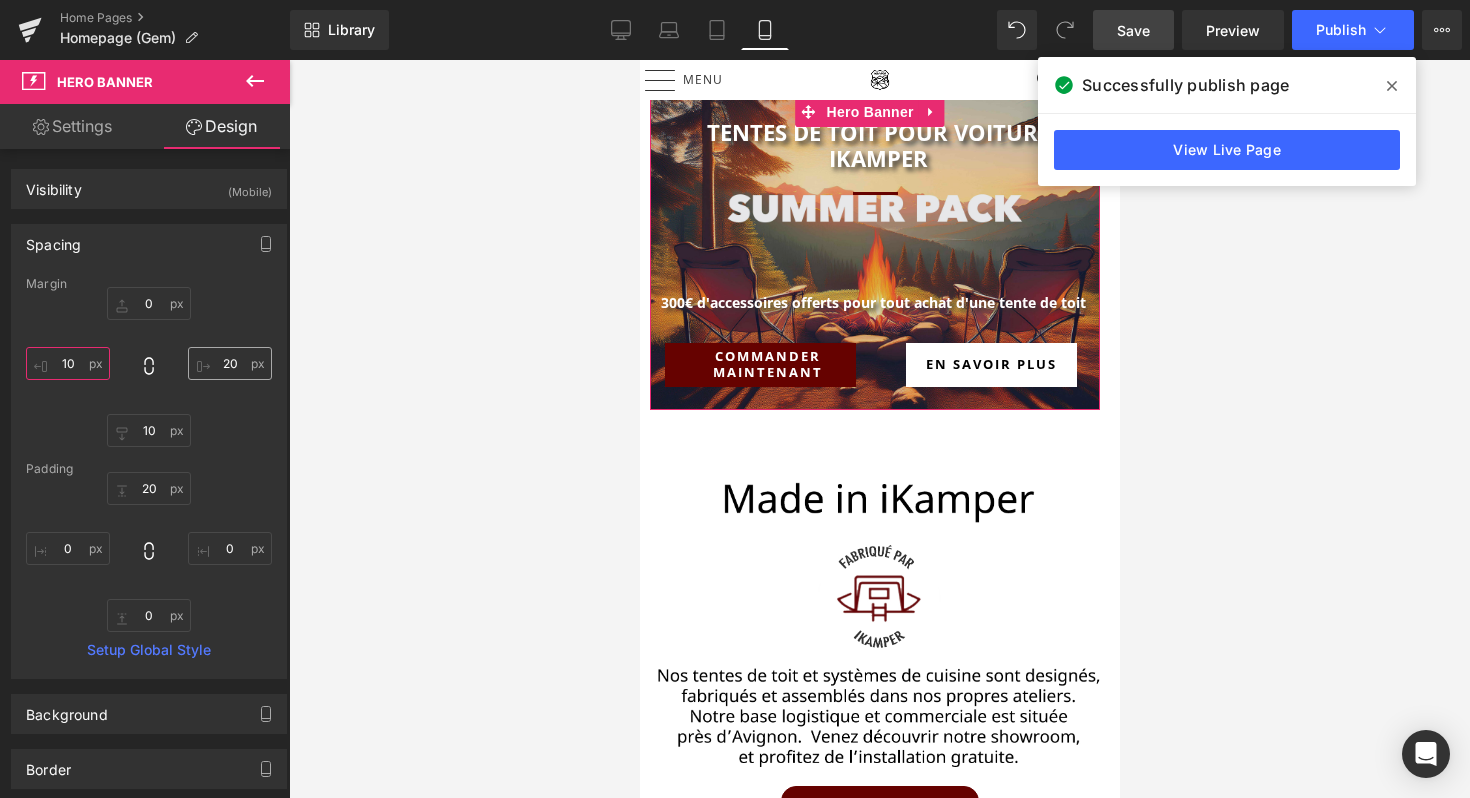 type on "10" 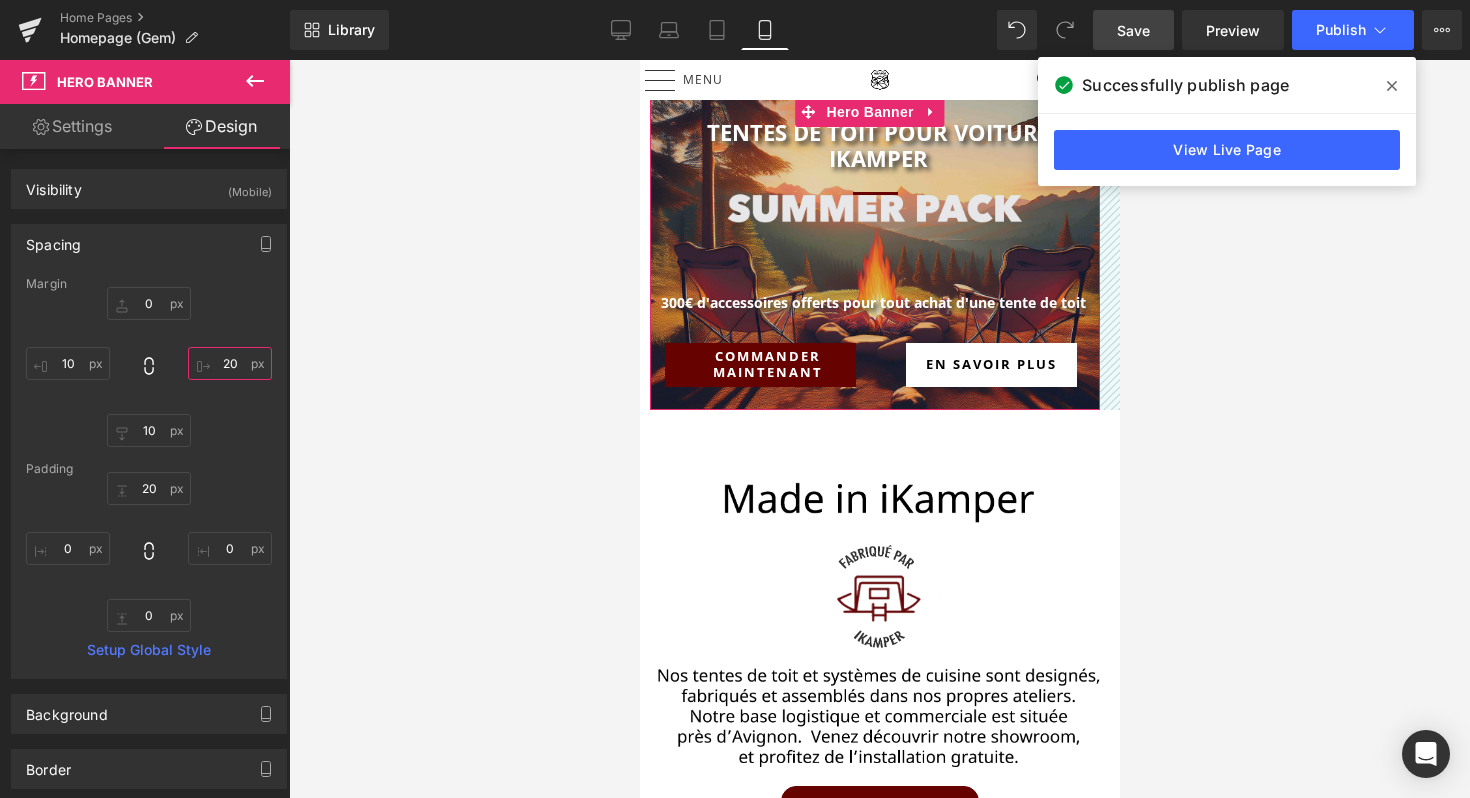 click on "20" at bounding box center (230, 363) 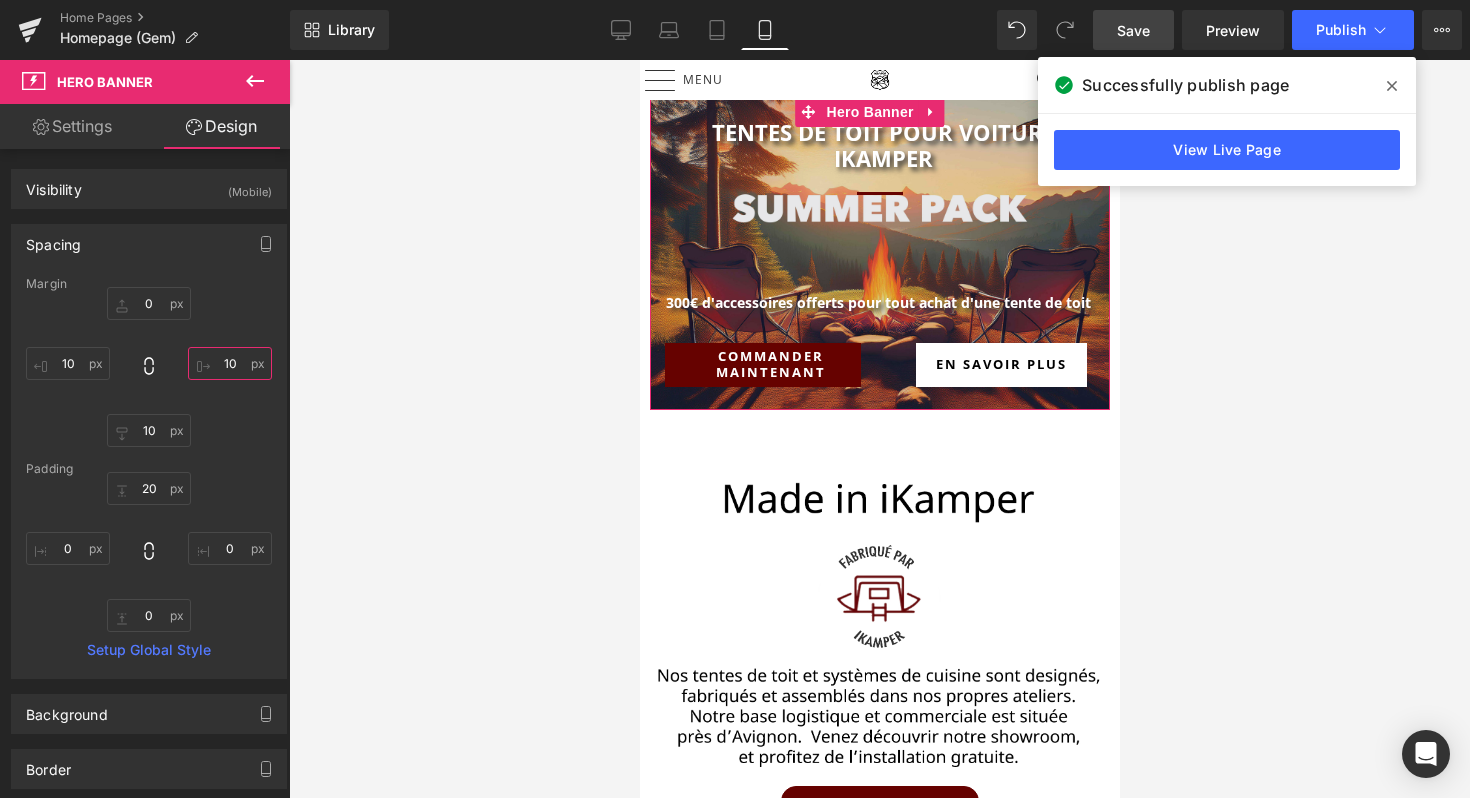 type on "10" 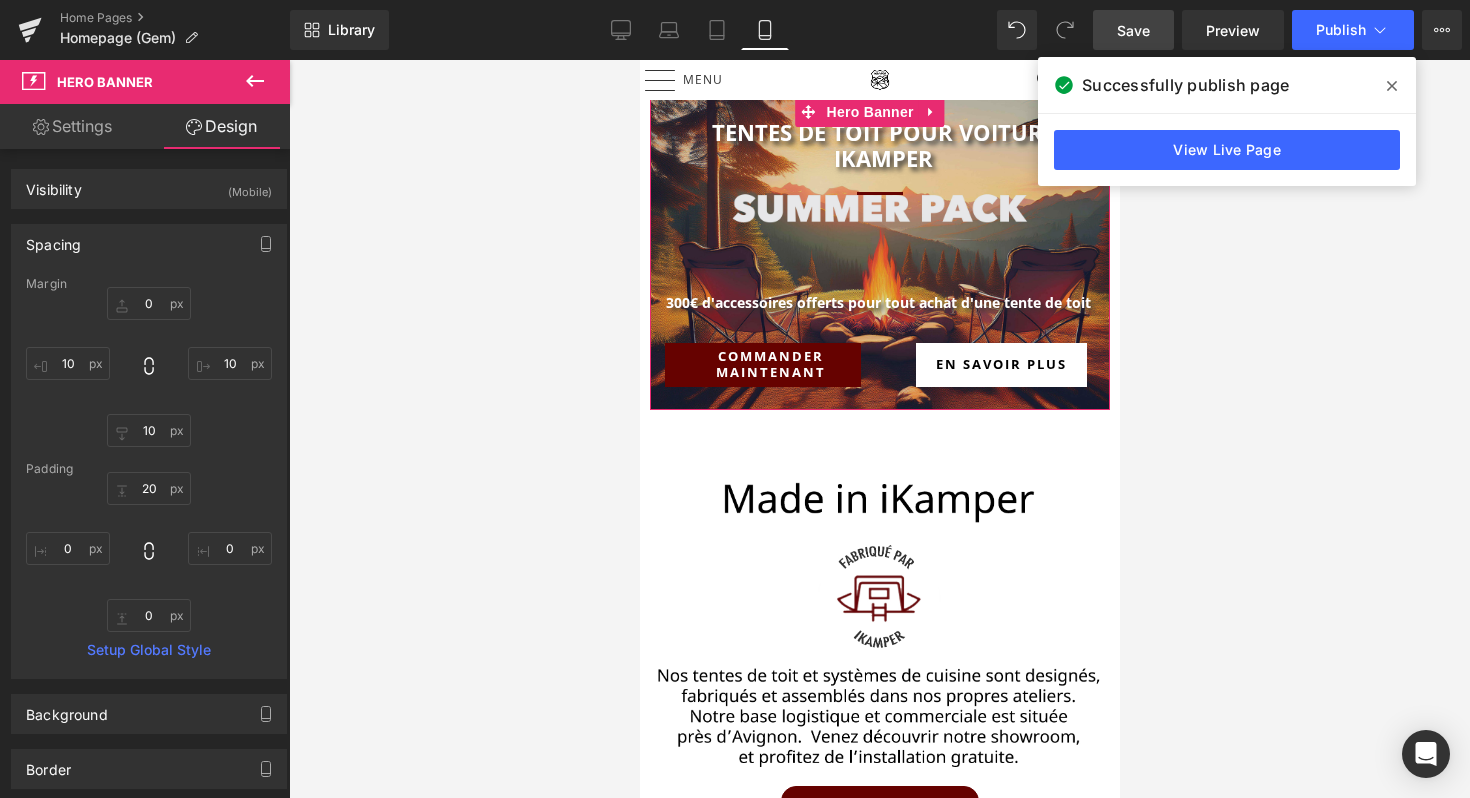click on "0
10
10
10" at bounding box center (149, 367) 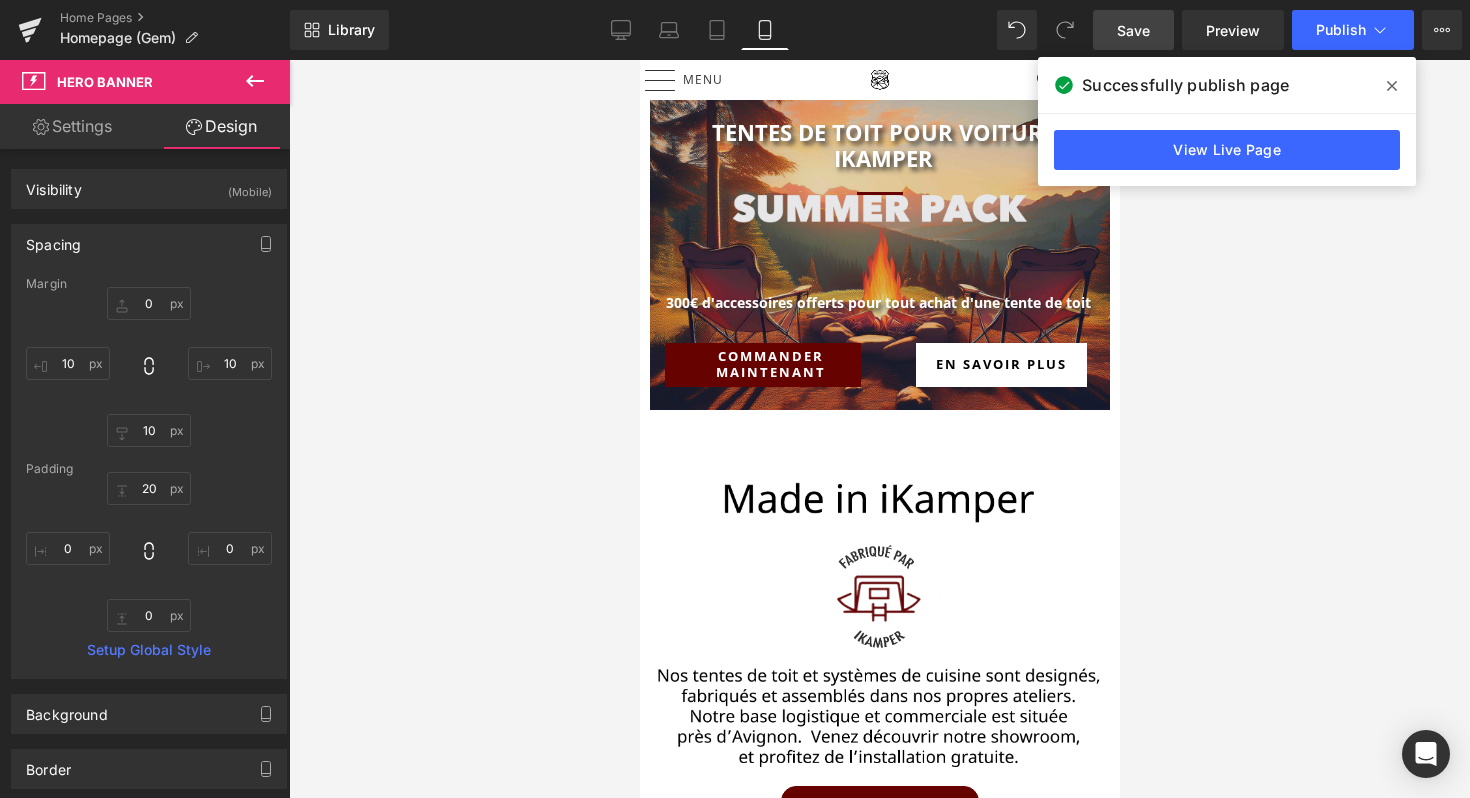 click on "Save" at bounding box center [1133, 30] 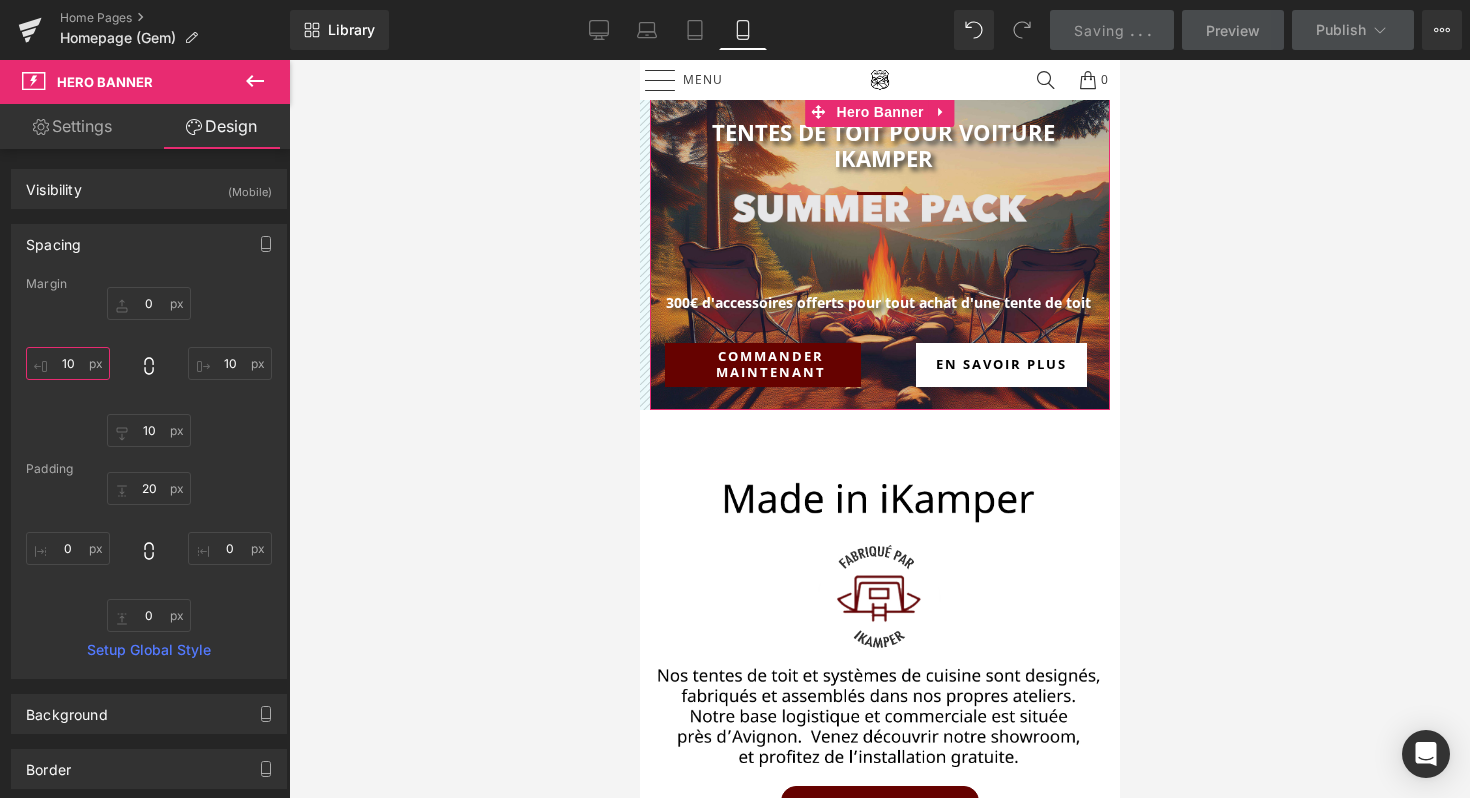 click on "10" at bounding box center [68, 363] 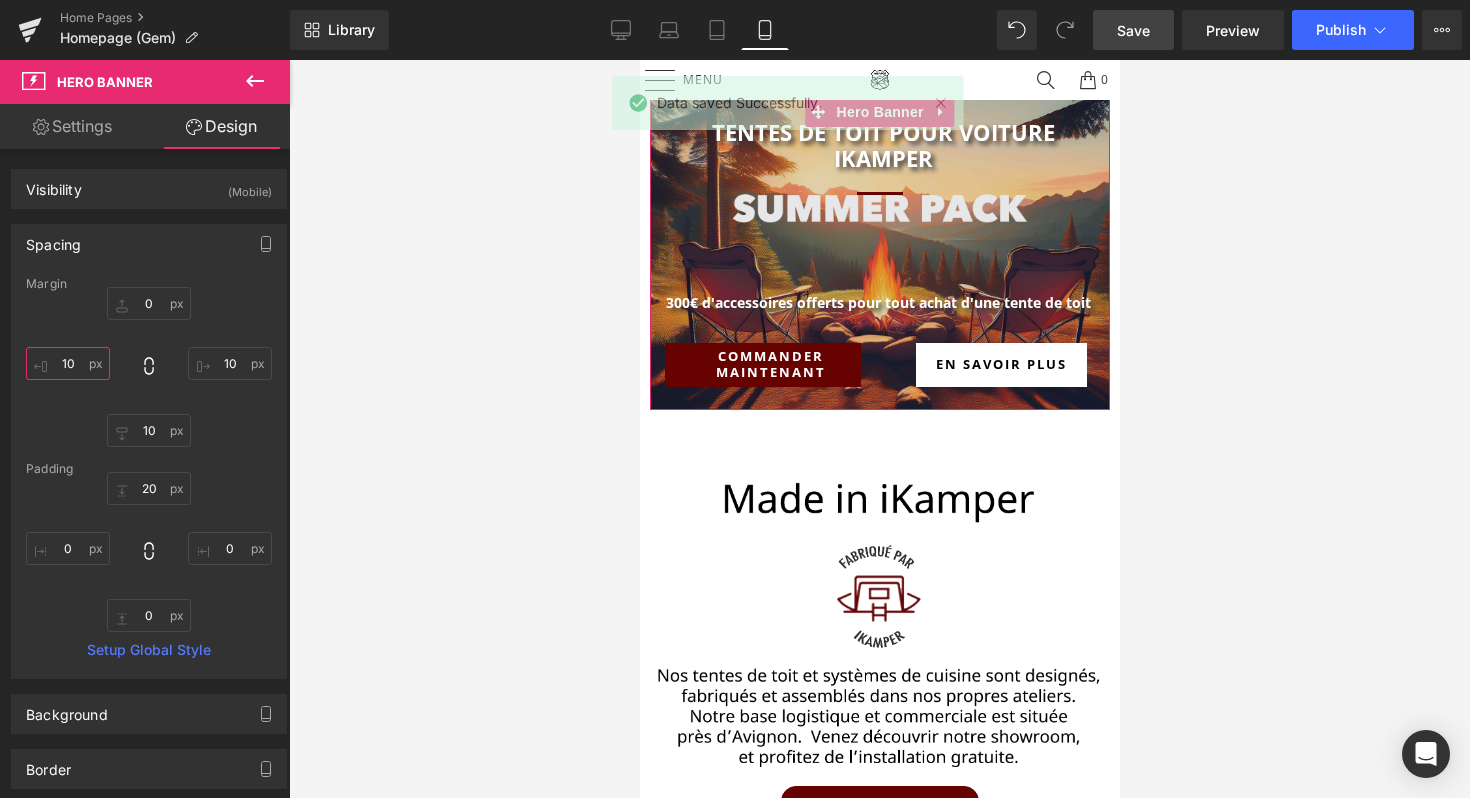 click on "10" at bounding box center [68, 363] 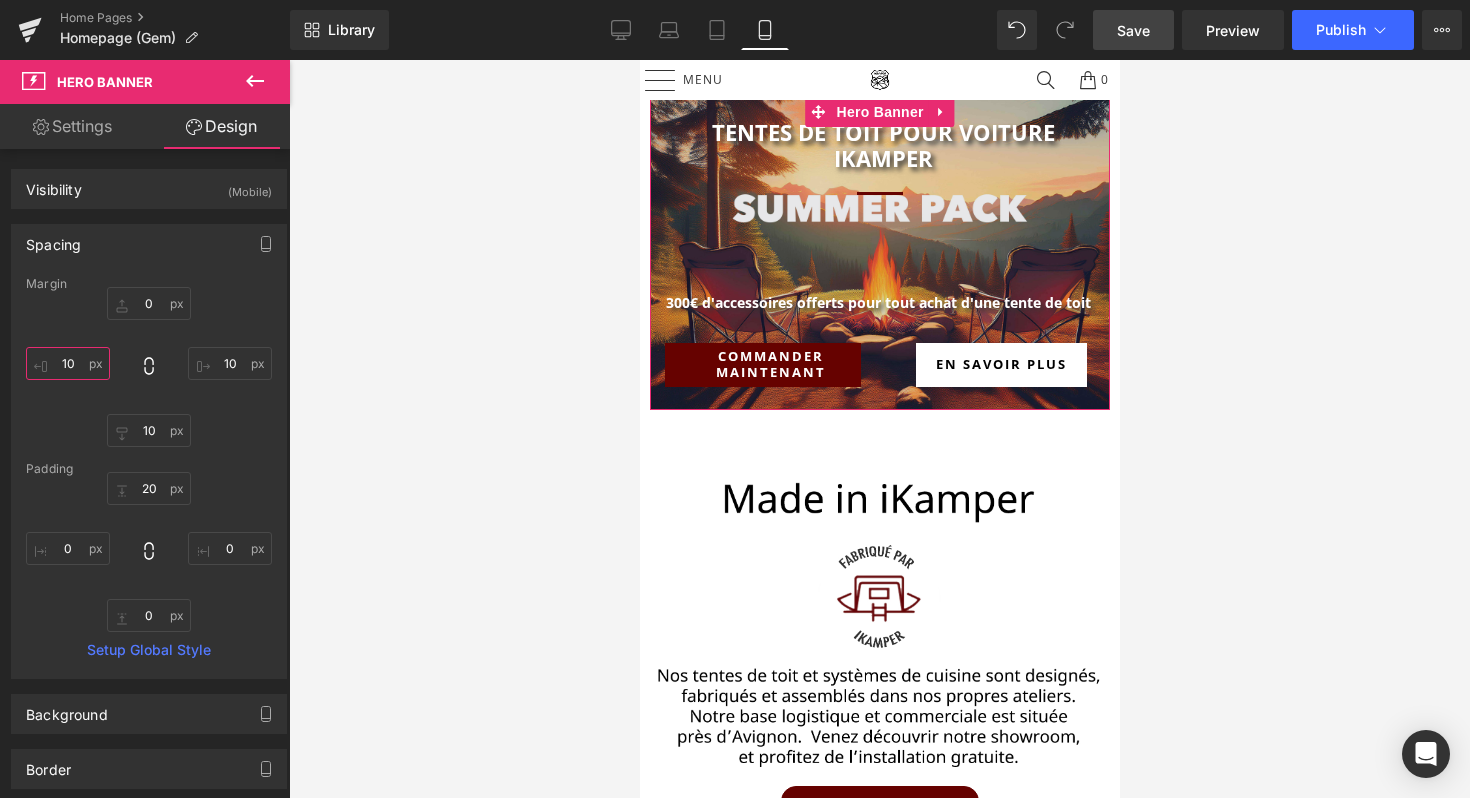 type on "1" 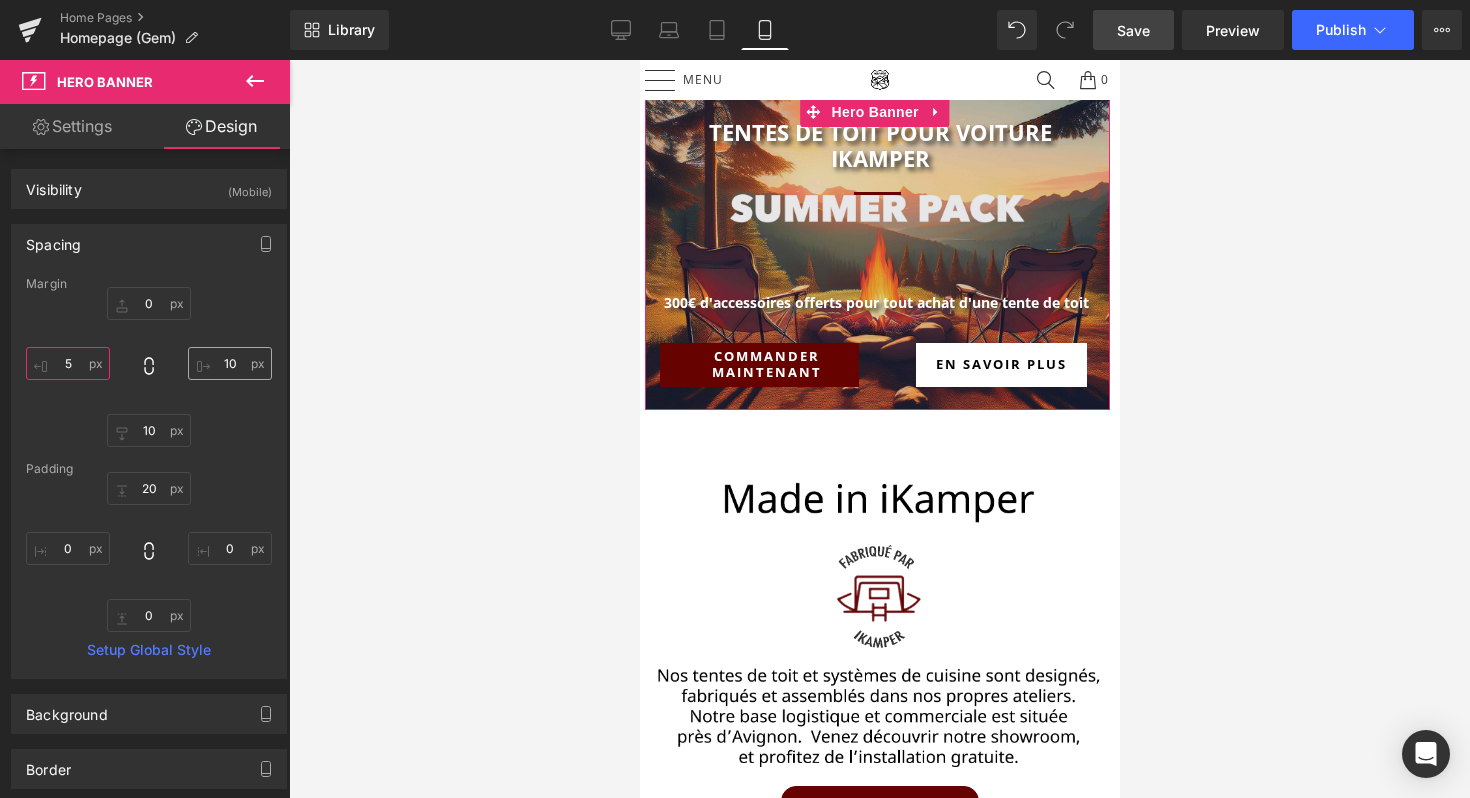 type on "5" 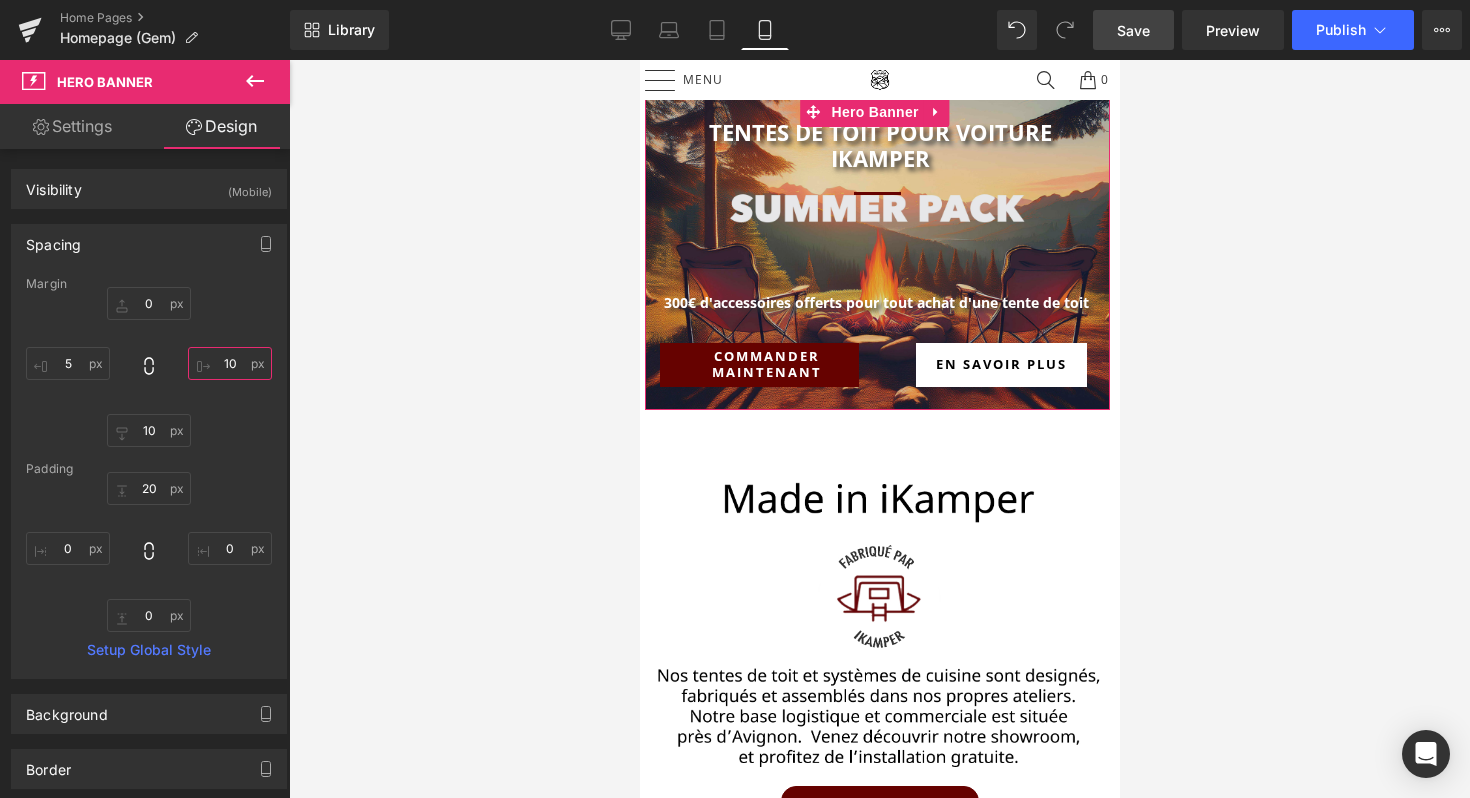 click on "10" at bounding box center [230, 363] 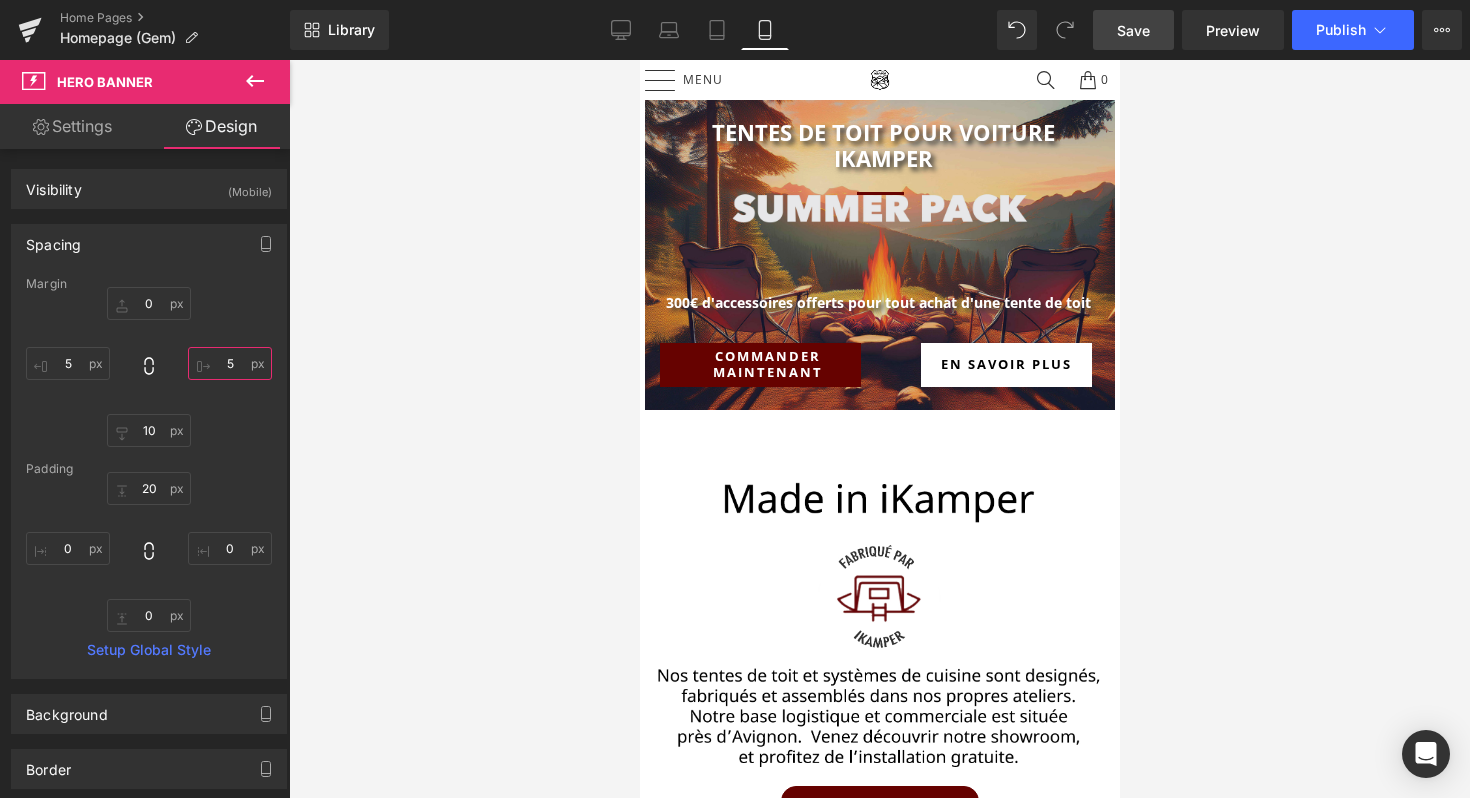 type on "5" 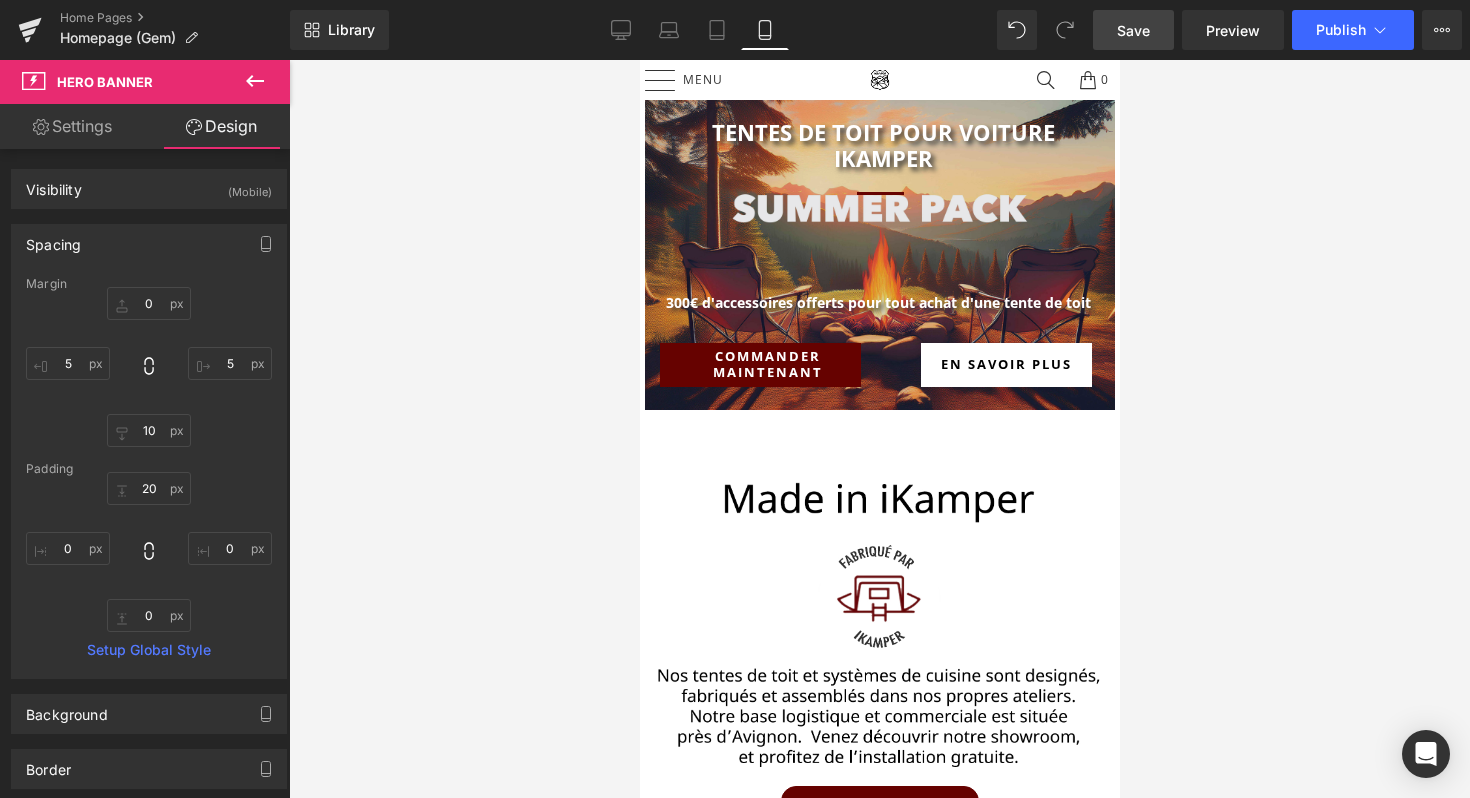 click on "Save" at bounding box center [1133, 30] 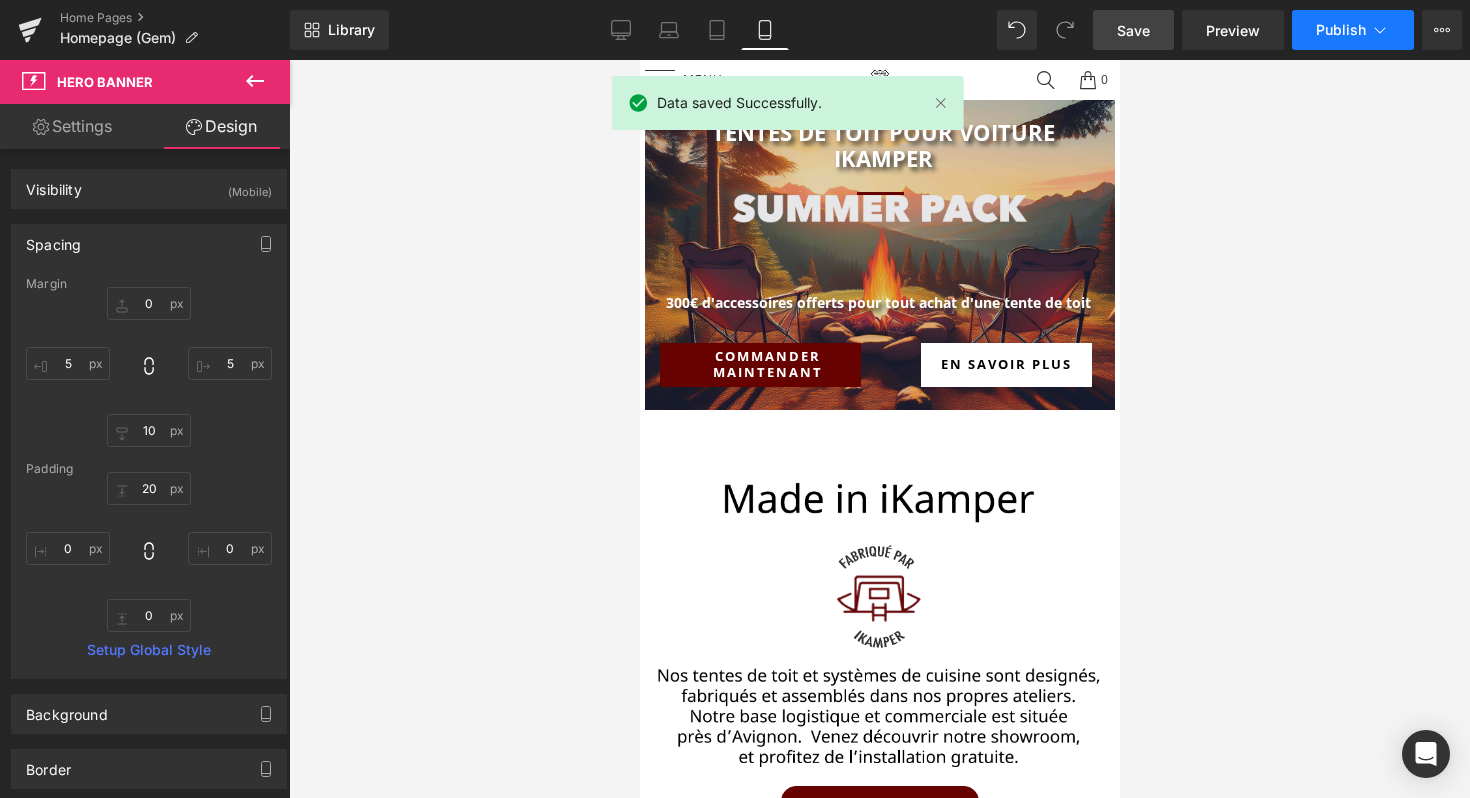 click 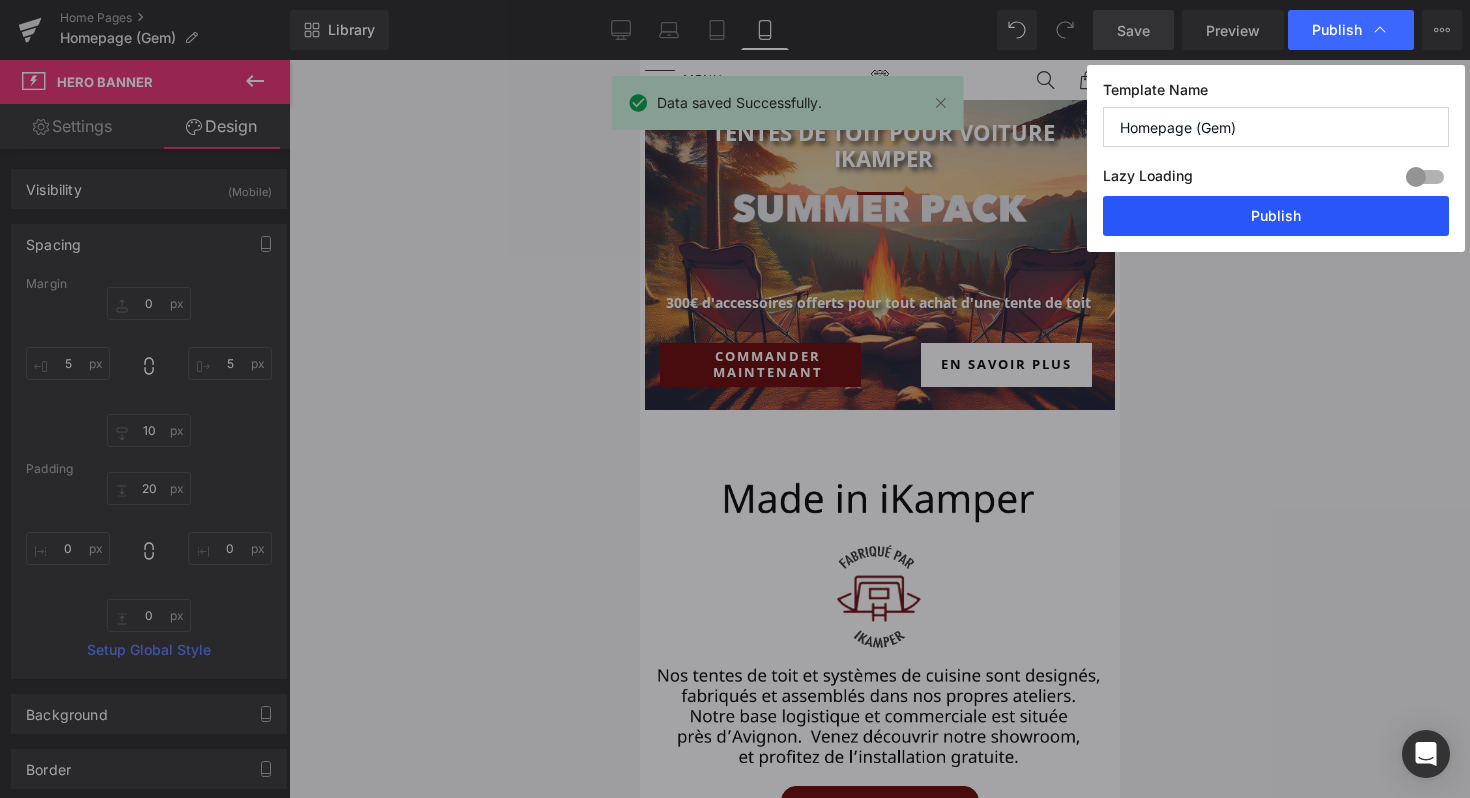 click on "Publish" at bounding box center (1276, 216) 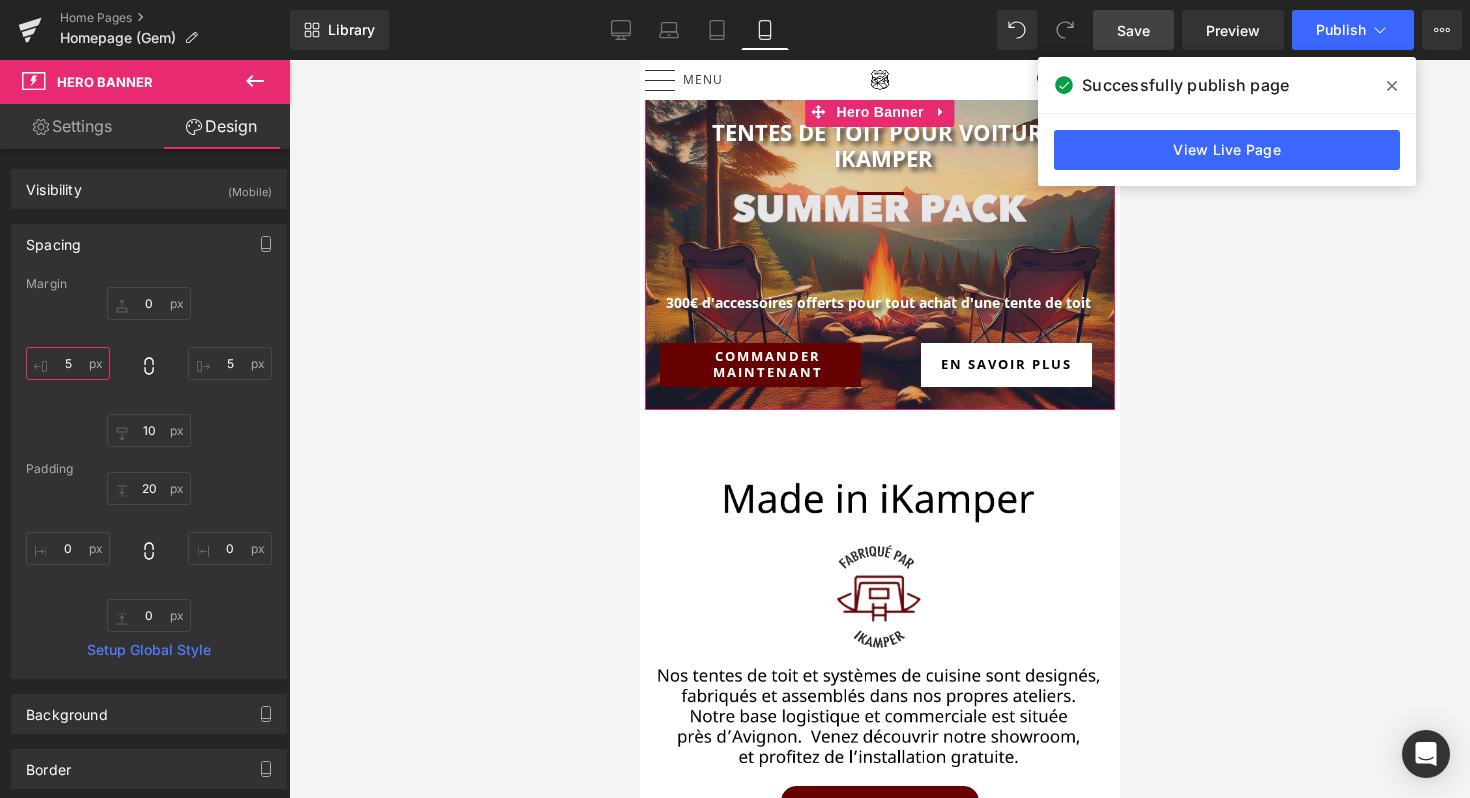 click on "5" at bounding box center (68, 363) 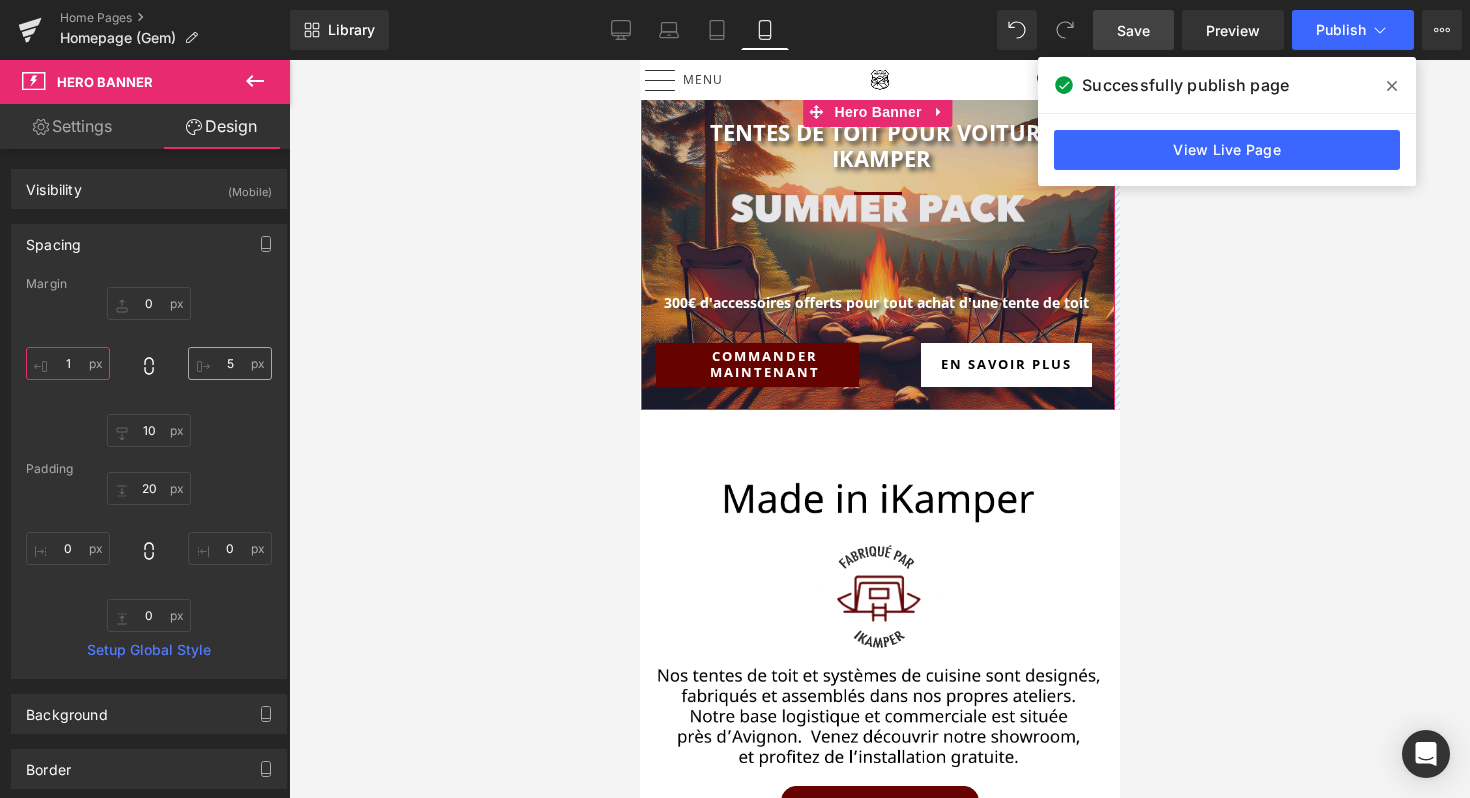 type on "1" 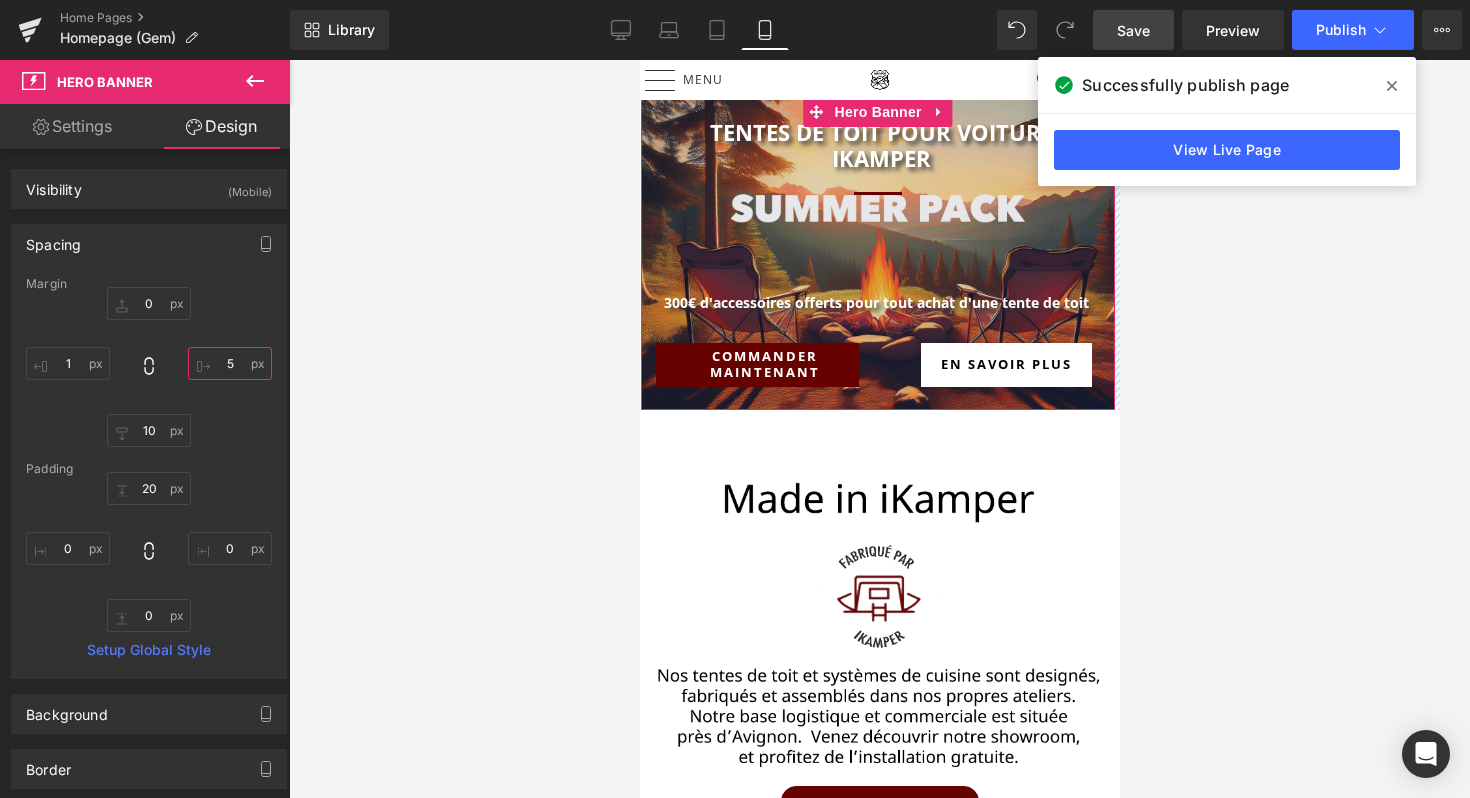 click on "5" at bounding box center [230, 363] 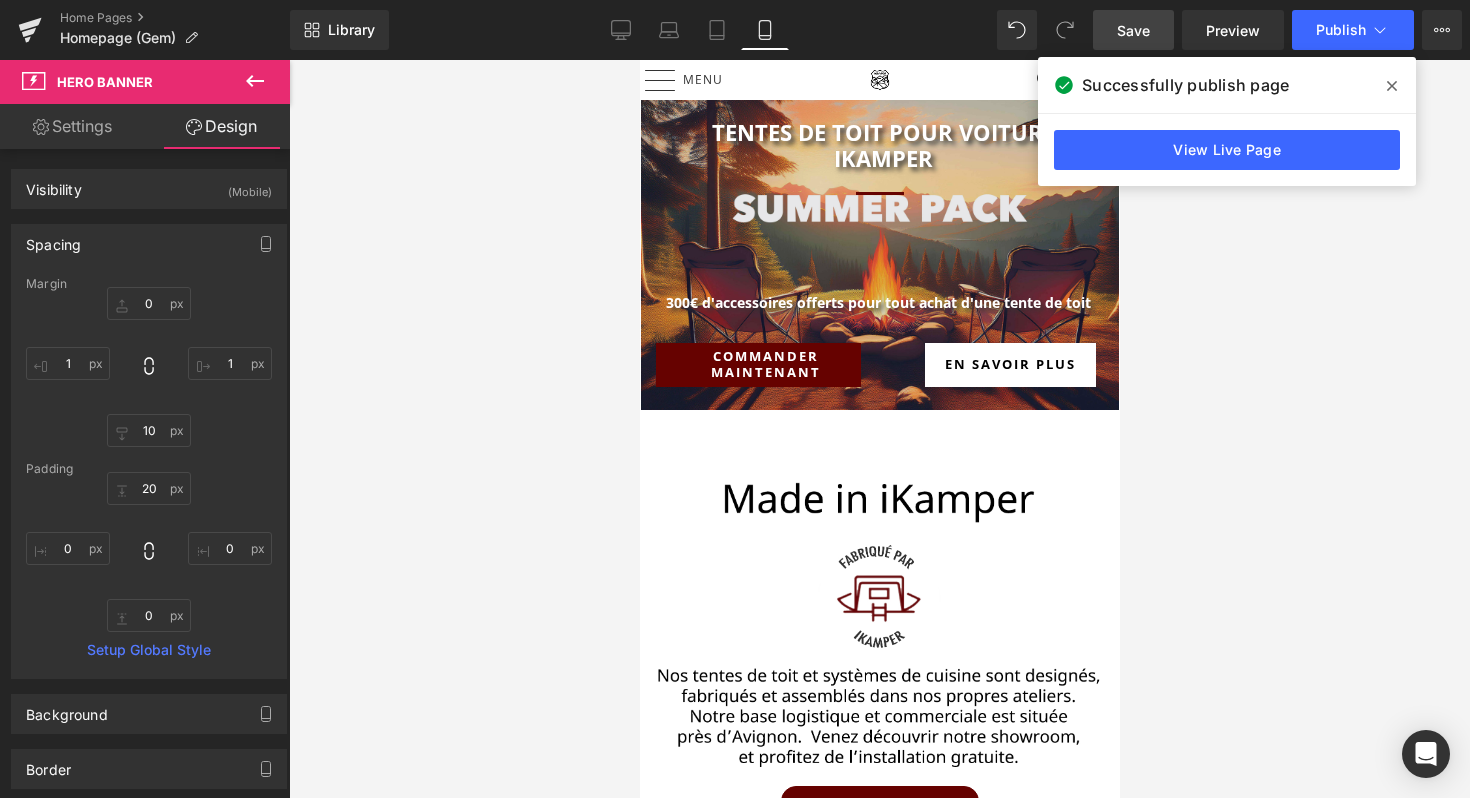 click at bounding box center [1392, 86] 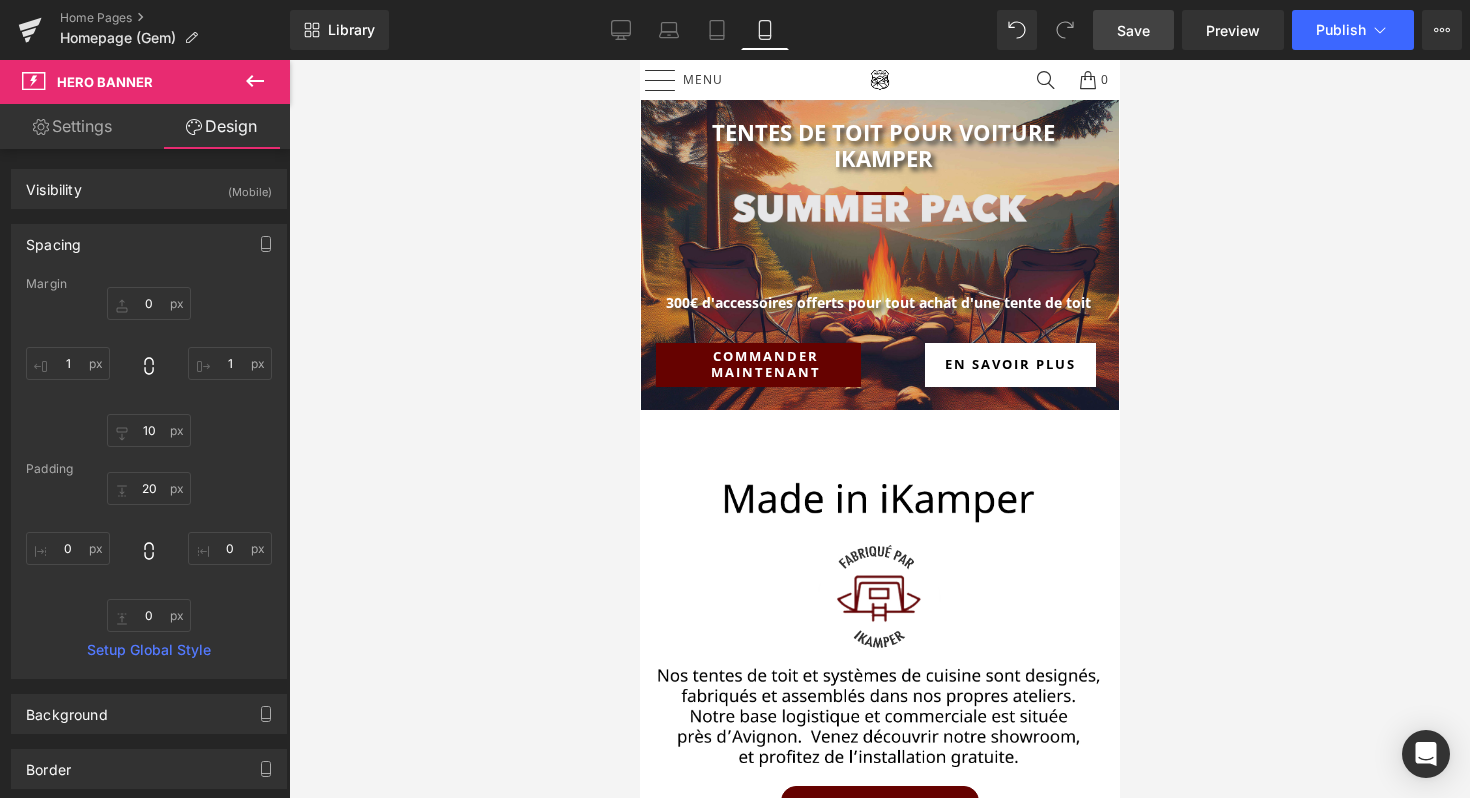 click on "Save" at bounding box center [1133, 30] 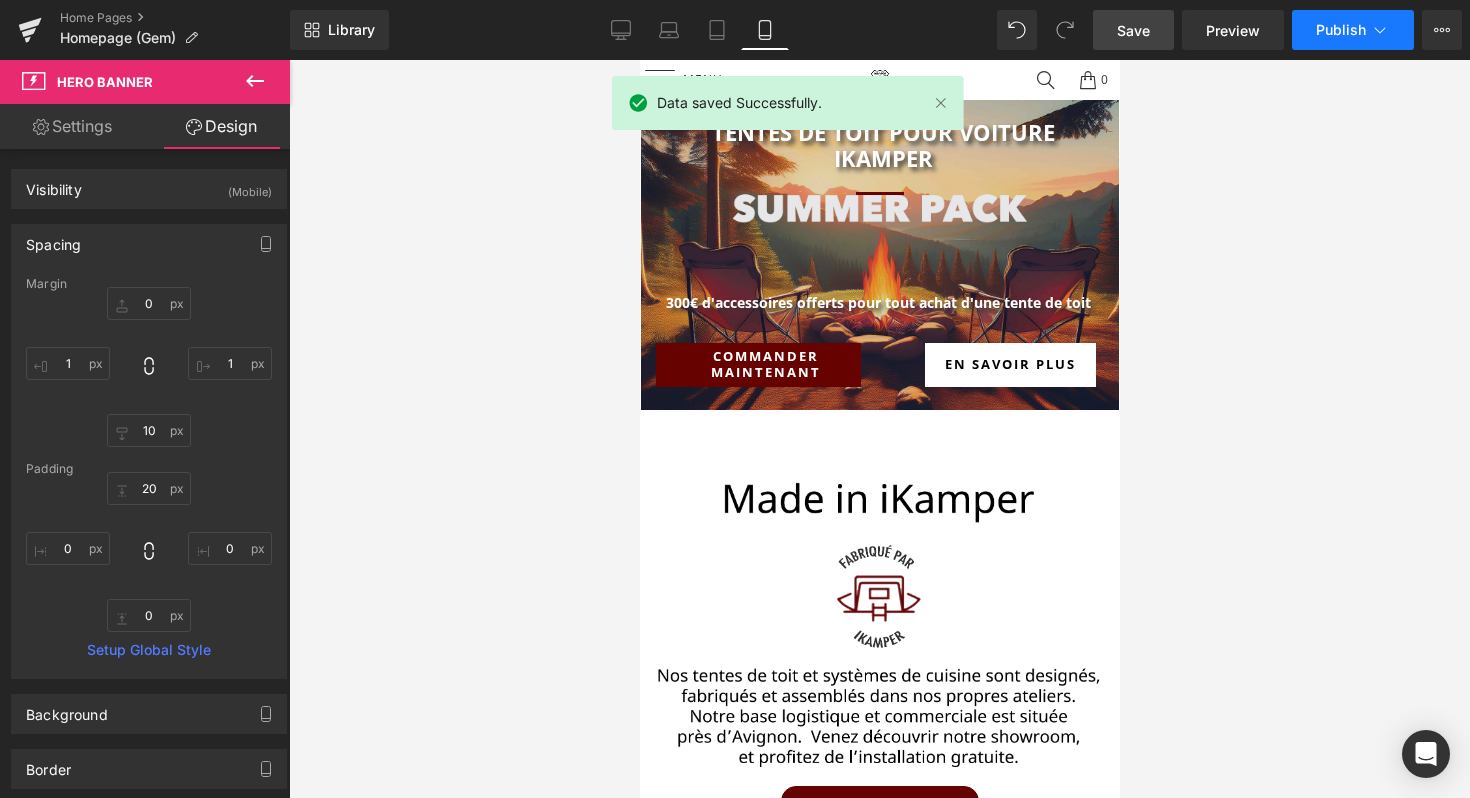 click on "Publish" at bounding box center (1353, 30) 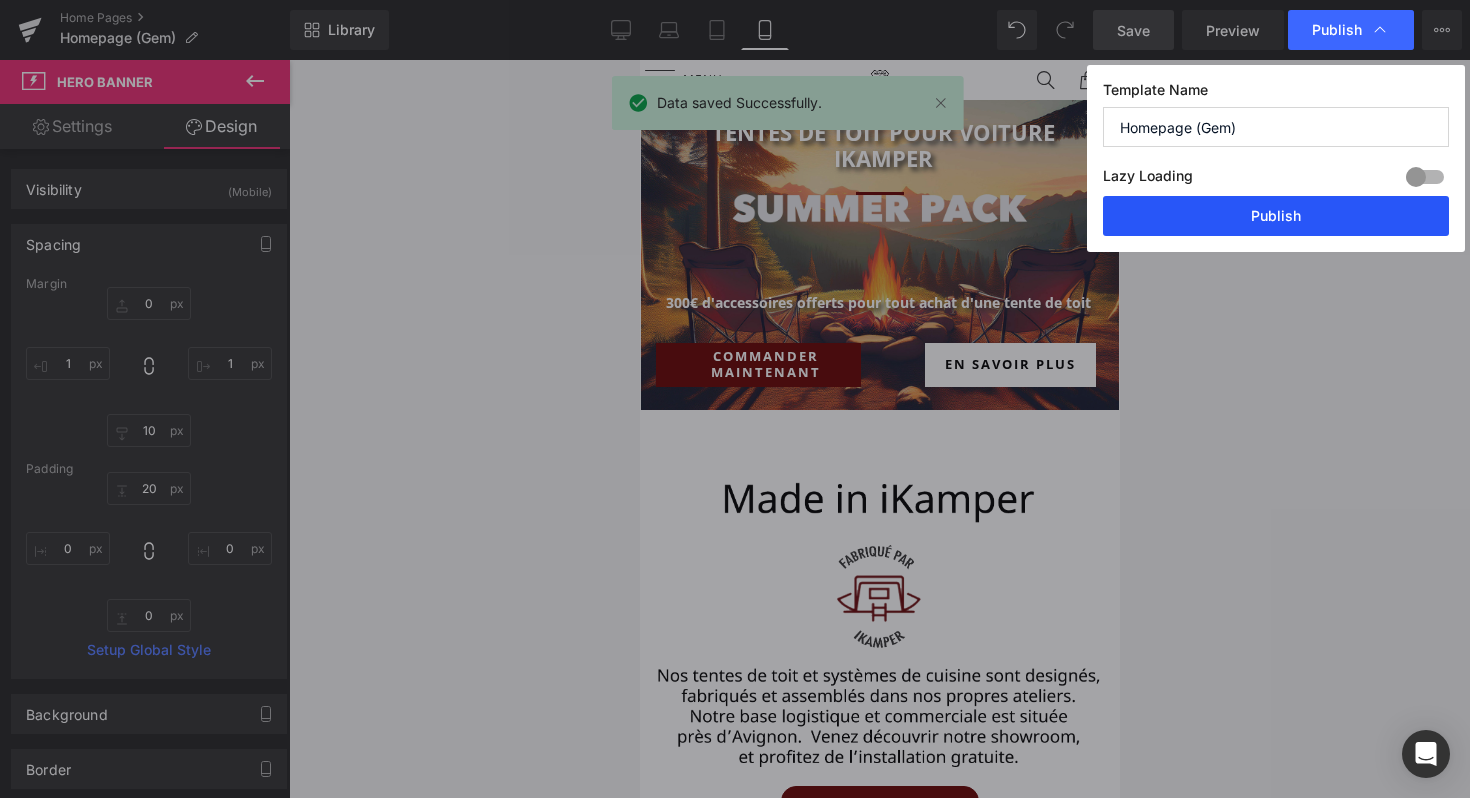 drag, startPoint x: 1225, startPoint y: 225, endPoint x: 88, endPoint y: 361, distance: 1145.1049 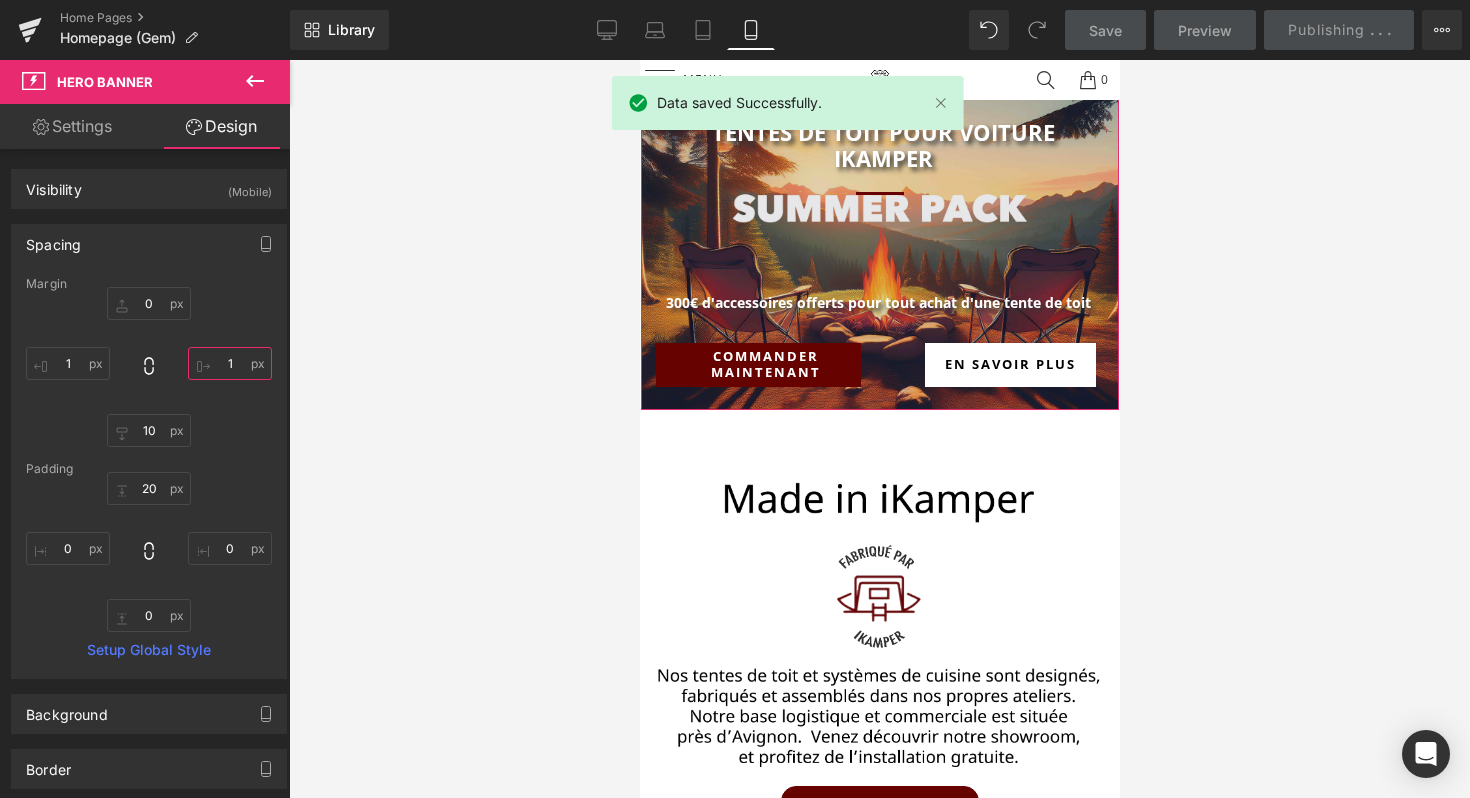 click on "1" at bounding box center [230, 363] 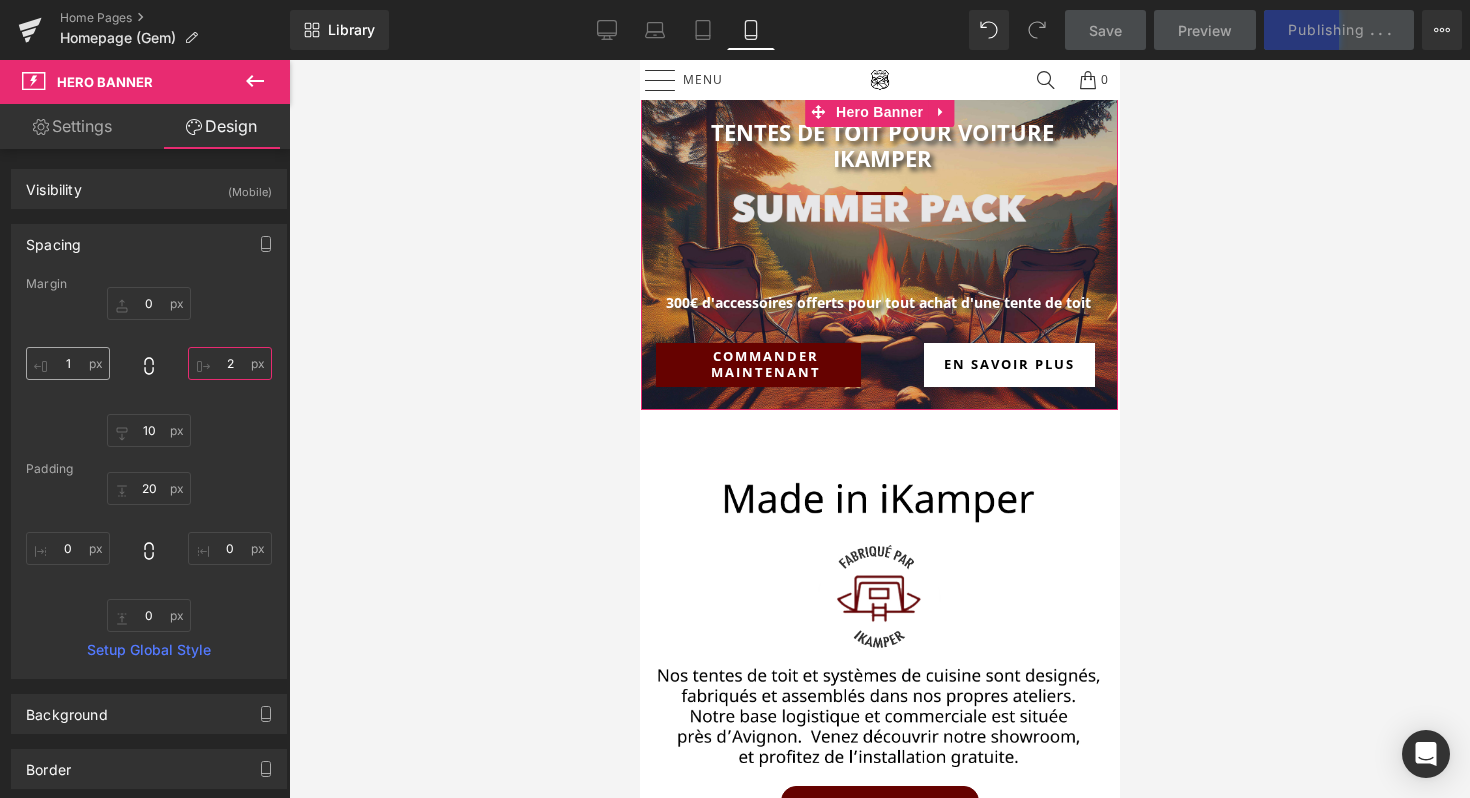 type on "2" 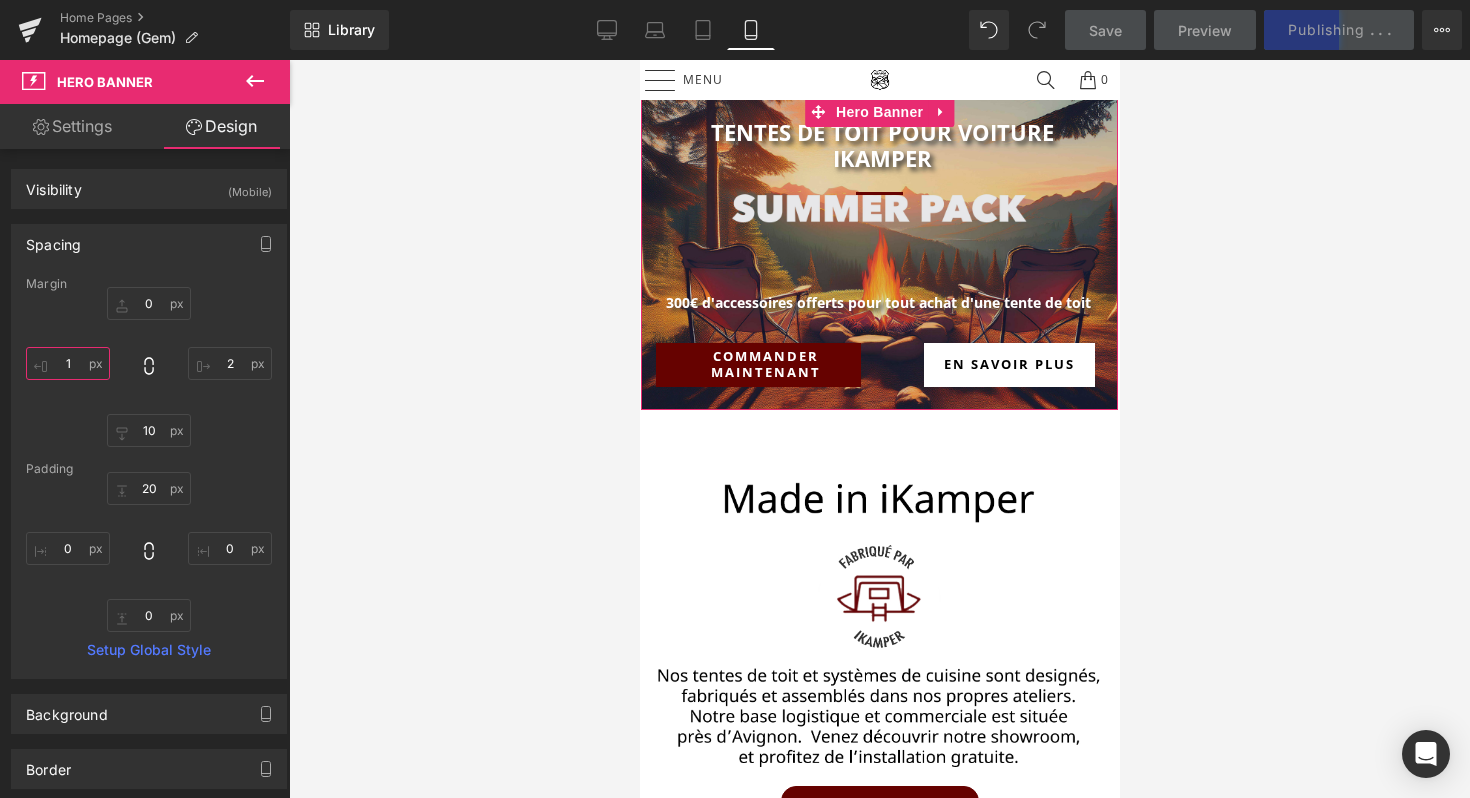 click on "1" at bounding box center [68, 363] 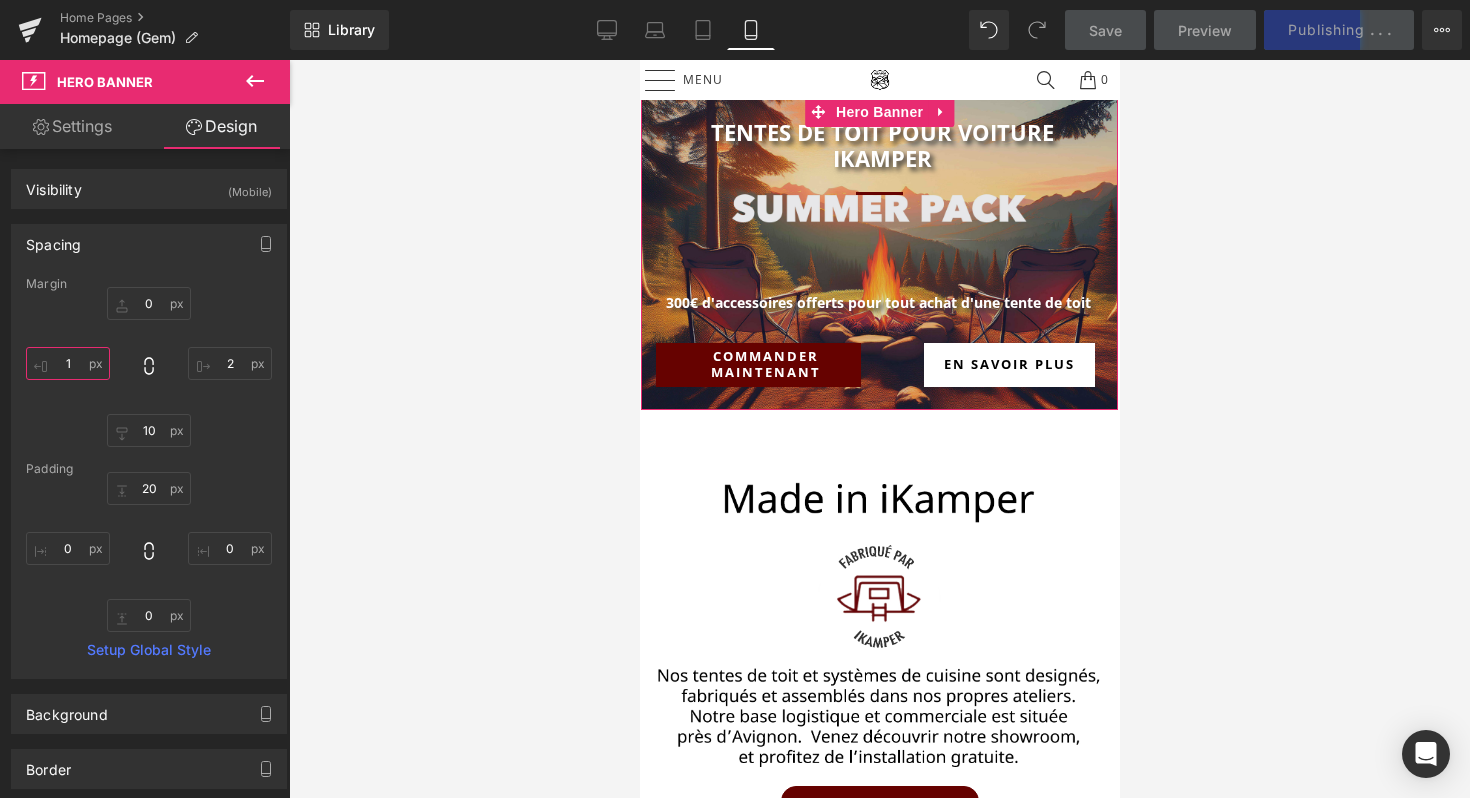 type on "2" 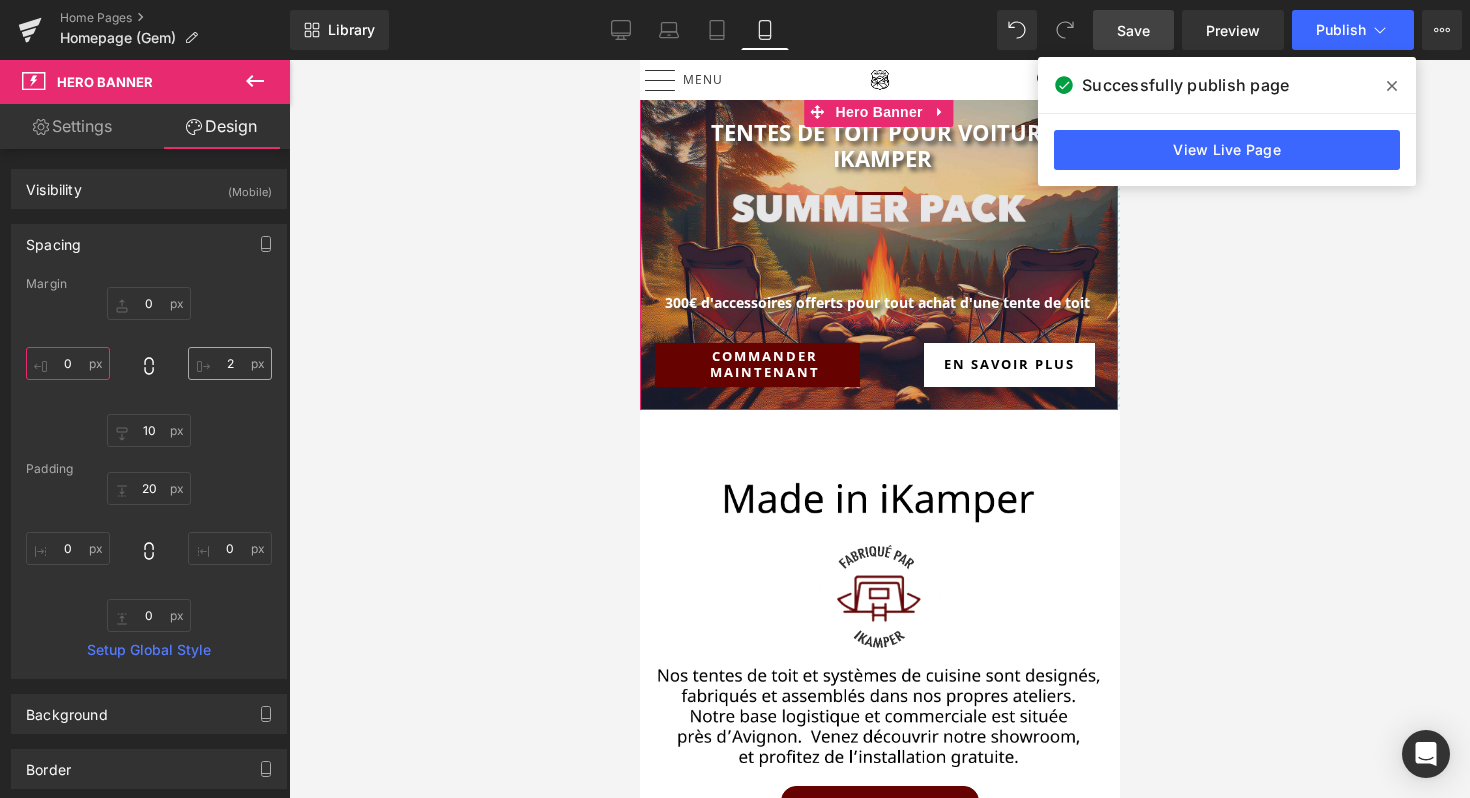 type 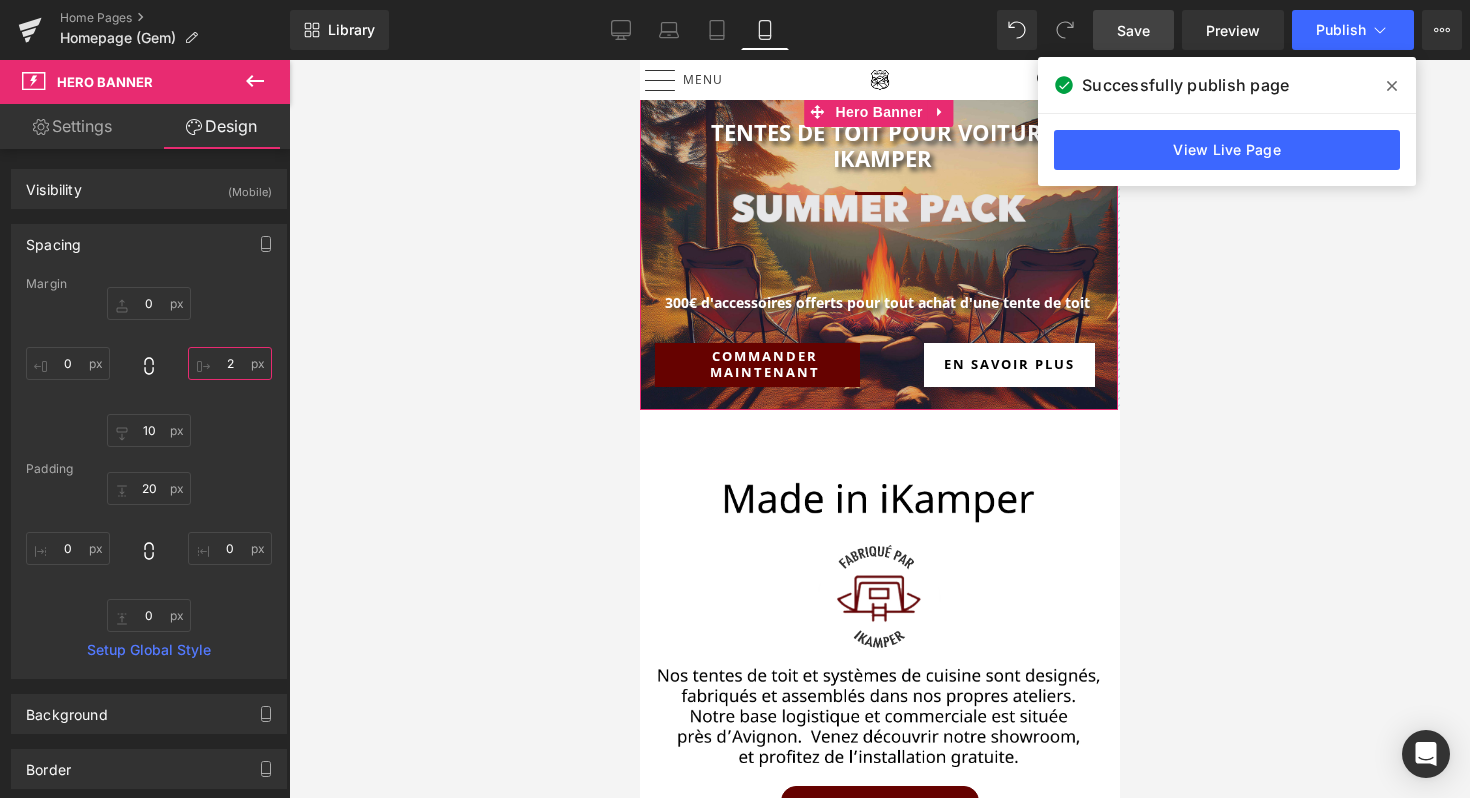 click on "2" at bounding box center [230, 363] 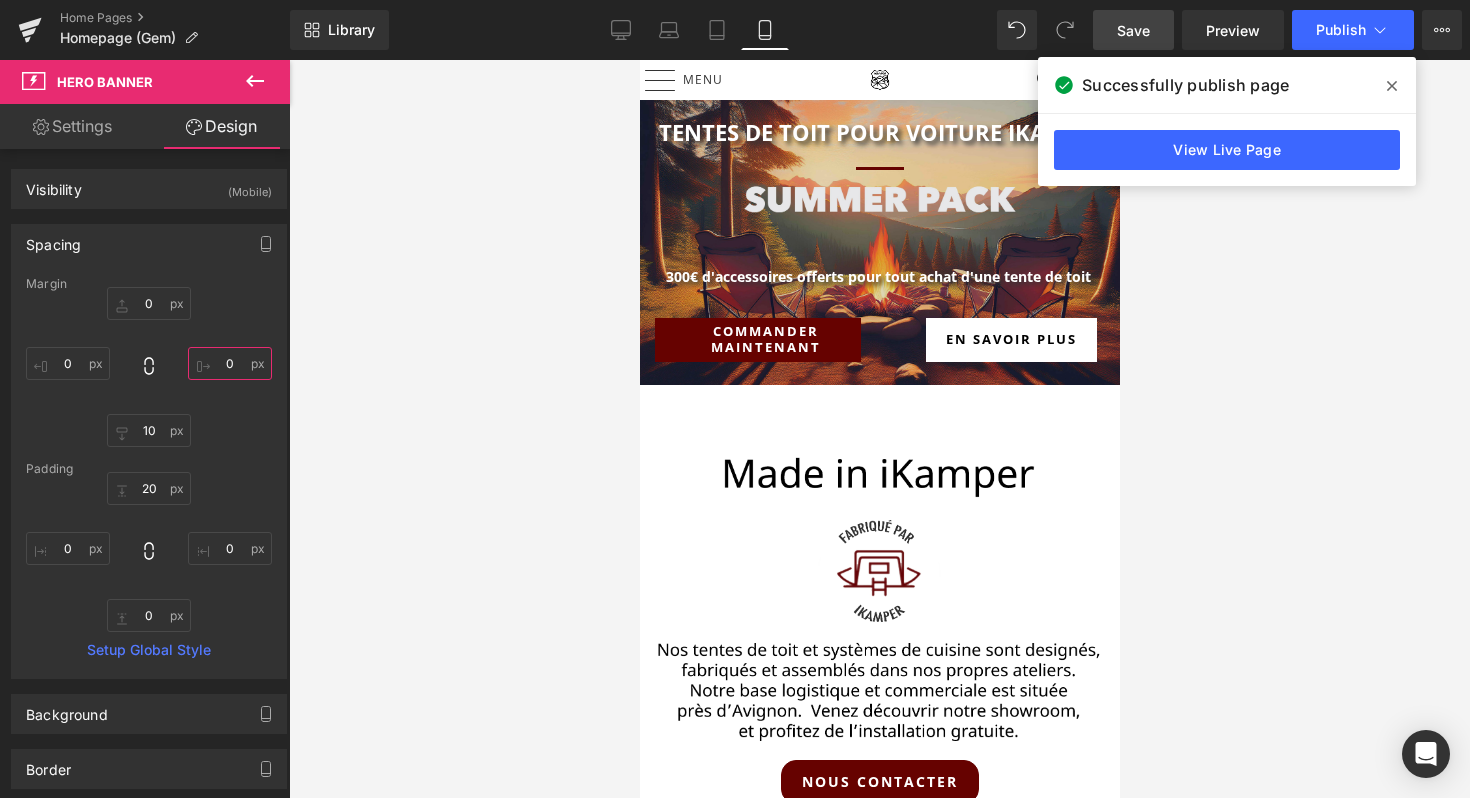 type 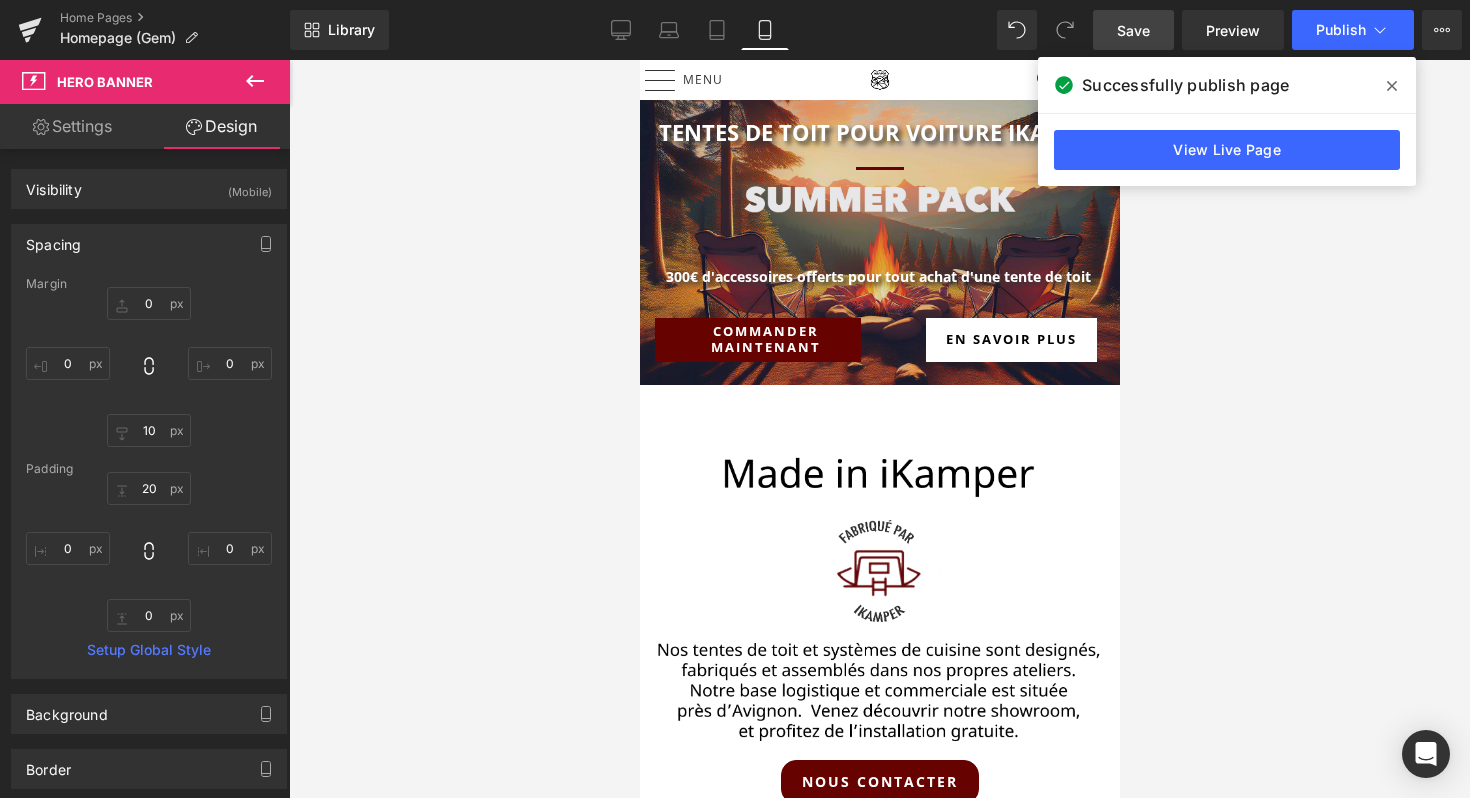 click on "Save" at bounding box center (1133, 30) 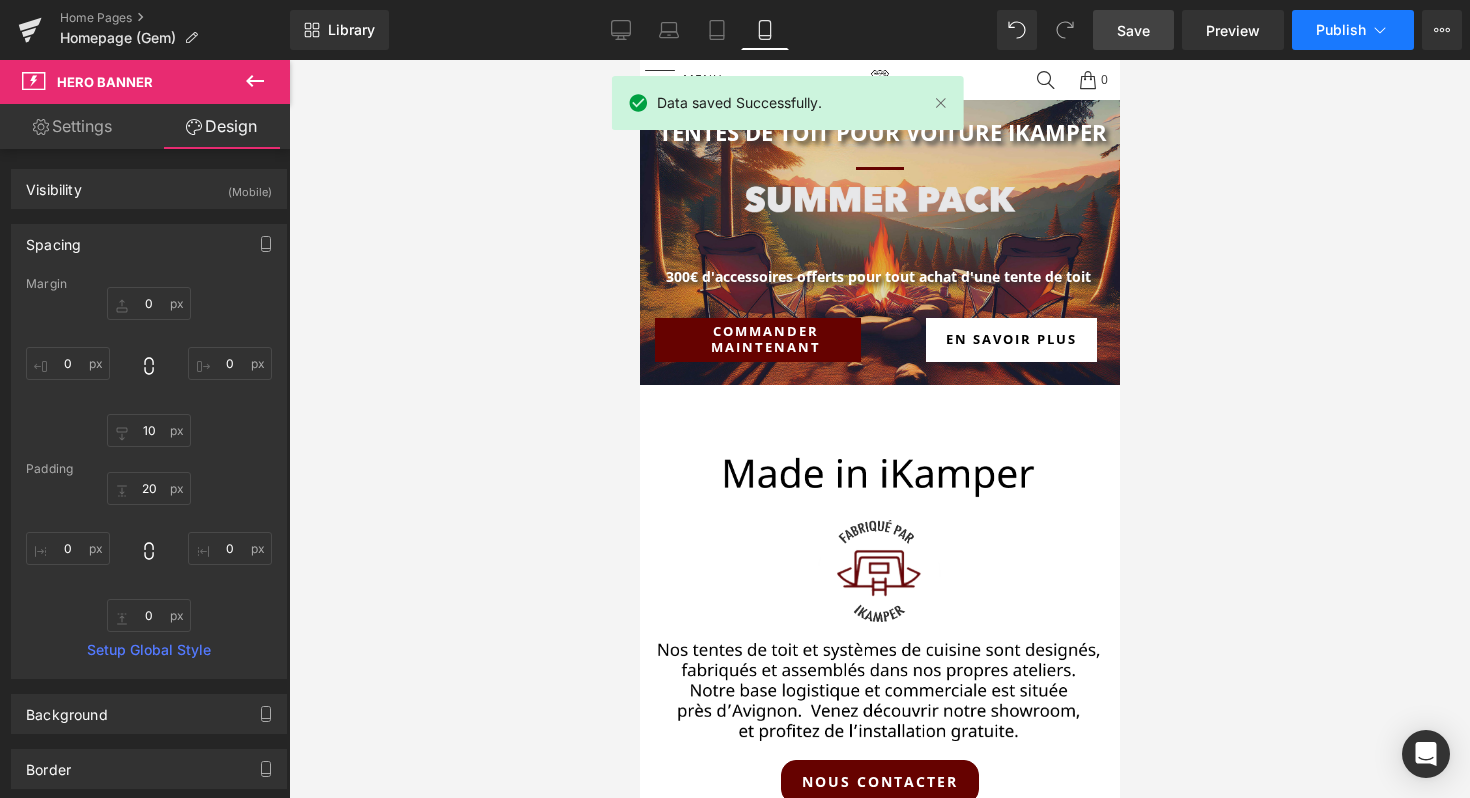 click on "Publish" at bounding box center [1341, 30] 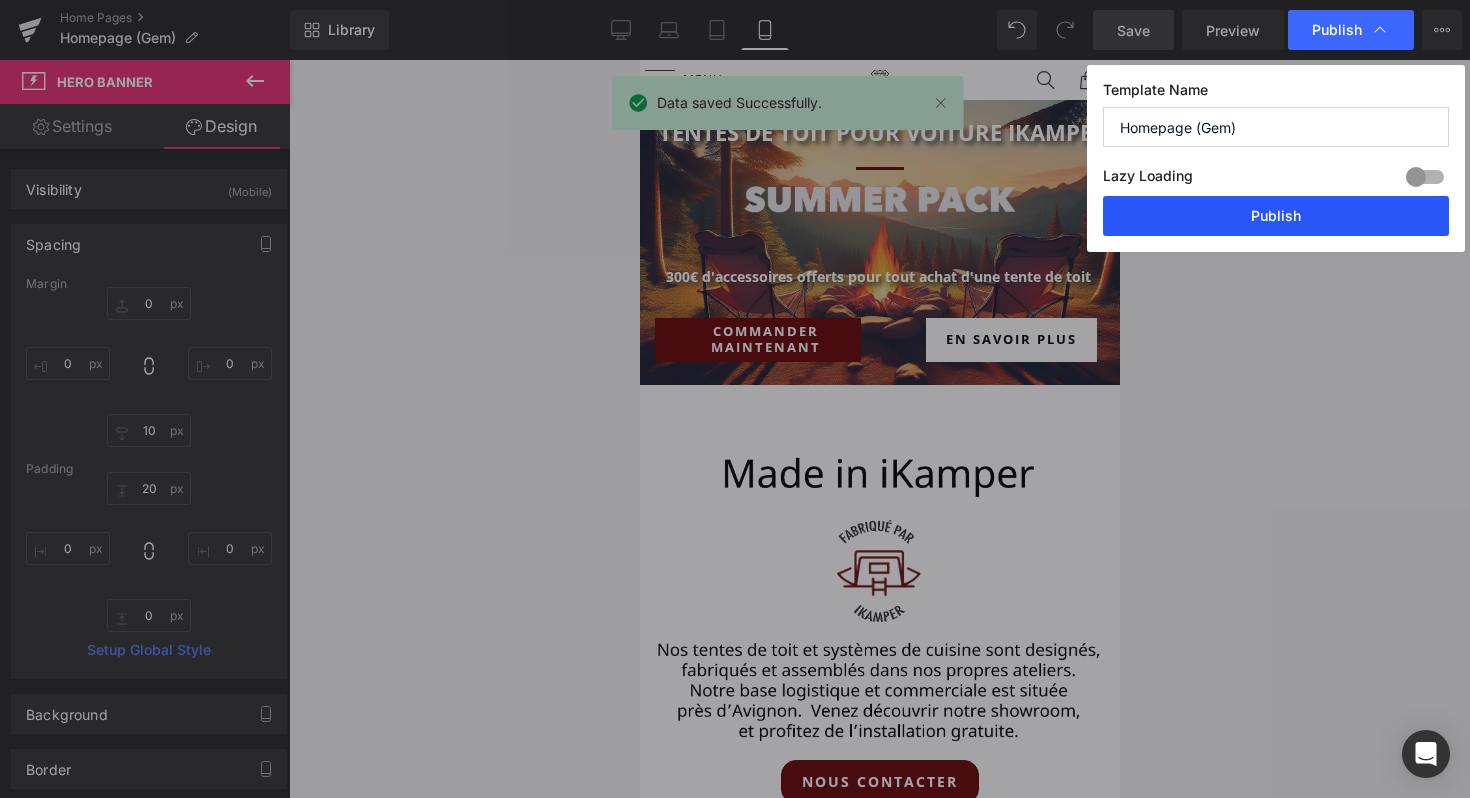 click on "Publish" at bounding box center [1276, 216] 